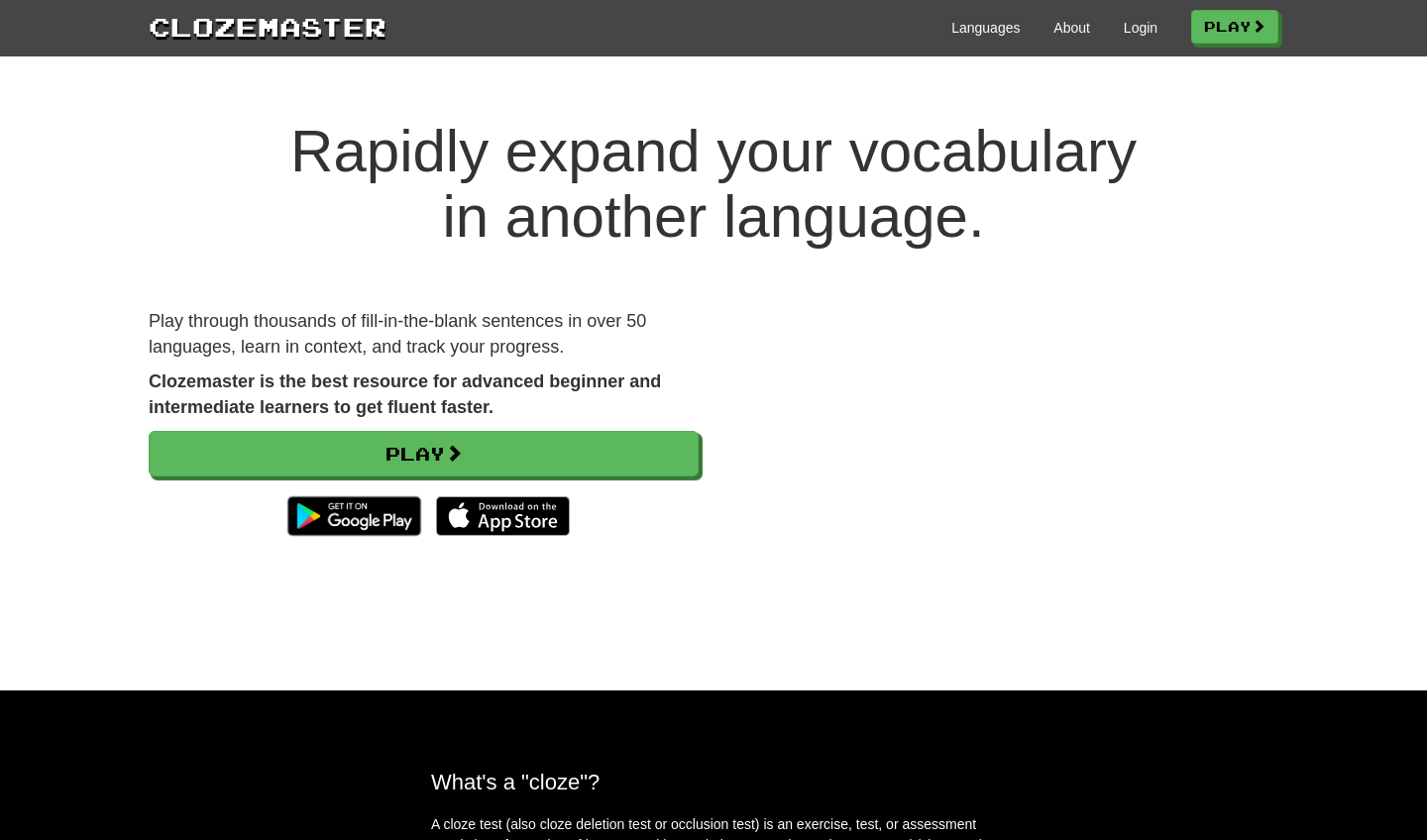scroll, scrollTop: 0, scrollLeft: 0, axis: both 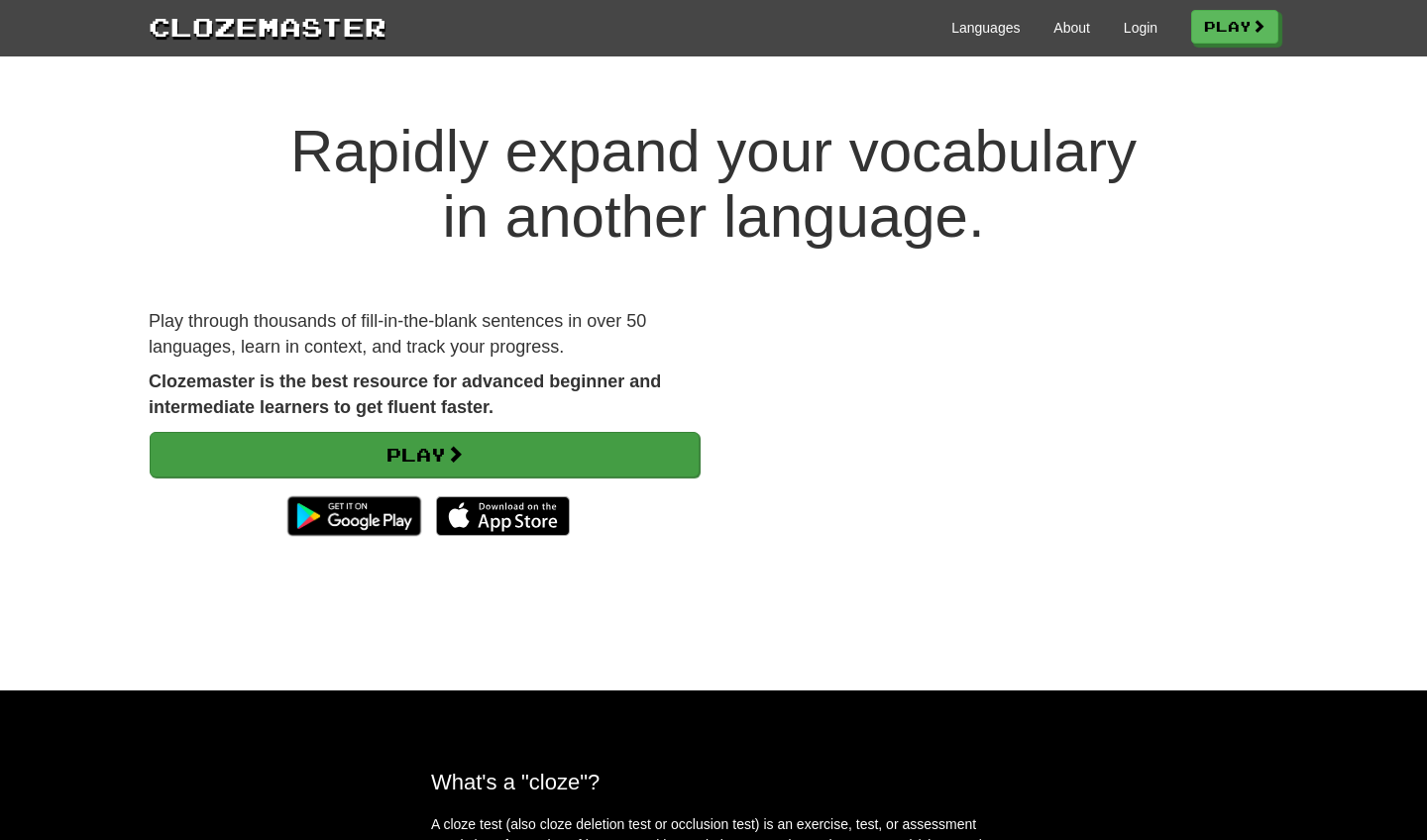 click on "Play" at bounding box center (424, 455) 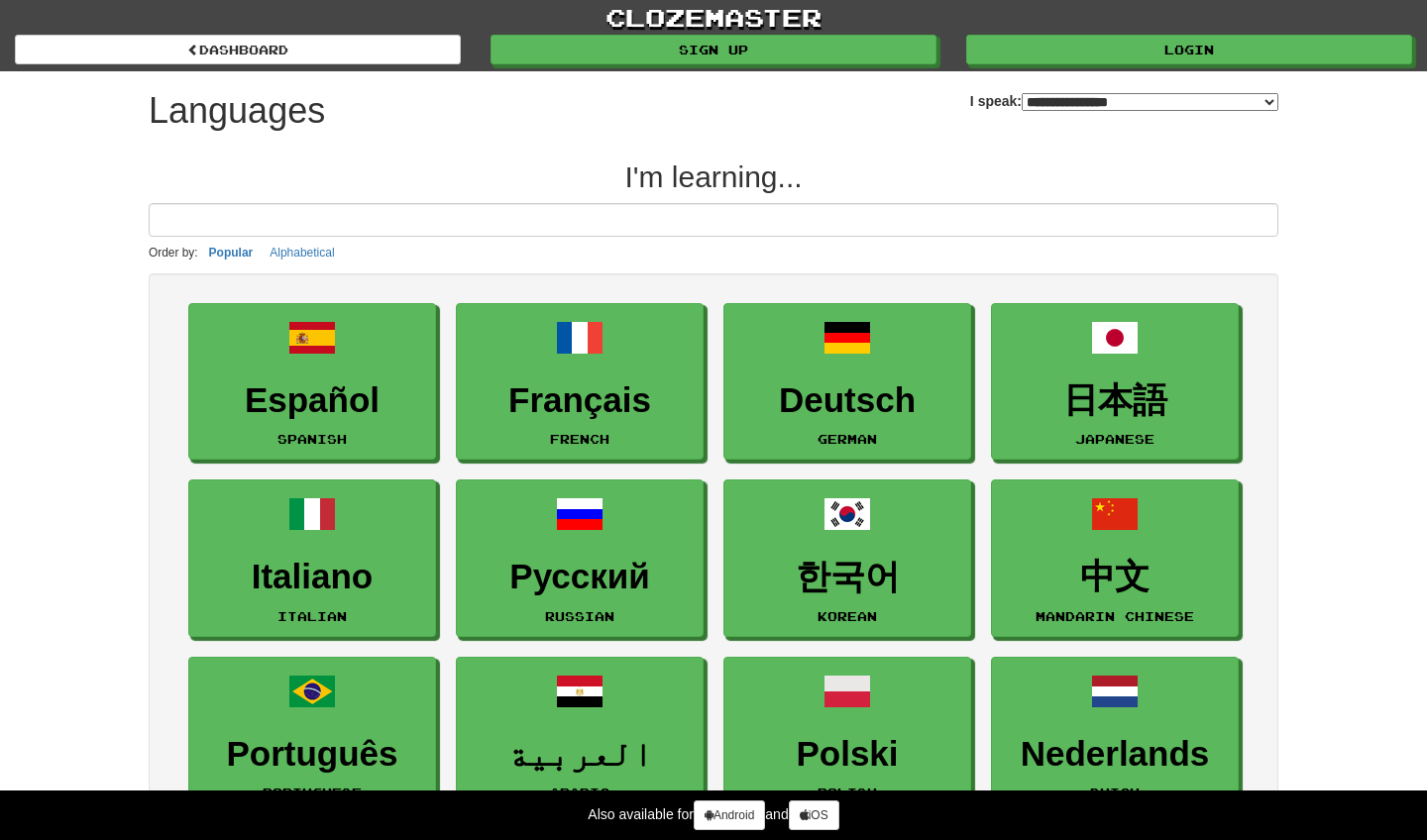 select on "*******" 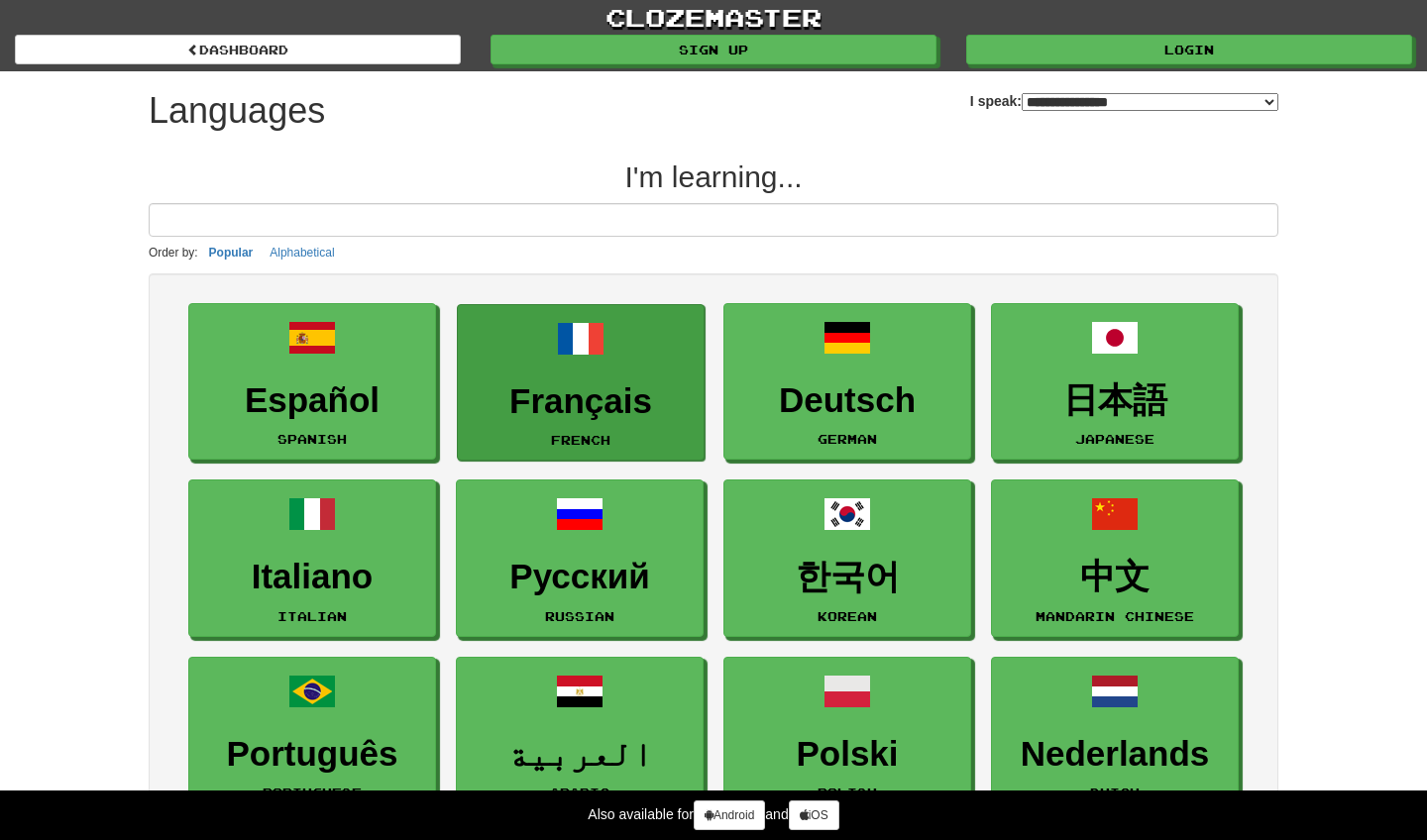 scroll, scrollTop: 0, scrollLeft: 0, axis: both 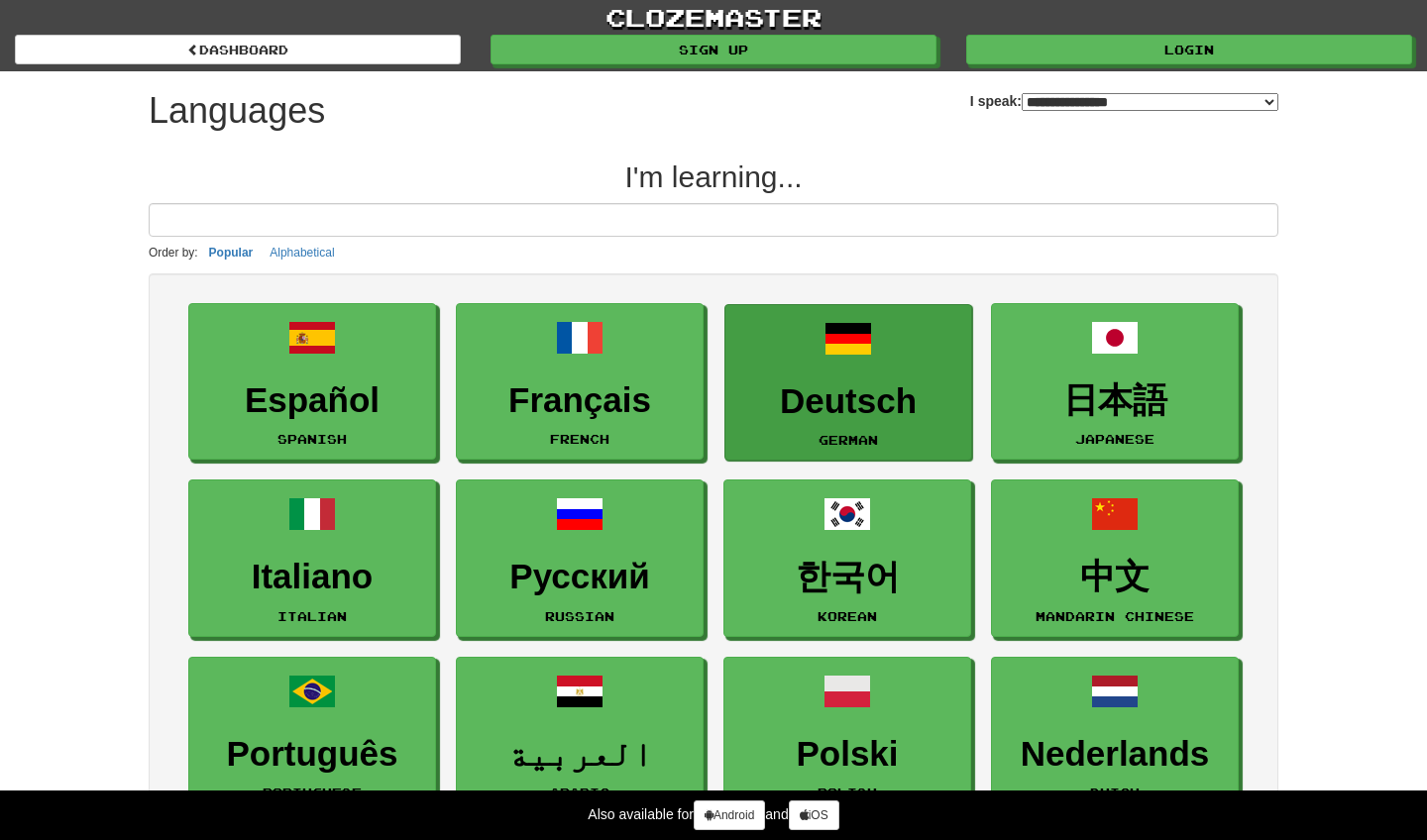 click on "Deutsch German" at bounding box center [848, 382] 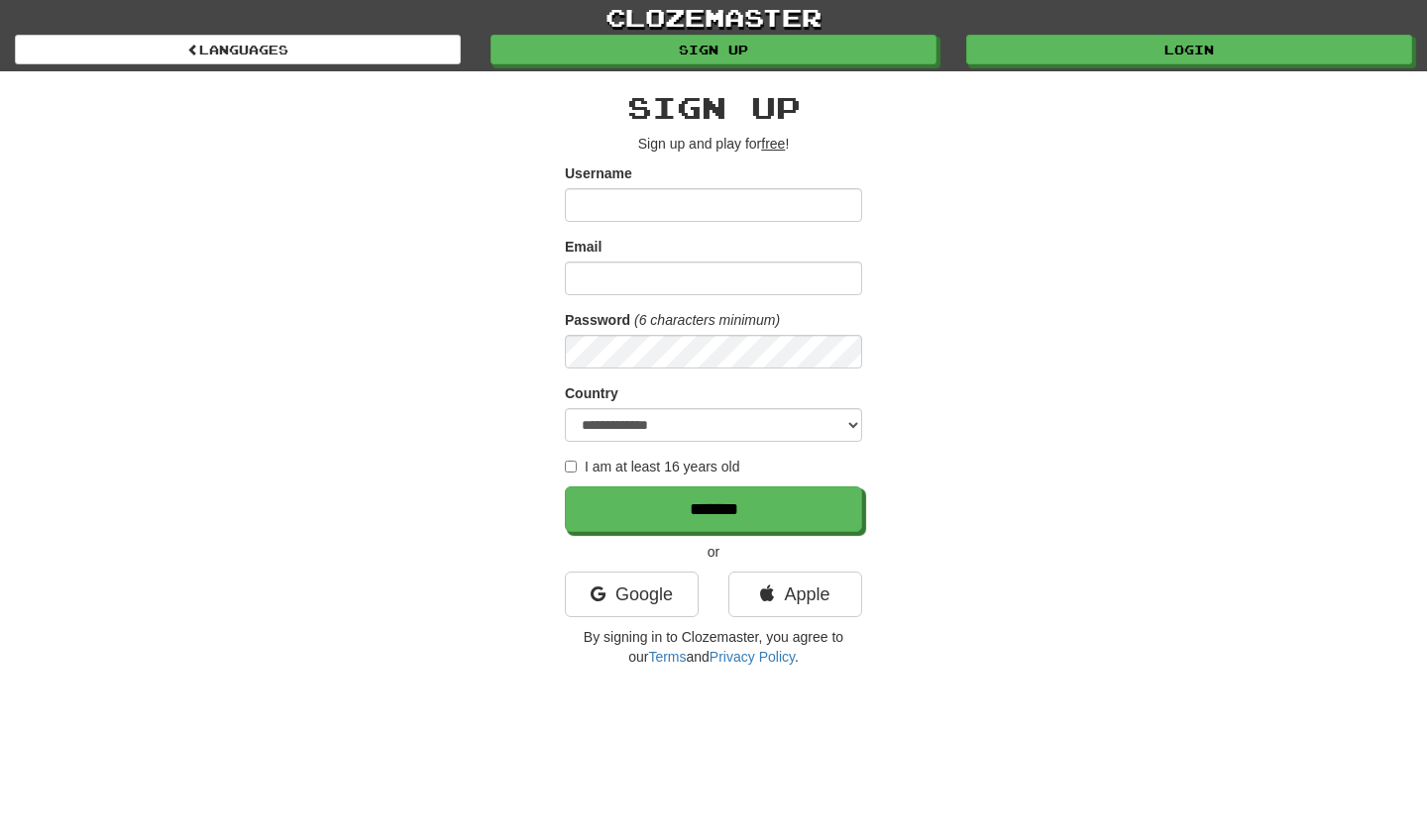 scroll, scrollTop: 0, scrollLeft: 0, axis: both 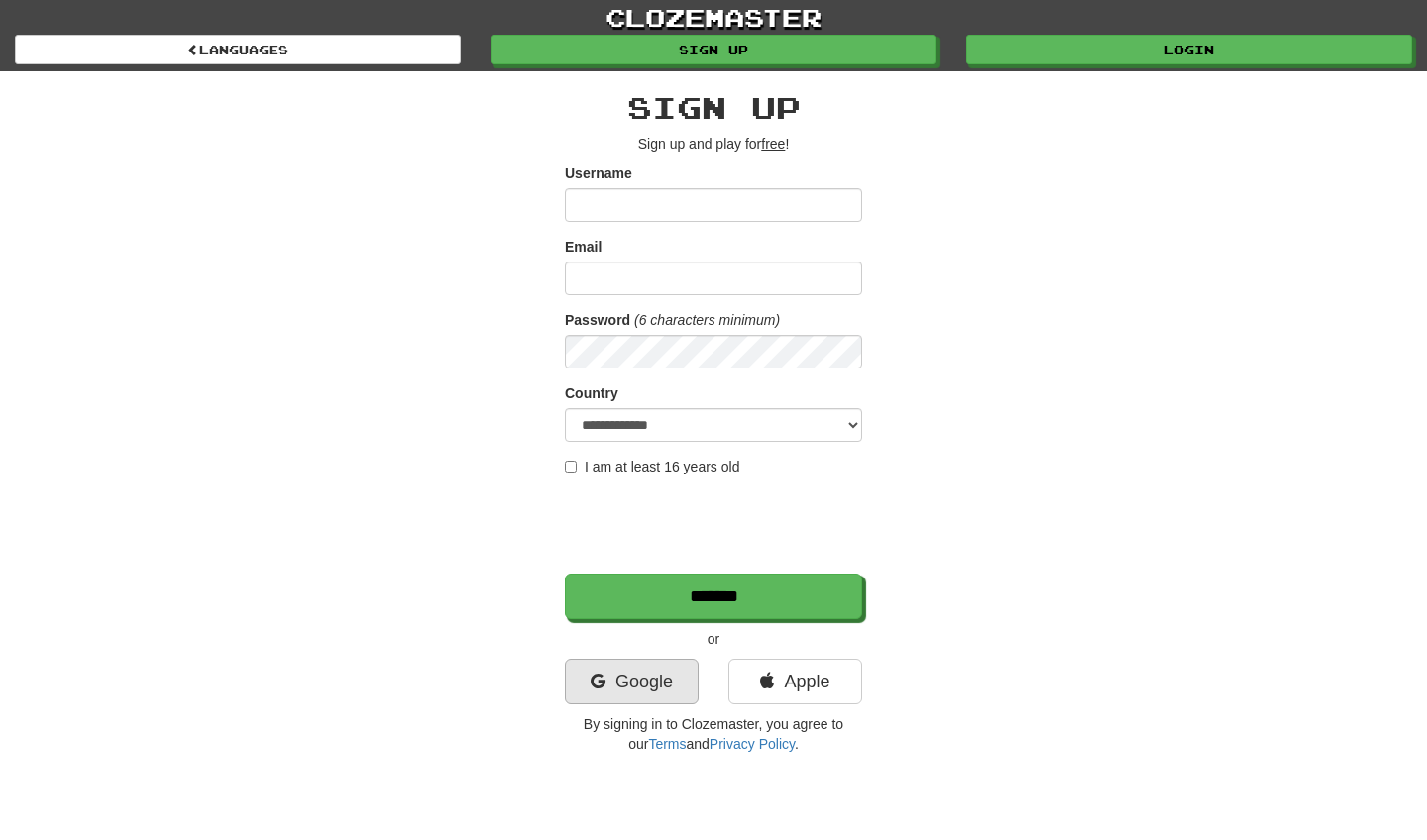 click on "Google" at bounding box center (631, 682) 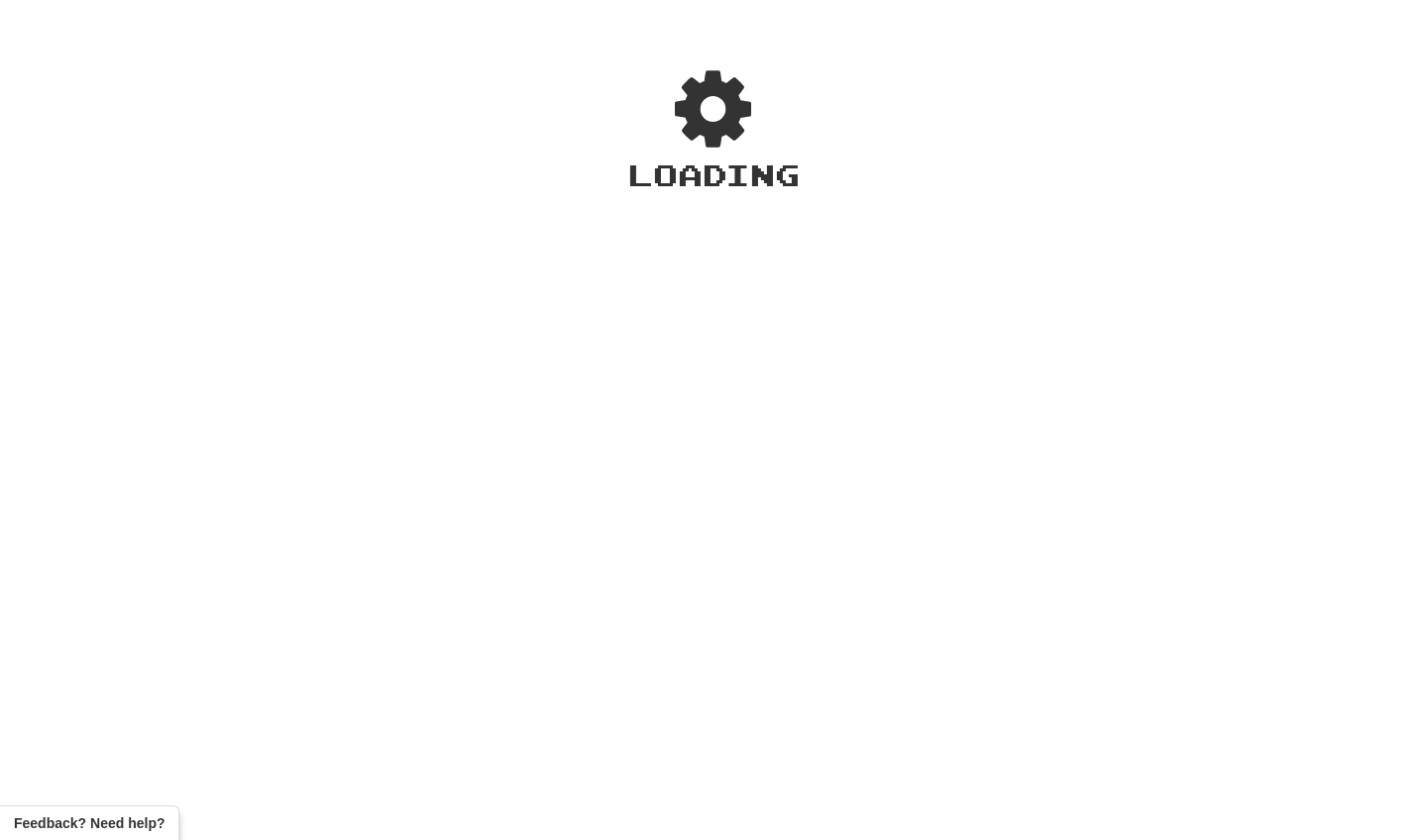 scroll, scrollTop: 0, scrollLeft: 0, axis: both 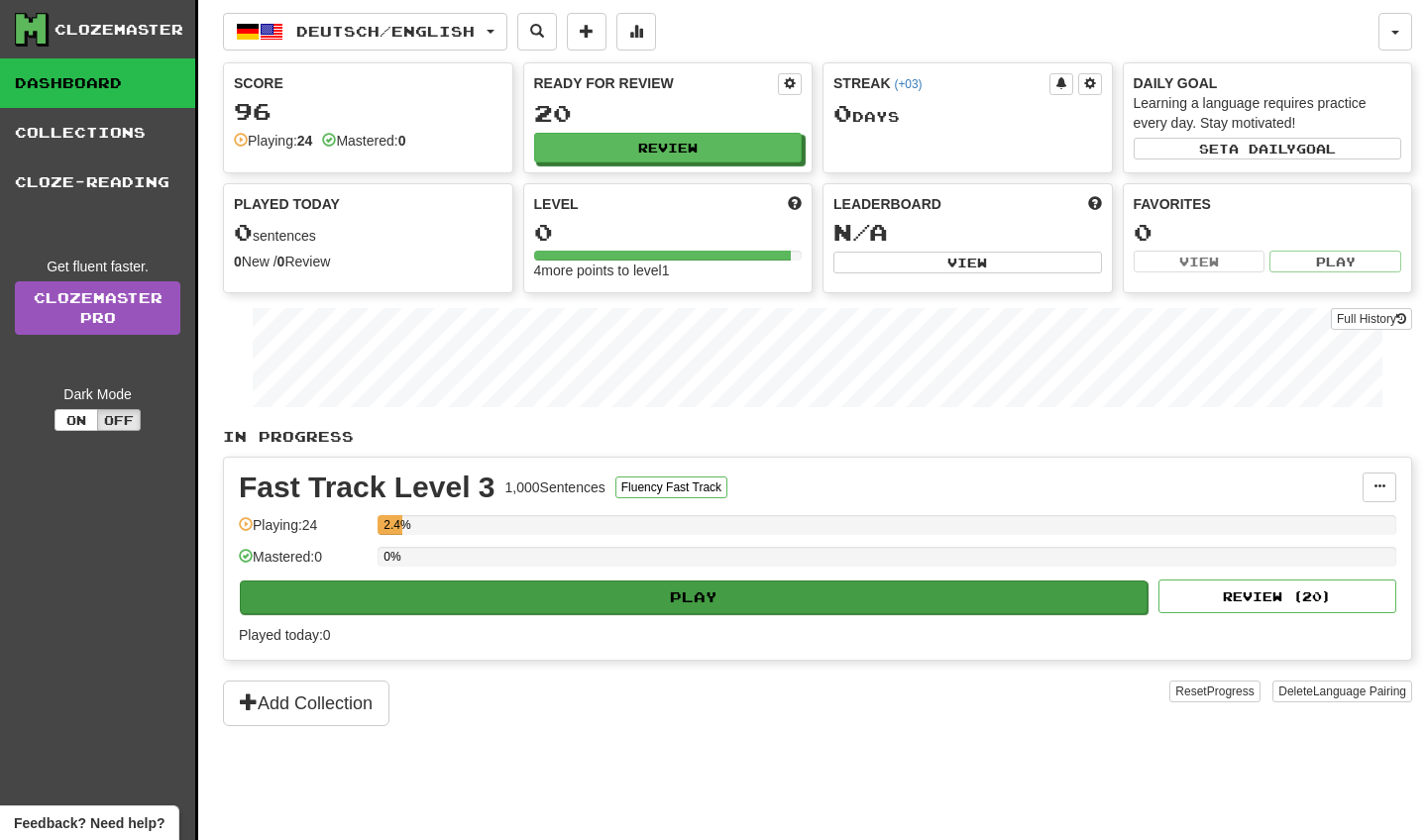 click on "Play" at bounding box center (694, 597) 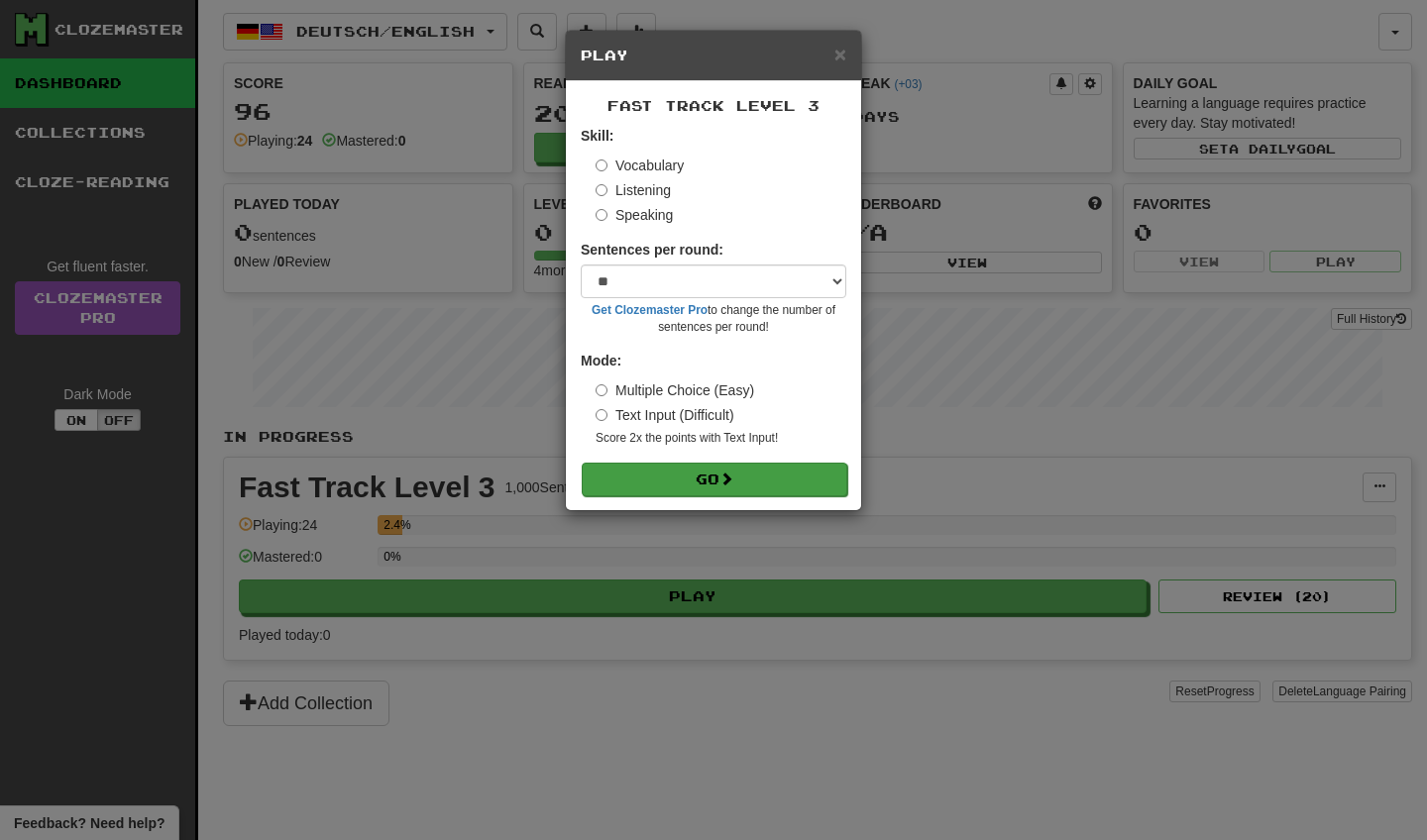 click on "Go" at bounding box center (714, 479) 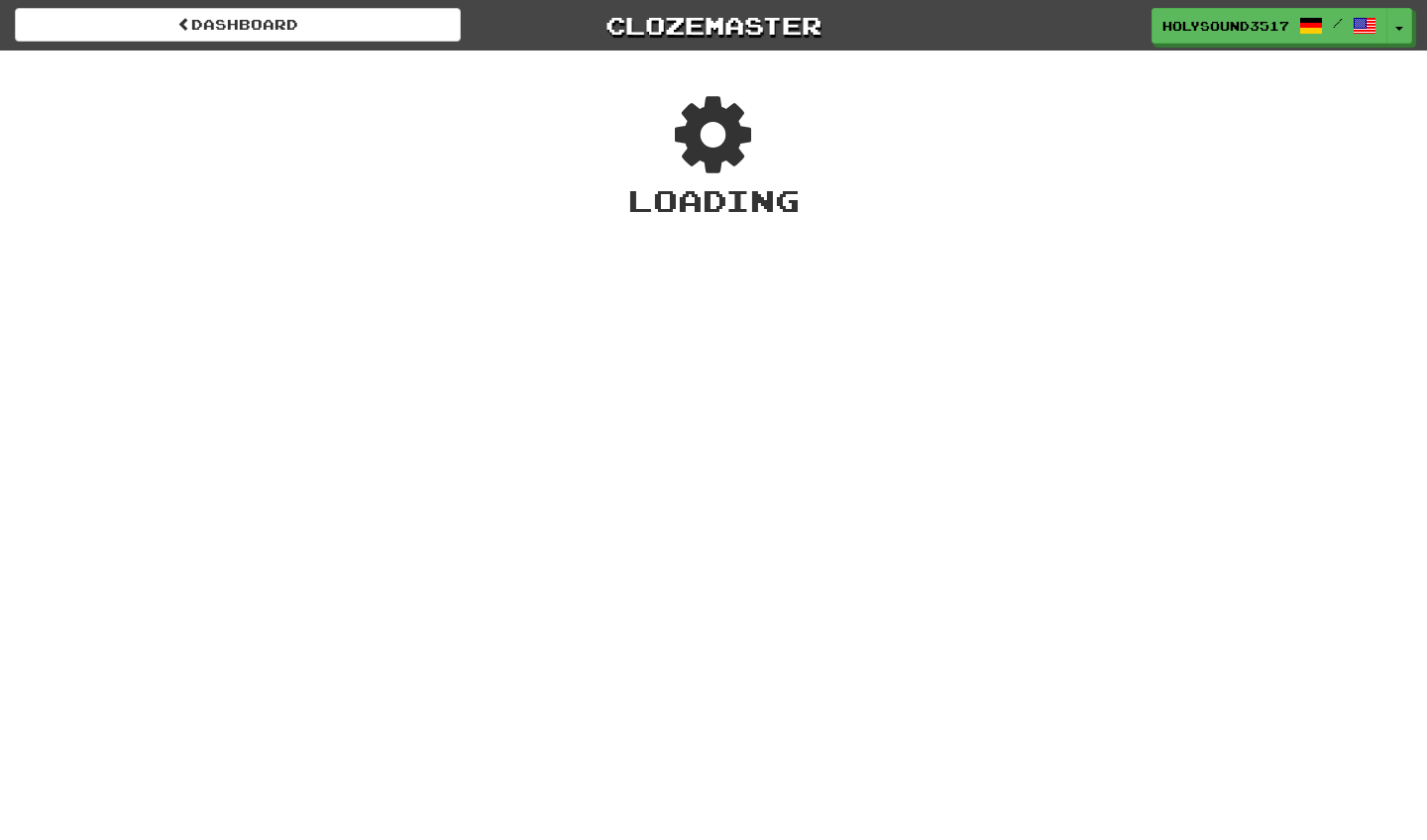 scroll, scrollTop: 0, scrollLeft: 0, axis: both 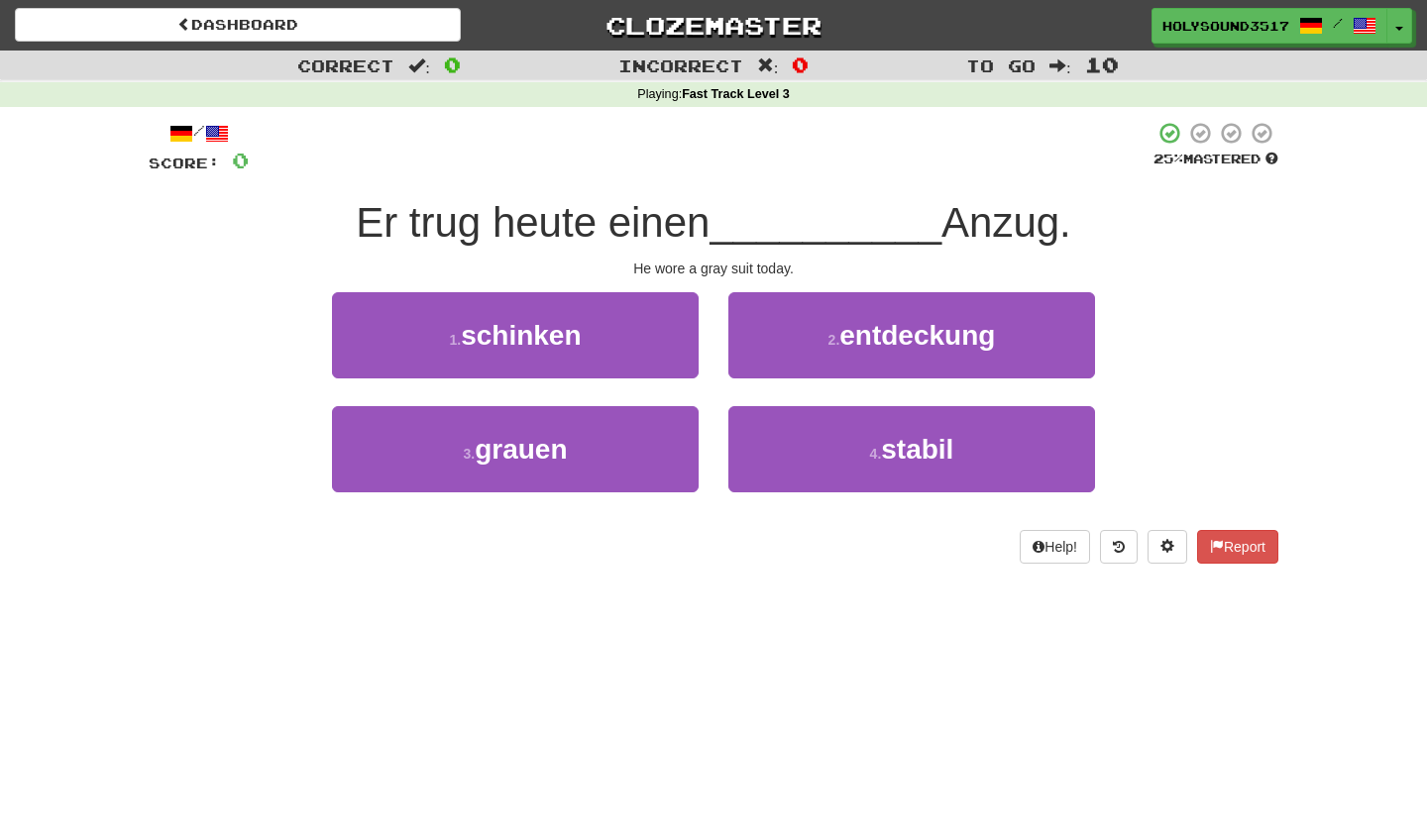 click on "Er trug heute einen" at bounding box center (532, 222) 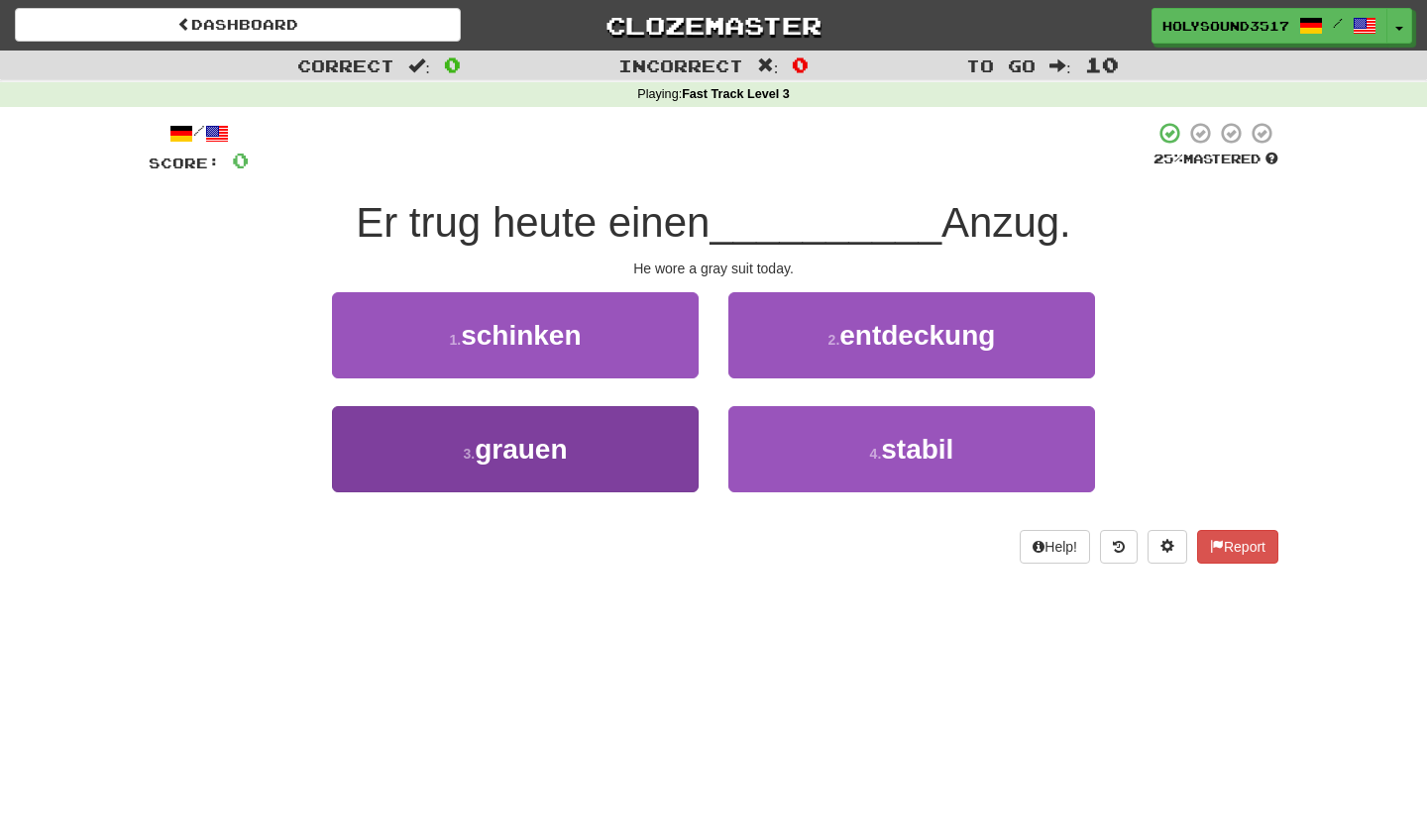 click on "grauen" at bounding box center (520, 449) 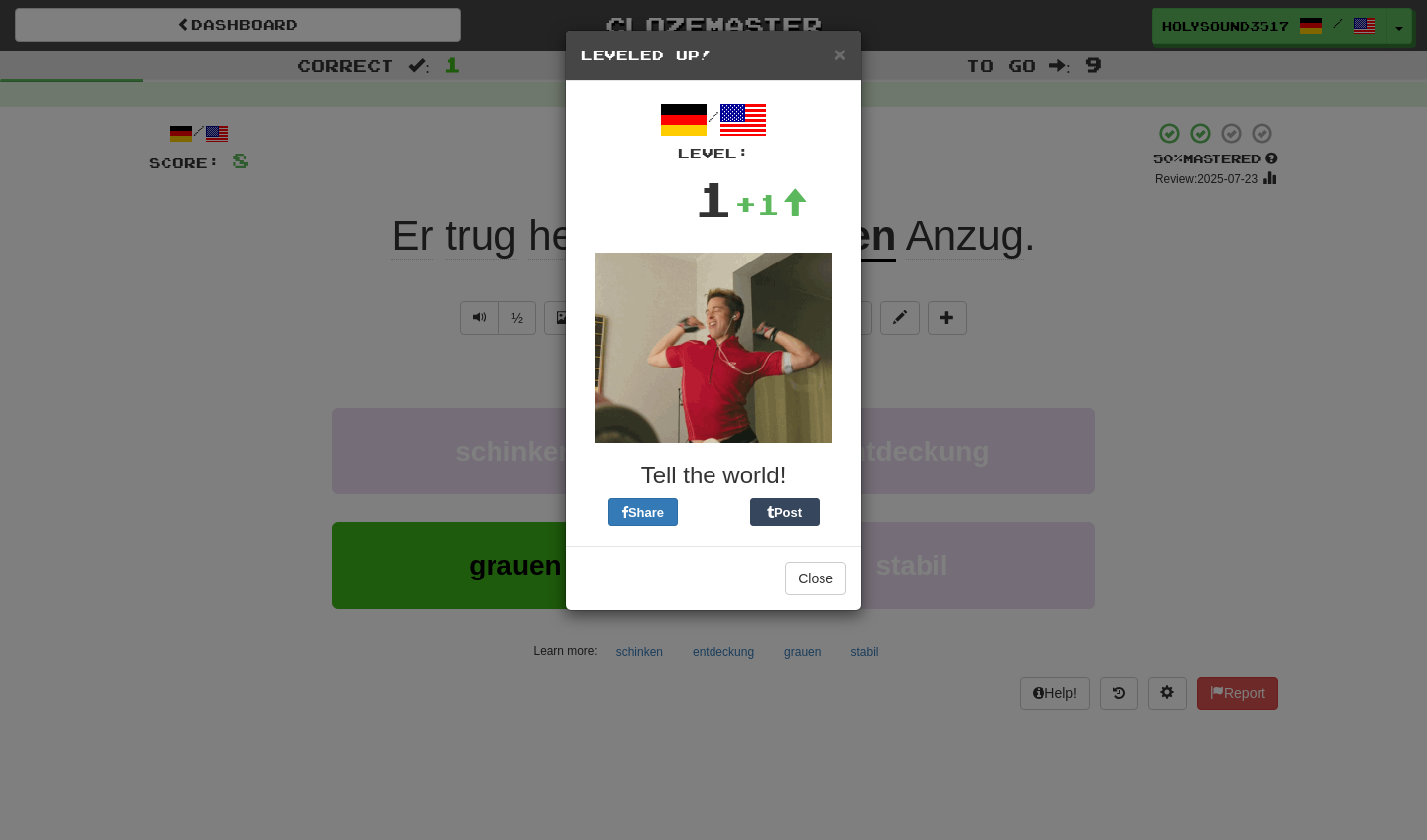click on "Close" at bounding box center [714, 578] 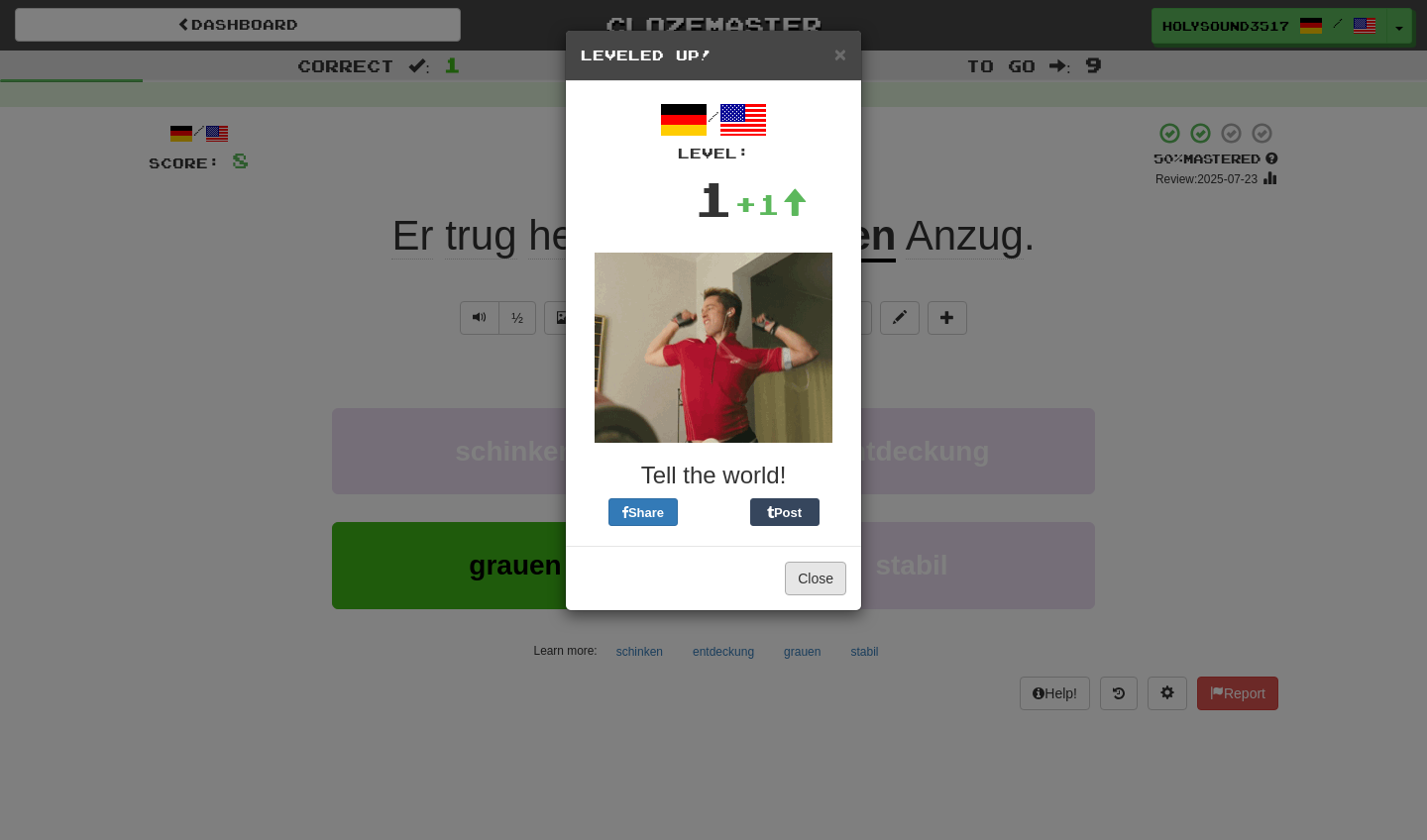 click on "Close" at bounding box center (816, 578) 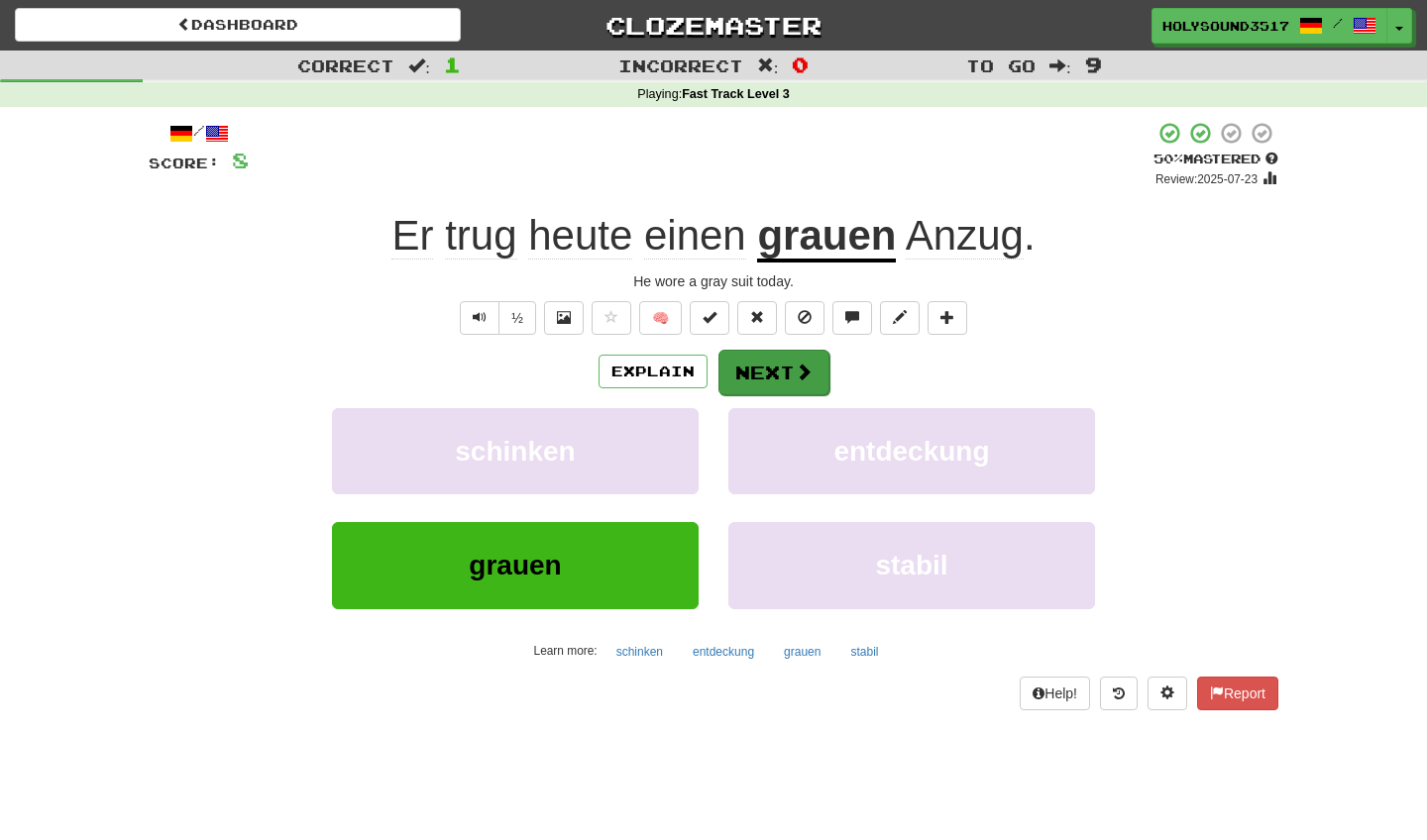 click on "Next" at bounding box center [774, 372] 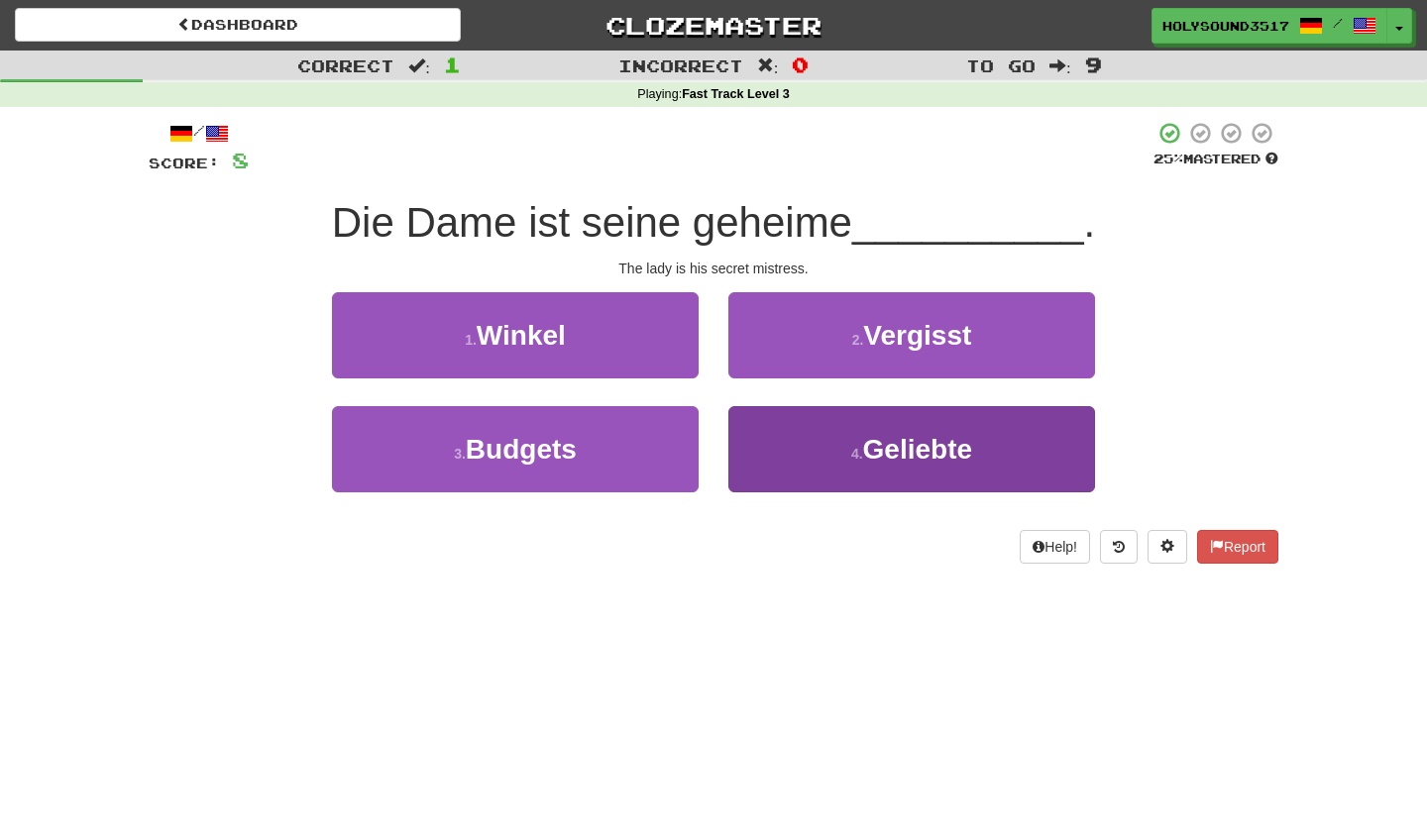 click on "4 .  Geliebte" at bounding box center (912, 449) 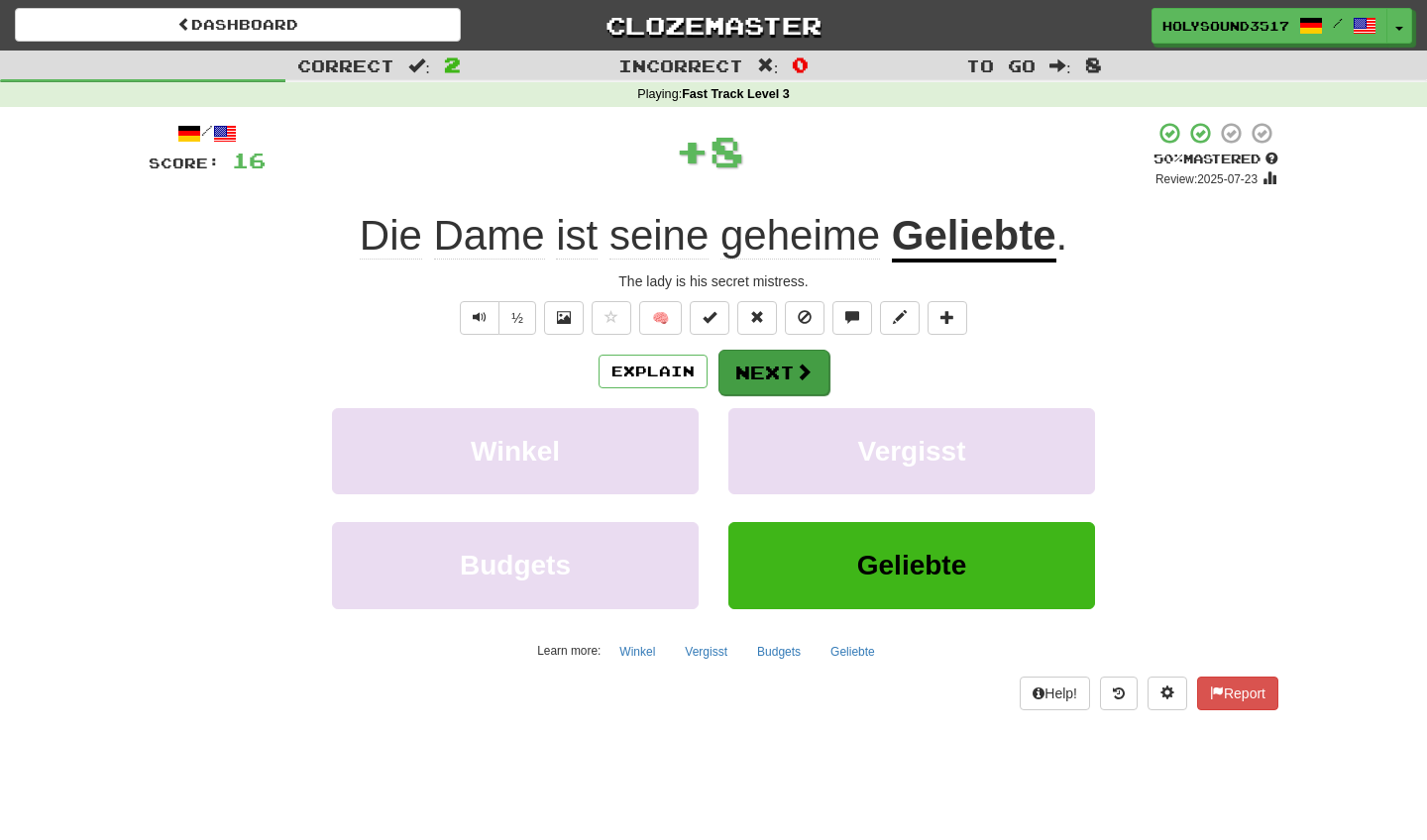 click on "Next" at bounding box center [774, 372] 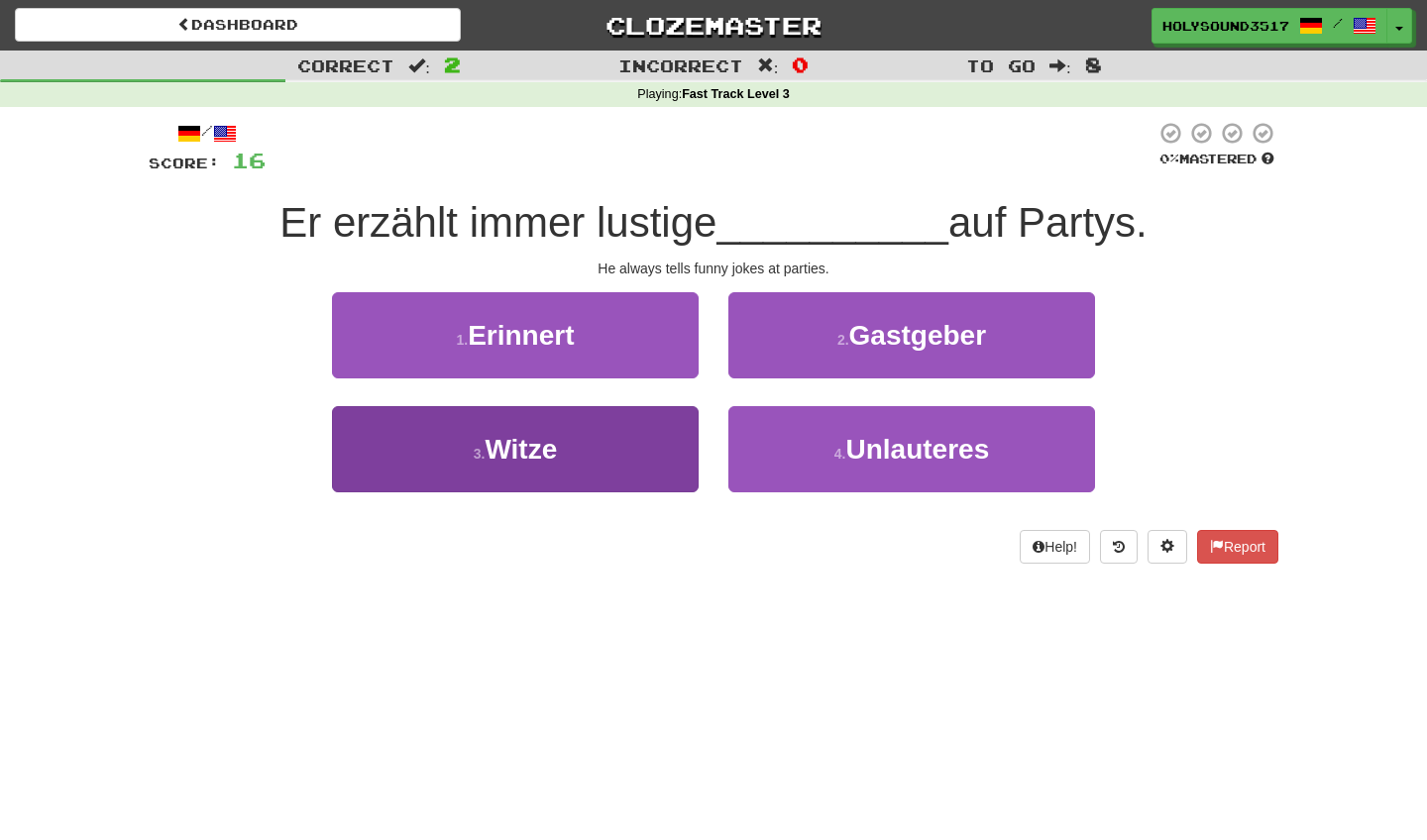 click on "3 .  Witze" at bounding box center (515, 449) 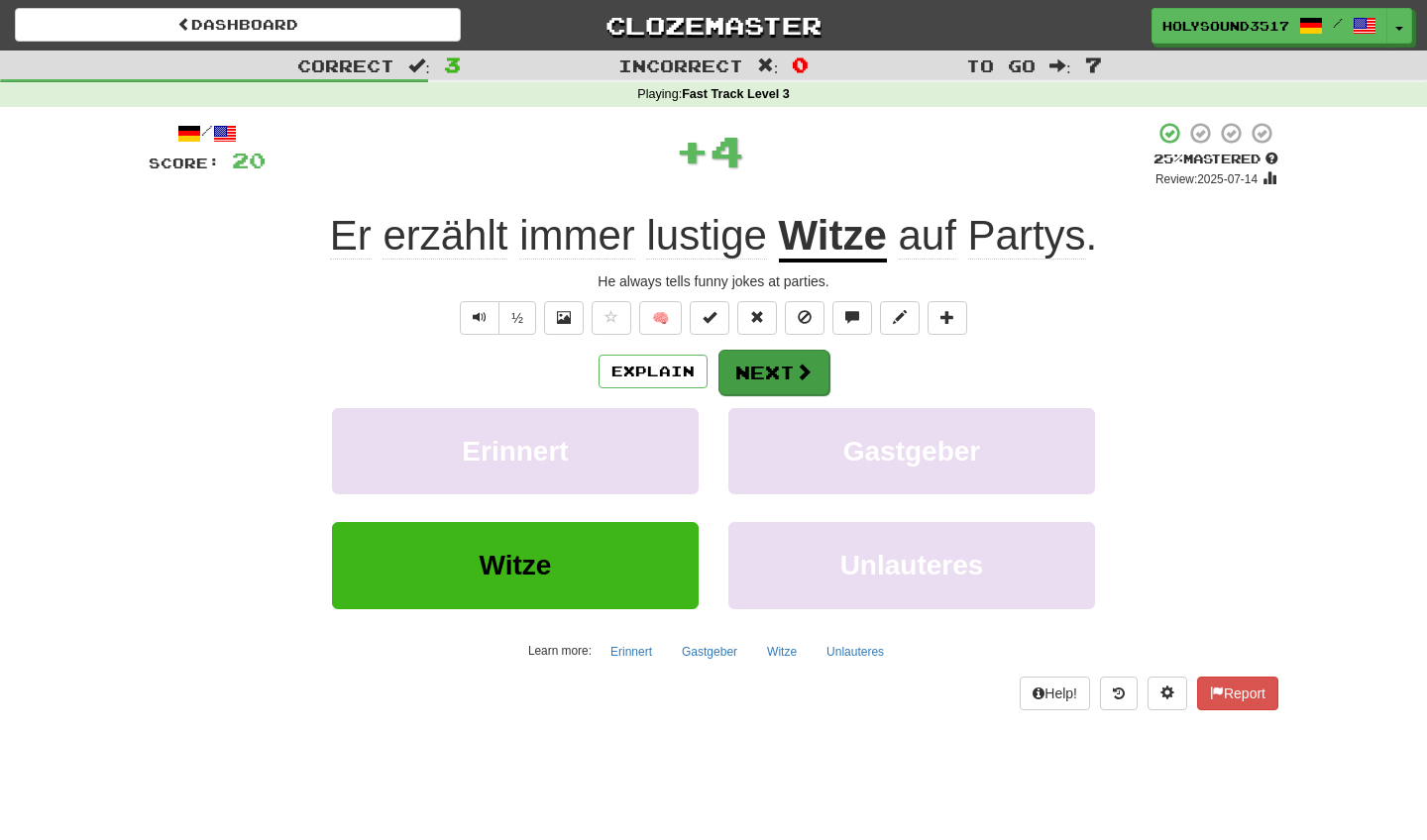 click on "Next" at bounding box center (774, 372) 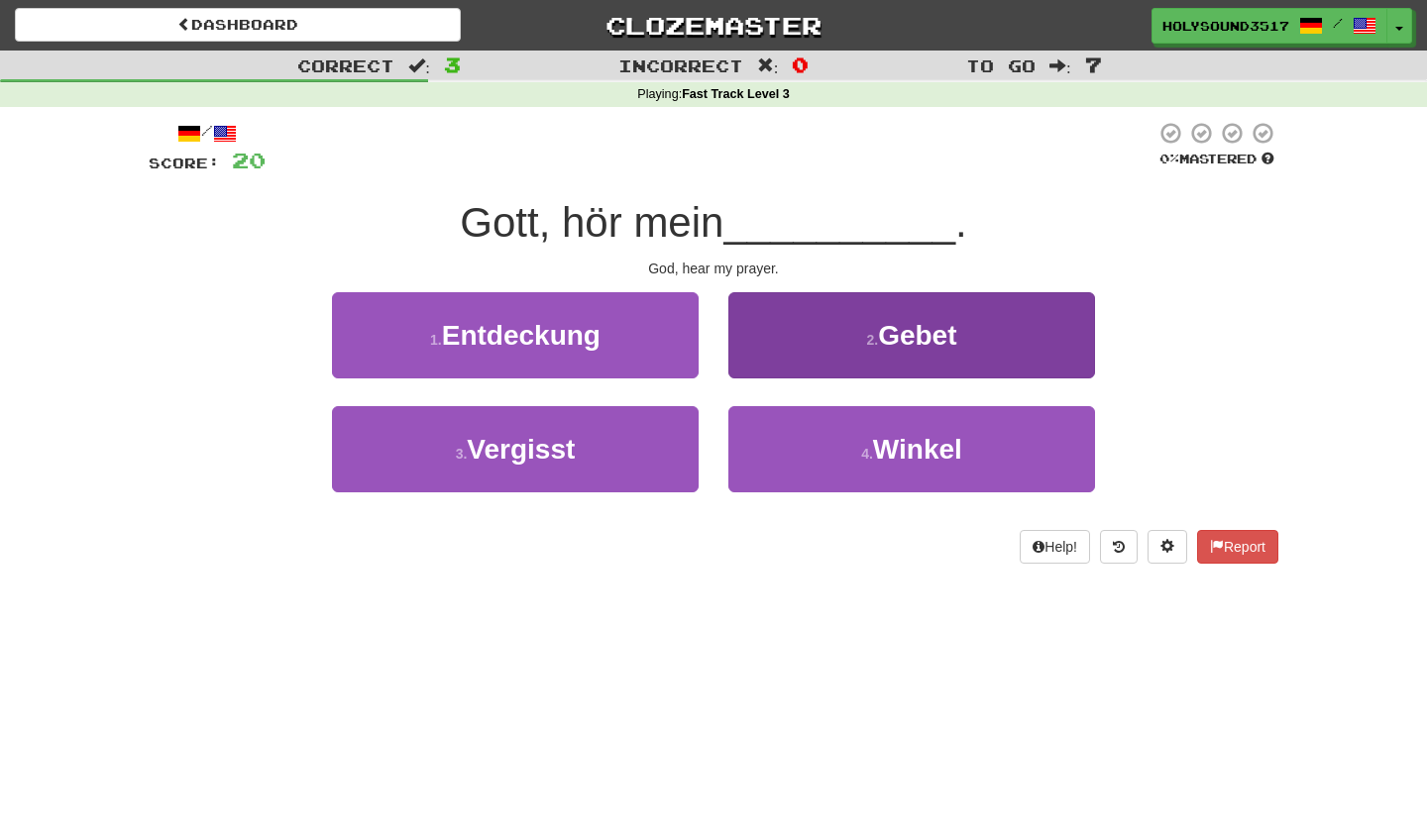 click on "2 .  Gebet" at bounding box center (912, 335) 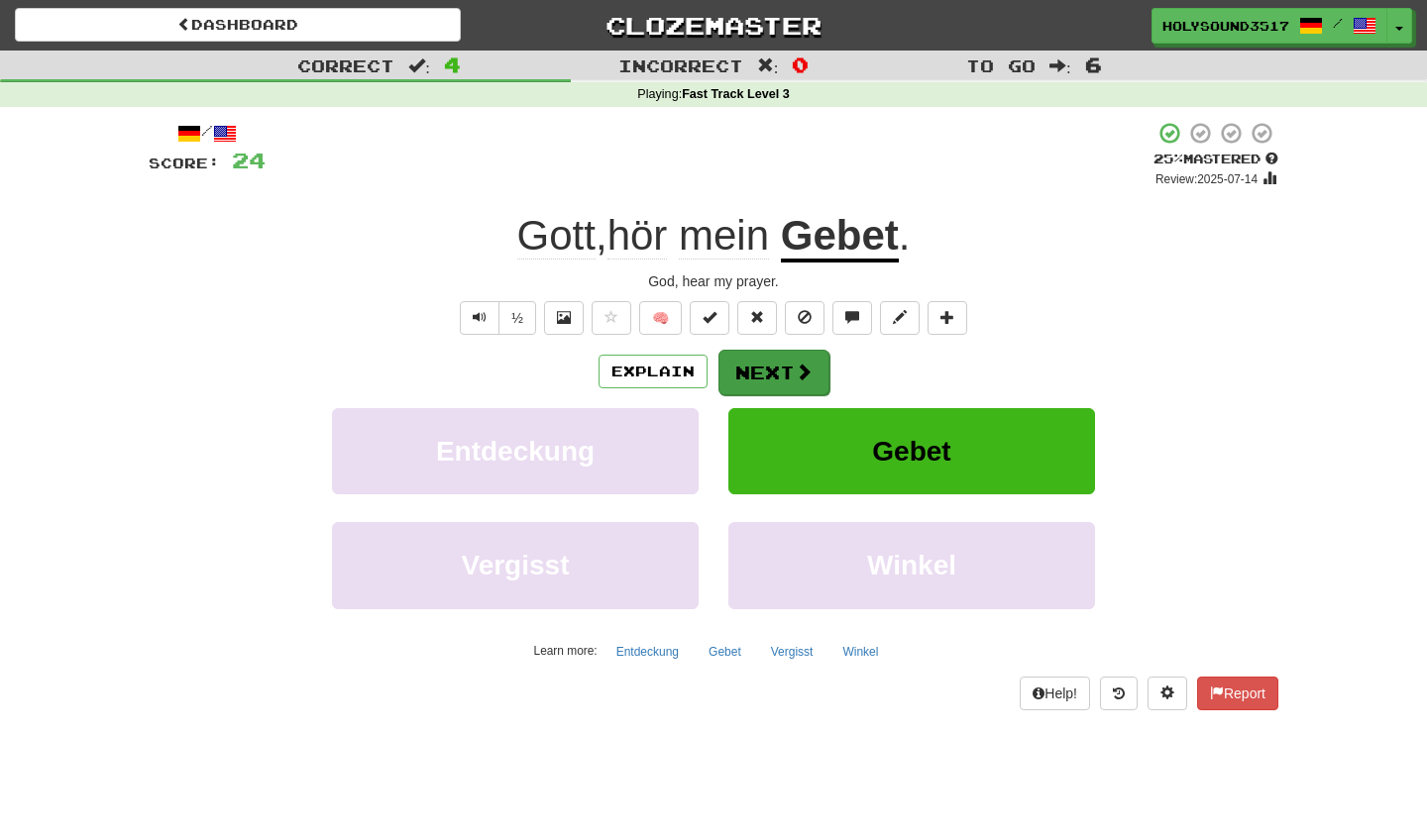 click on "Next" at bounding box center (774, 372) 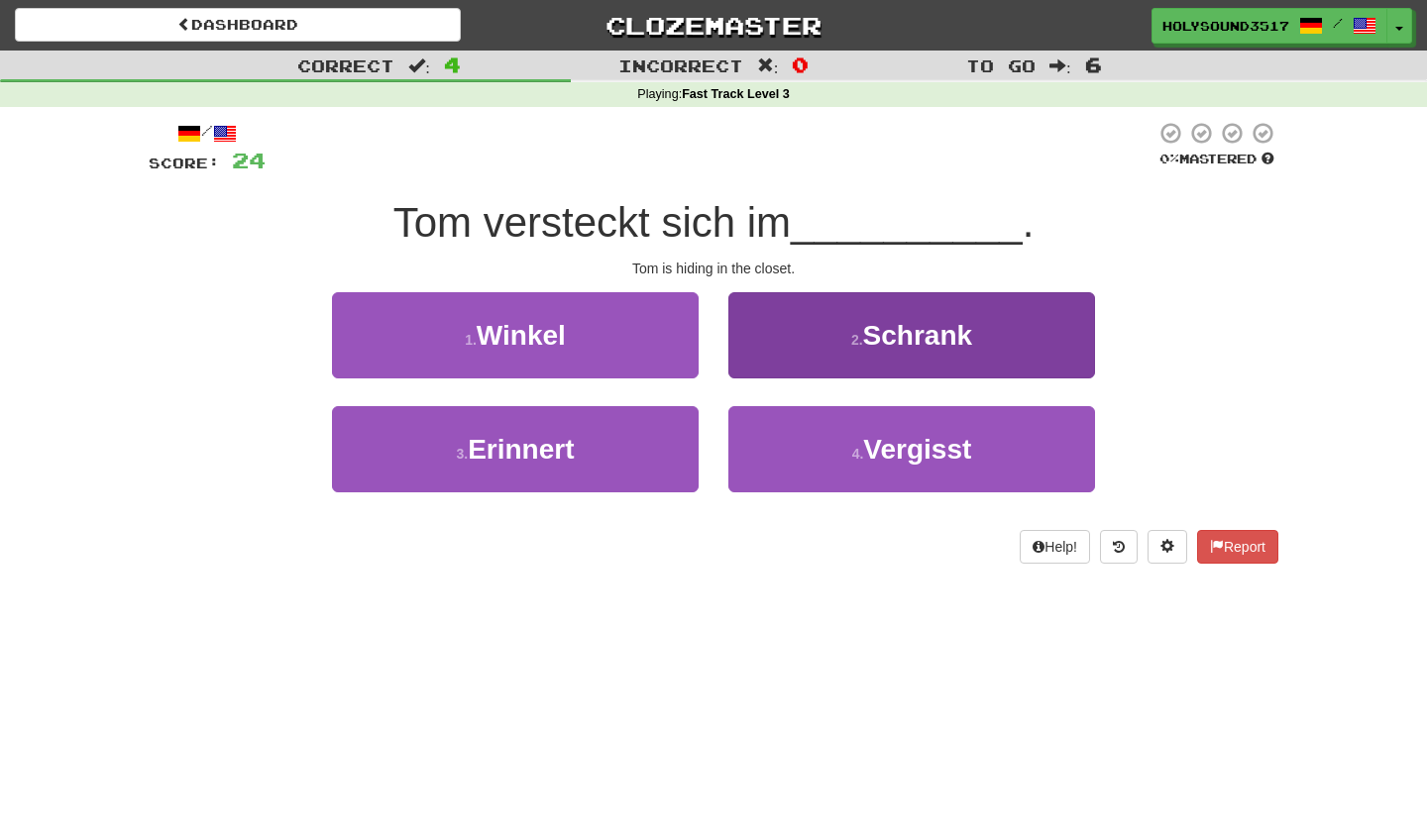 click on "2 .  Schrank" at bounding box center (912, 335) 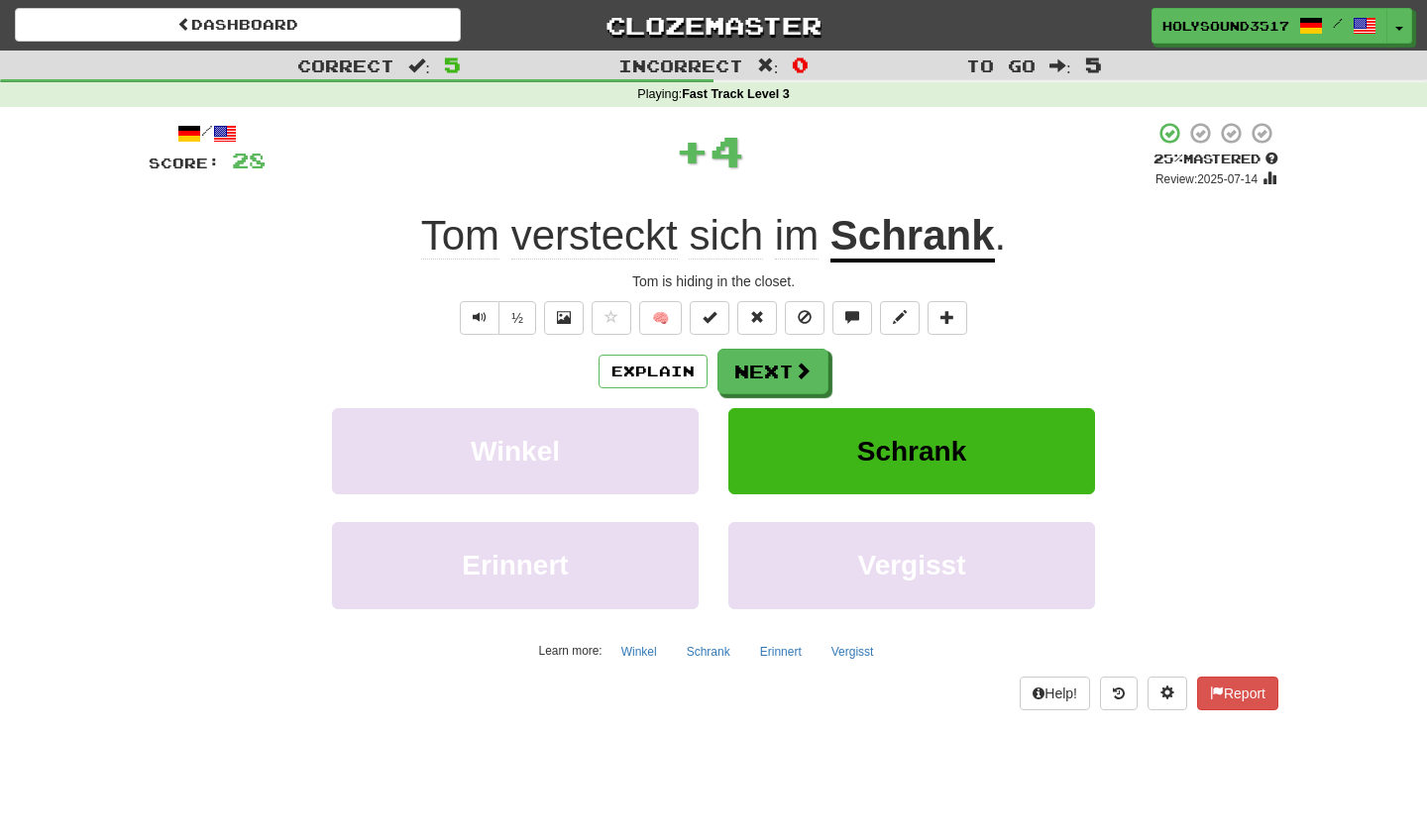 click on "/  Score:   28 + 4 25 %  Mastered Review:  2025-07-14 [FIRST]   versteckt   sich   im   Schrank . [FIRST] is hiding in the closet. ½ 🧠 Explain Next Winkel Schrank Erinnert Vergisst Learn more: Winkel Schrank Erinnert Vergisst  Help!  Report" at bounding box center [714, 415] 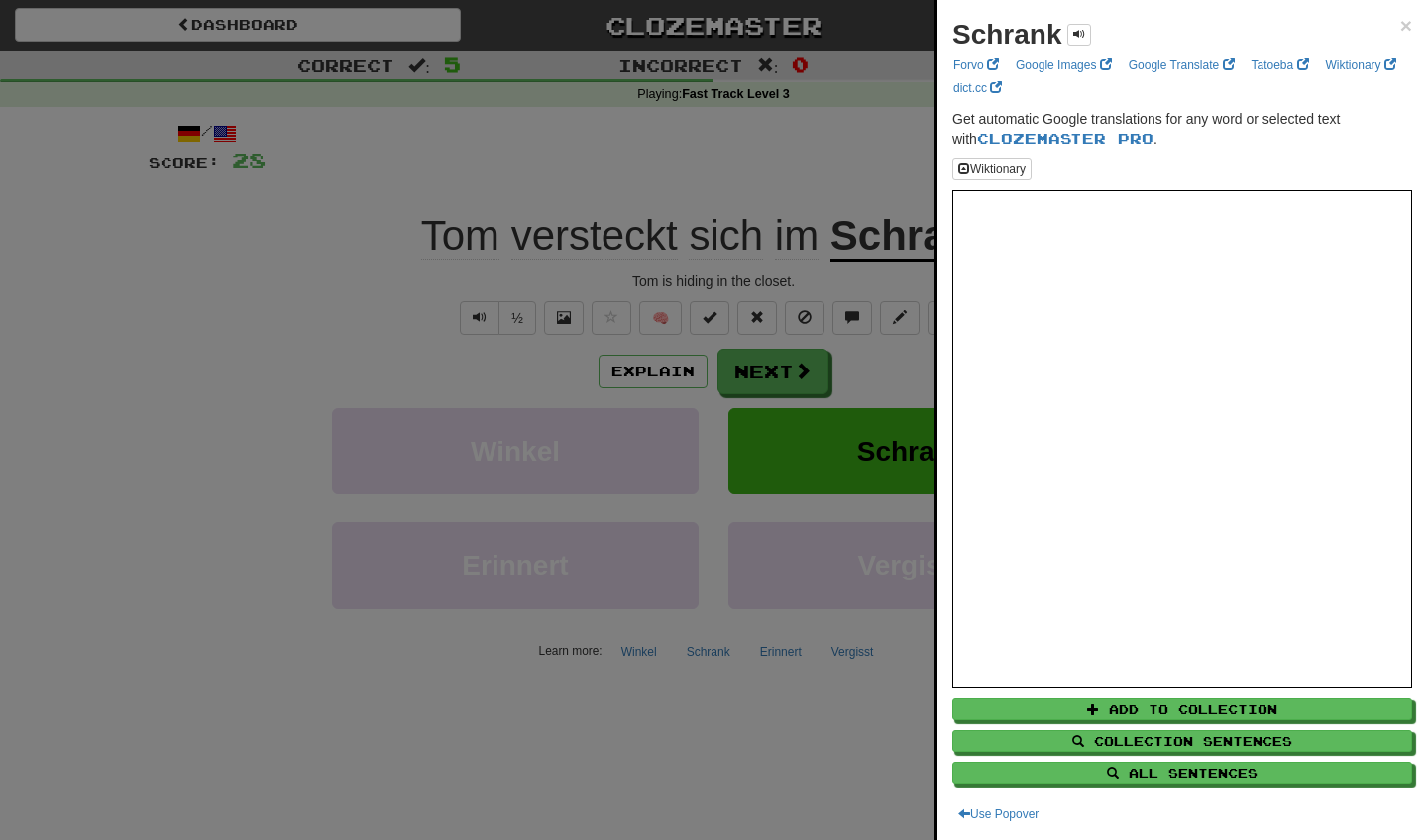 scroll, scrollTop: 0, scrollLeft: 0, axis: both 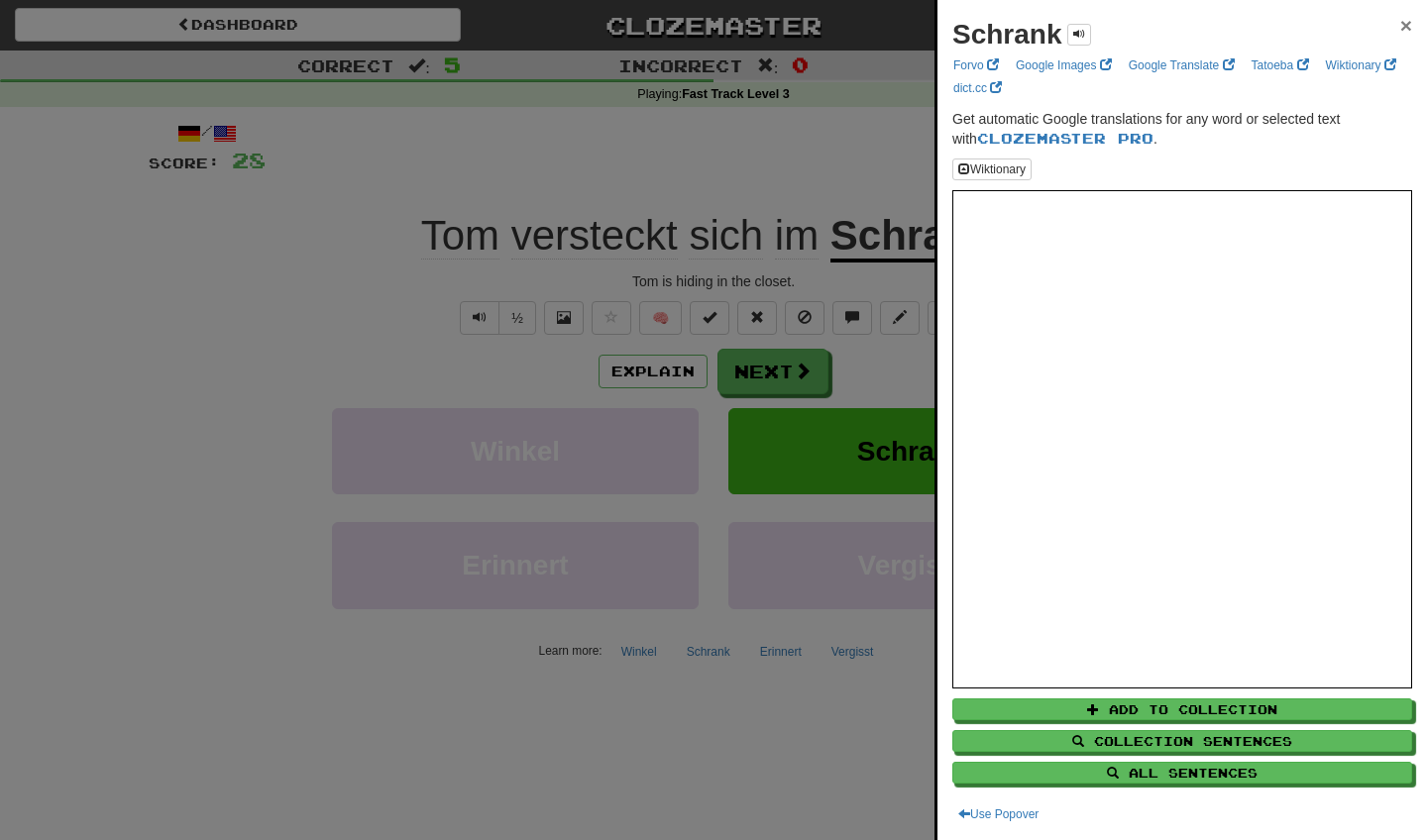 click on "×" at bounding box center (1406, 25) 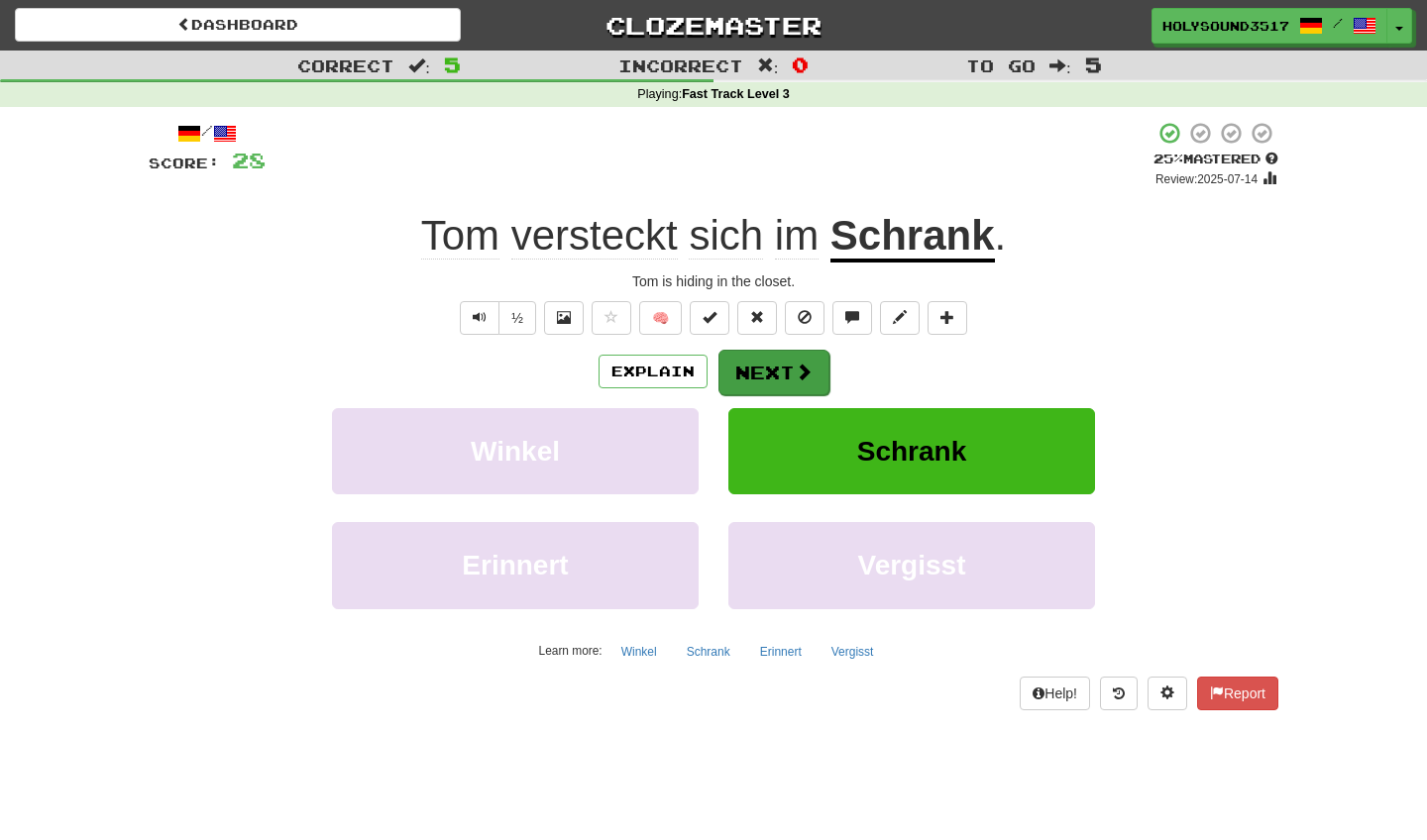 click on "Next" at bounding box center (774, 372) 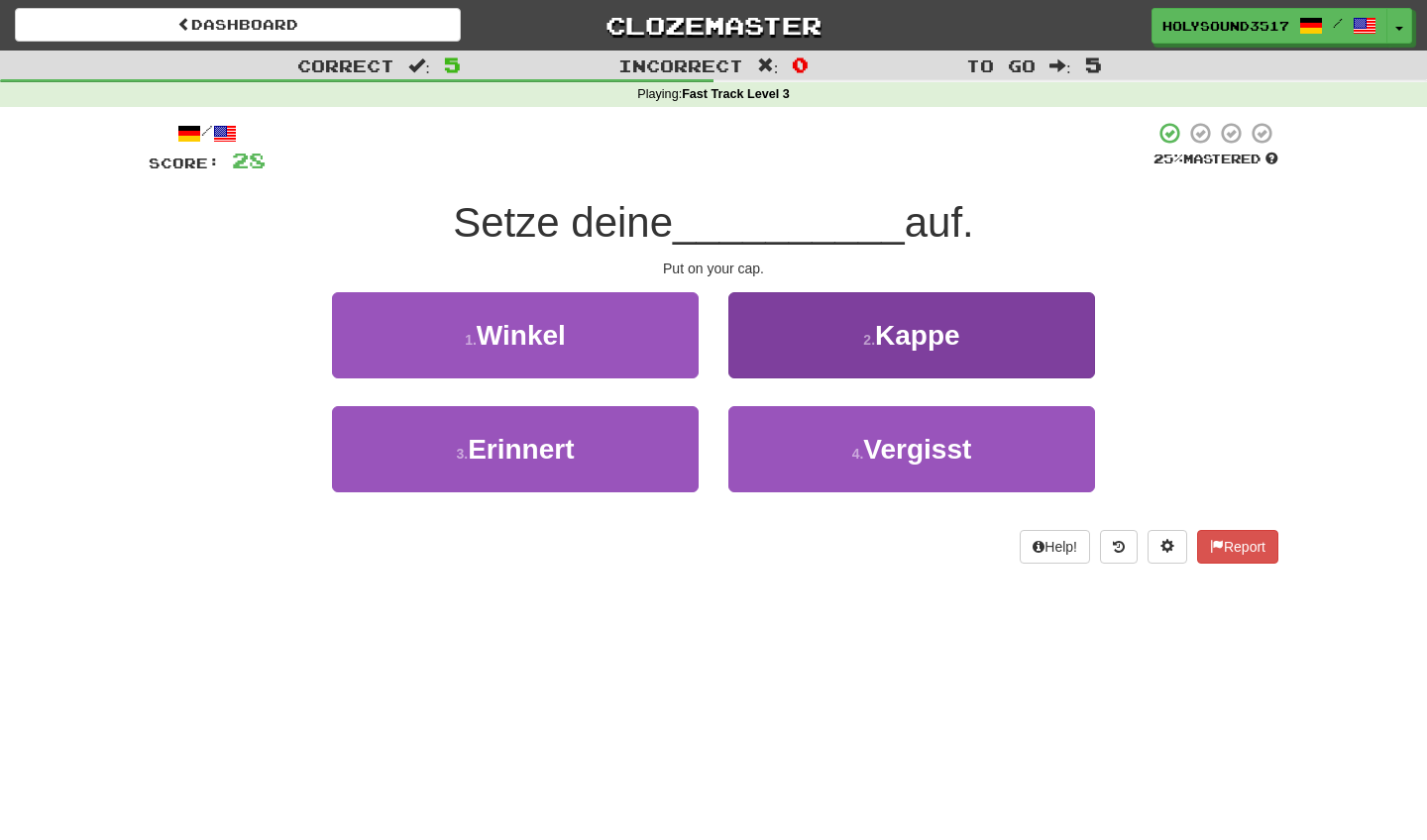 click on "2 .  Kappe" at bounding box center [912, 335] 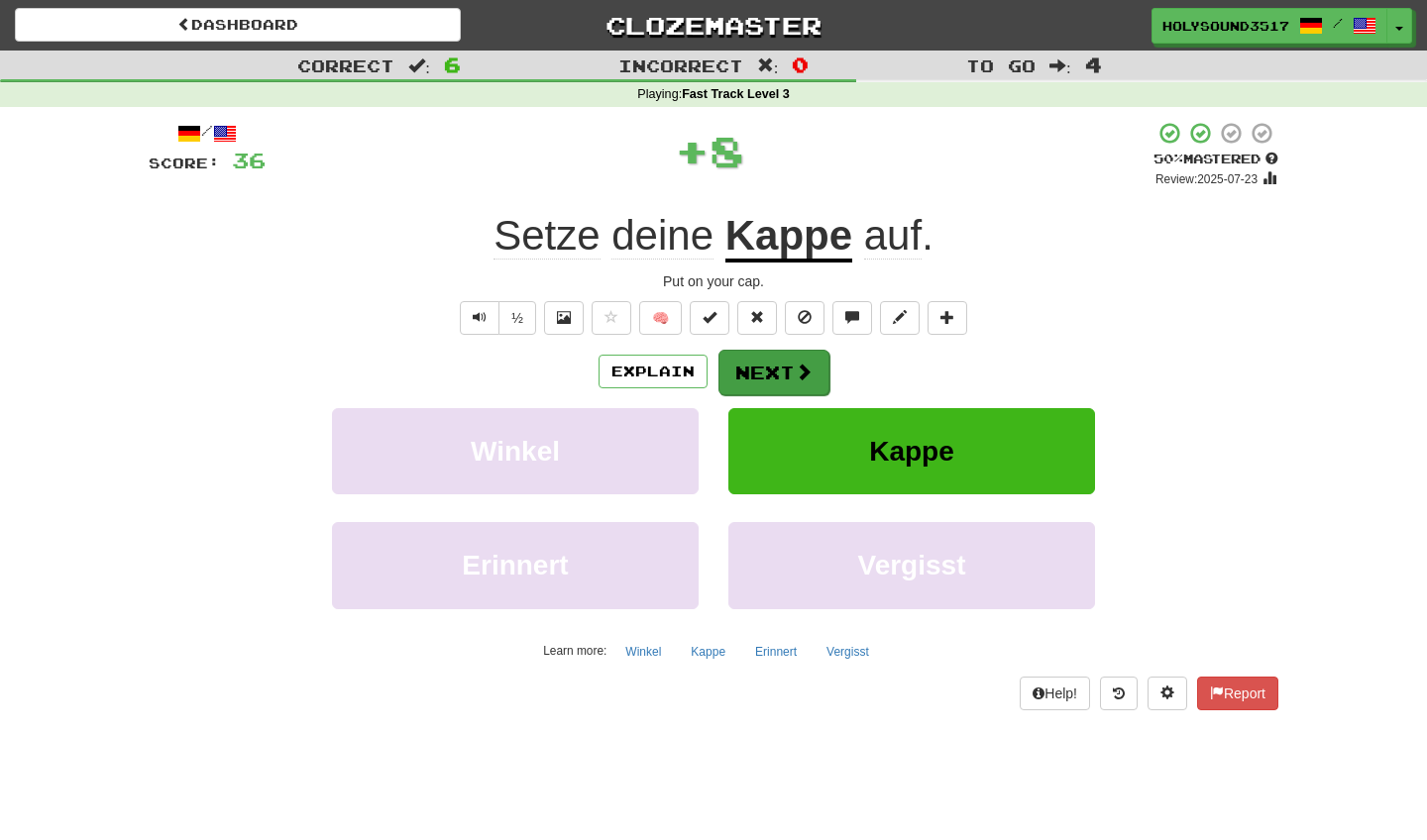click on "Next" at bounding box center [774, 372] 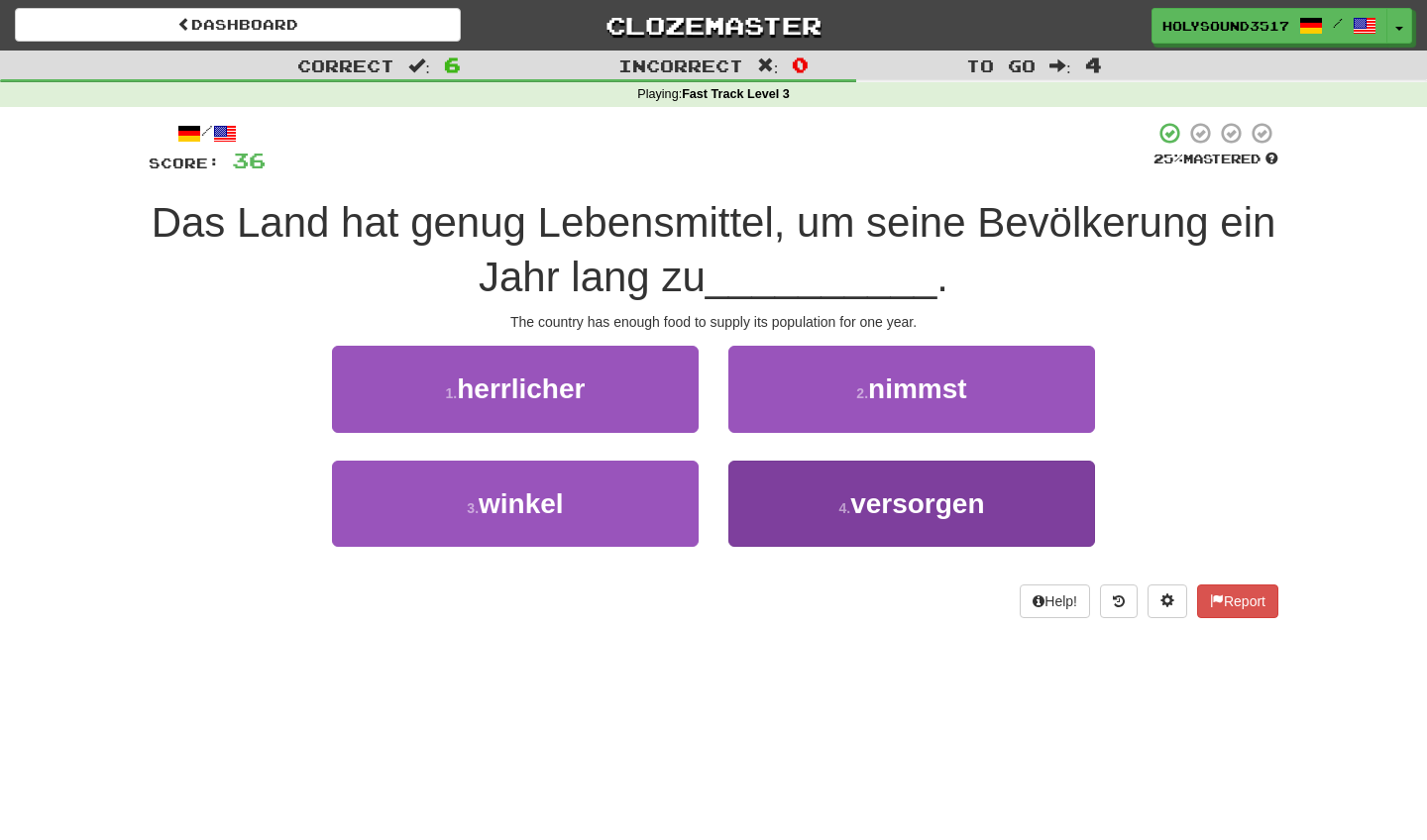 click on "4 .  versorgen" at bounding box center [912, 503] 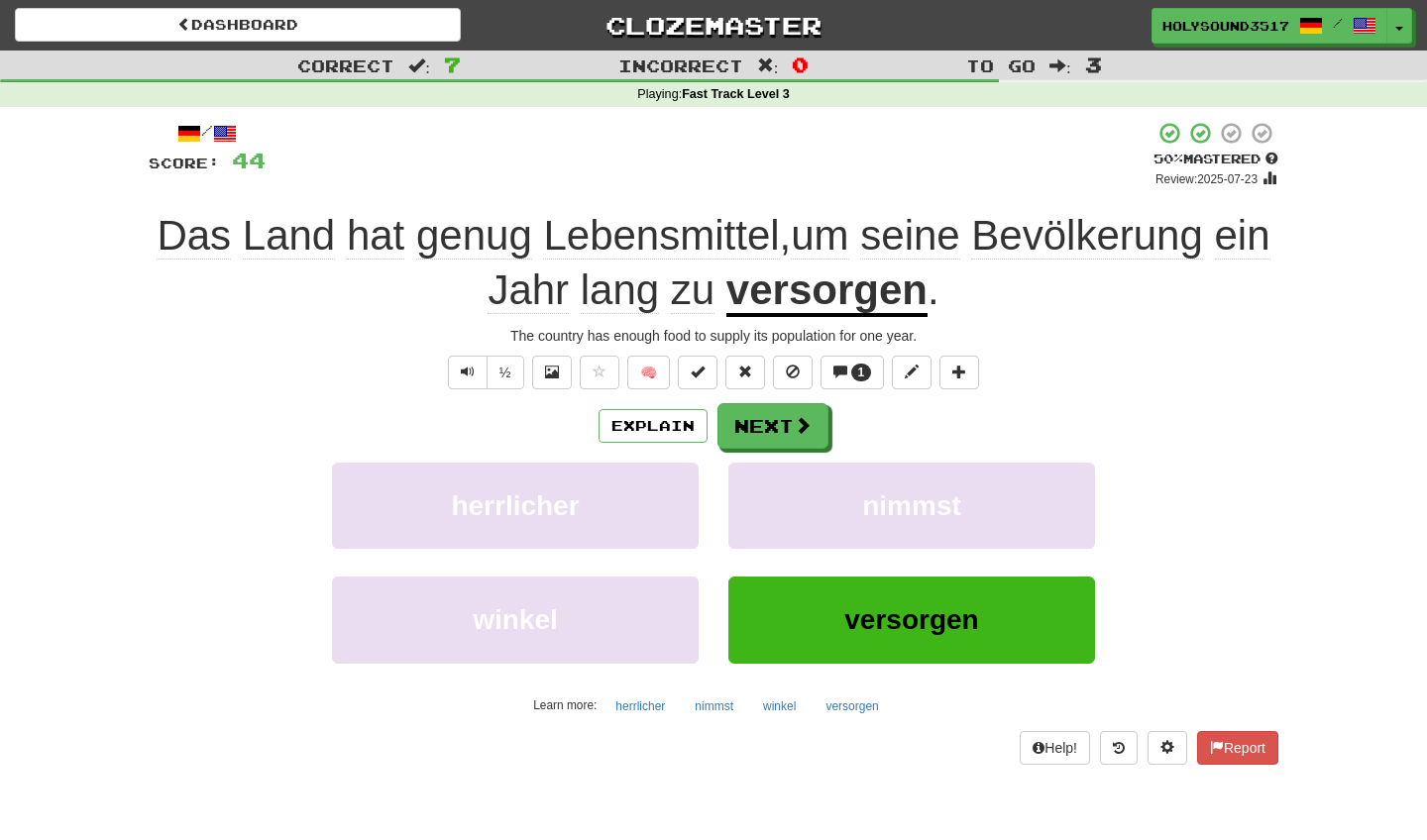 click on "Lebensmittel" 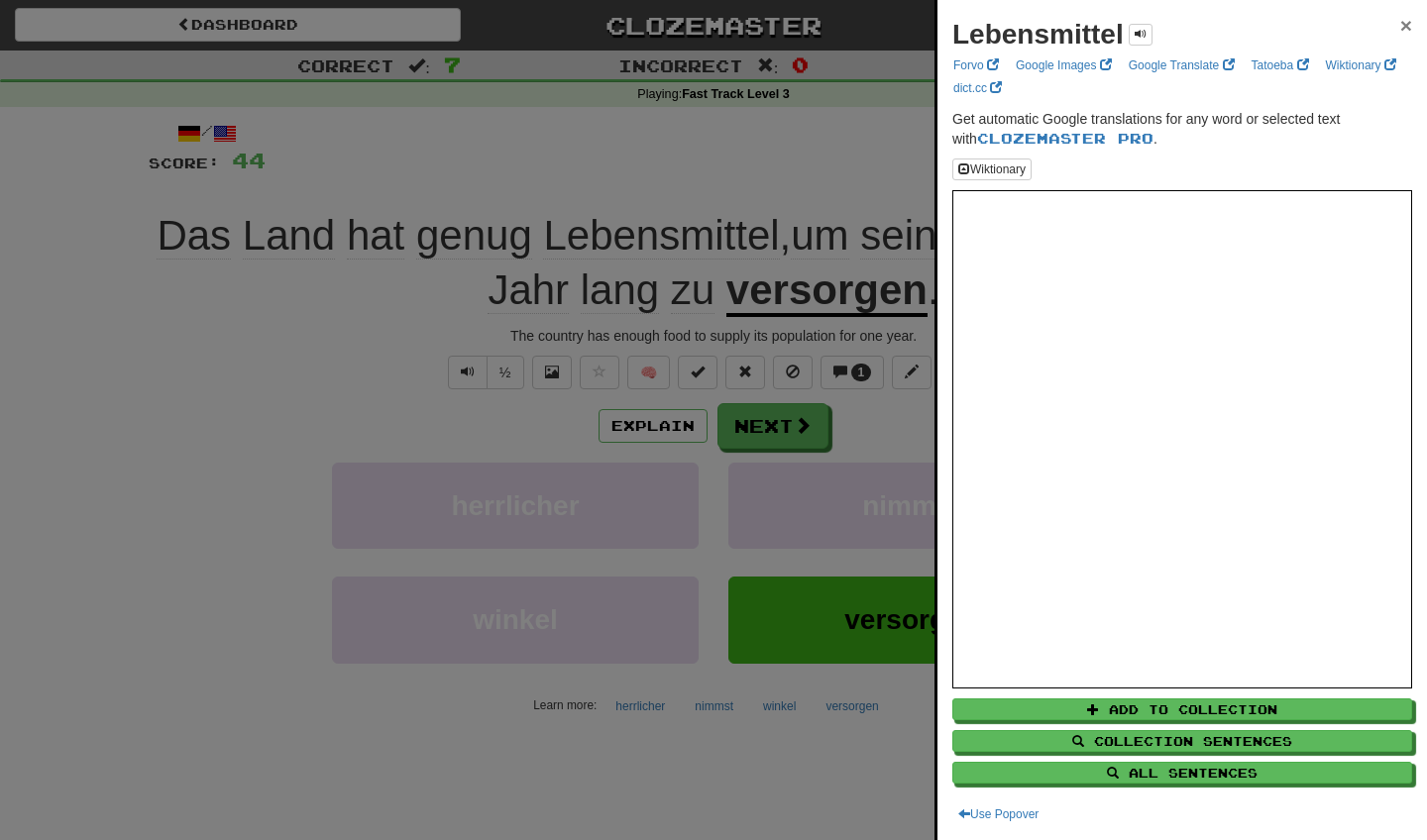 click on "×" at bounding box center [1406, 25] 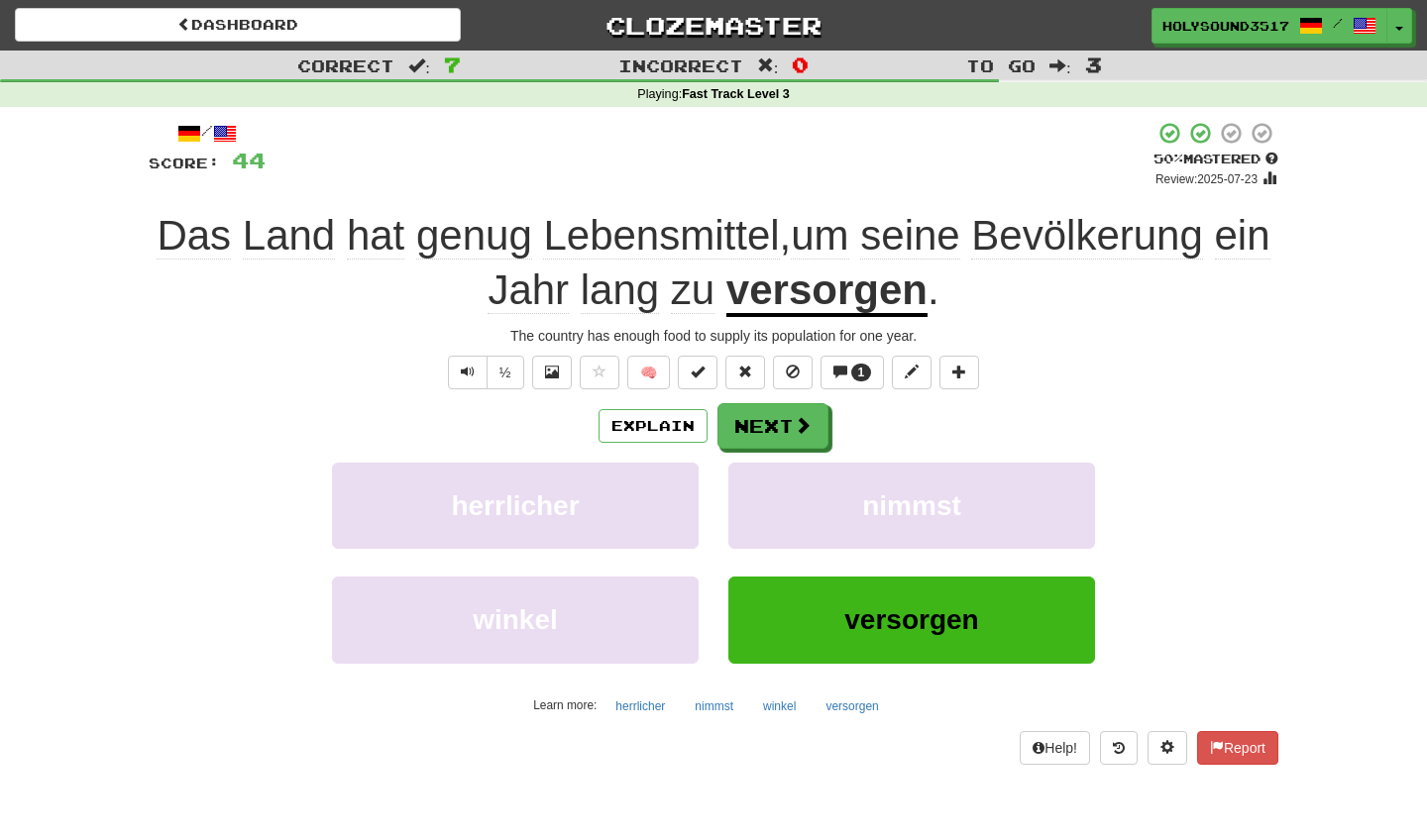 click on "Bevölkerung" 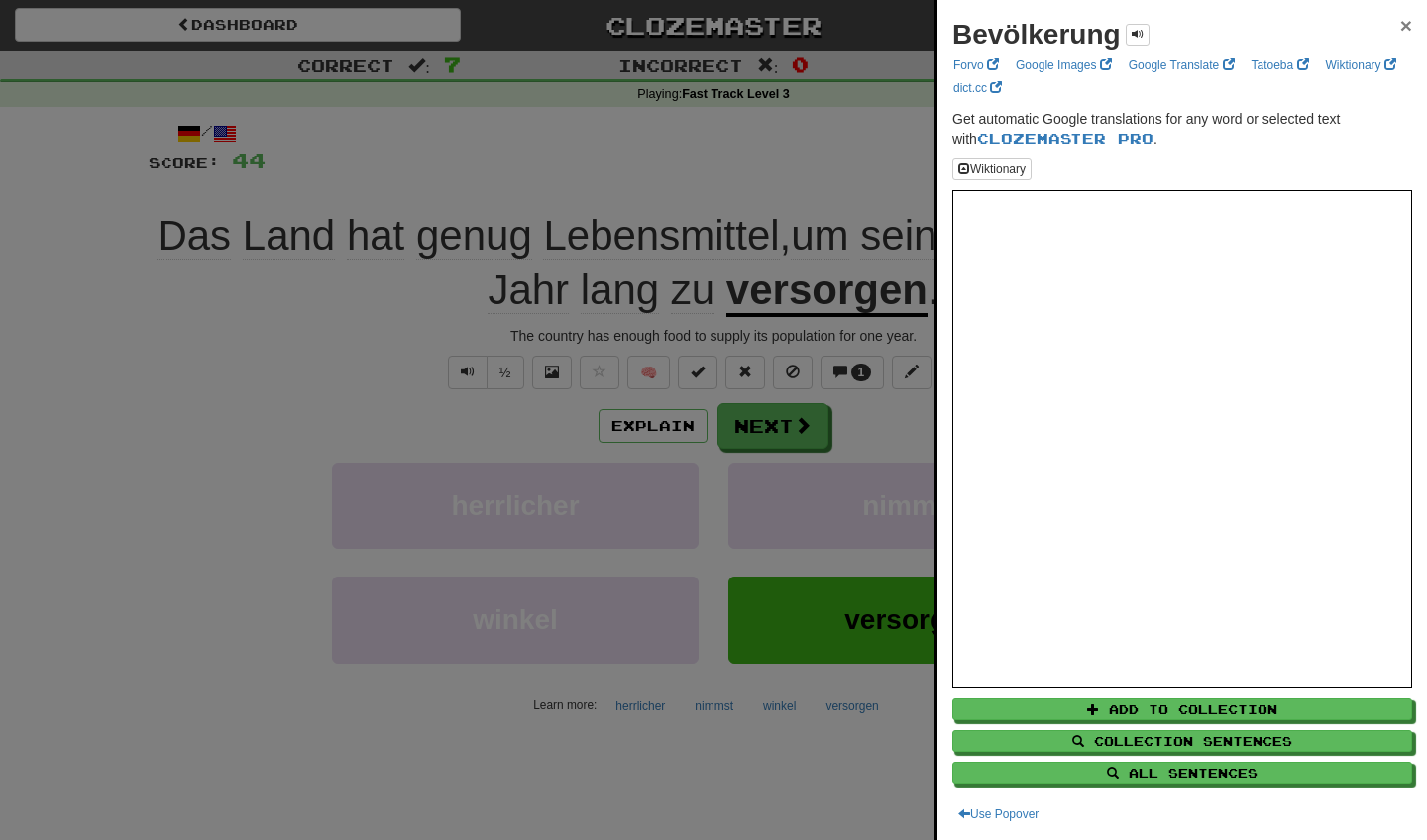 click on "×" at bounding box center [1406, 25] 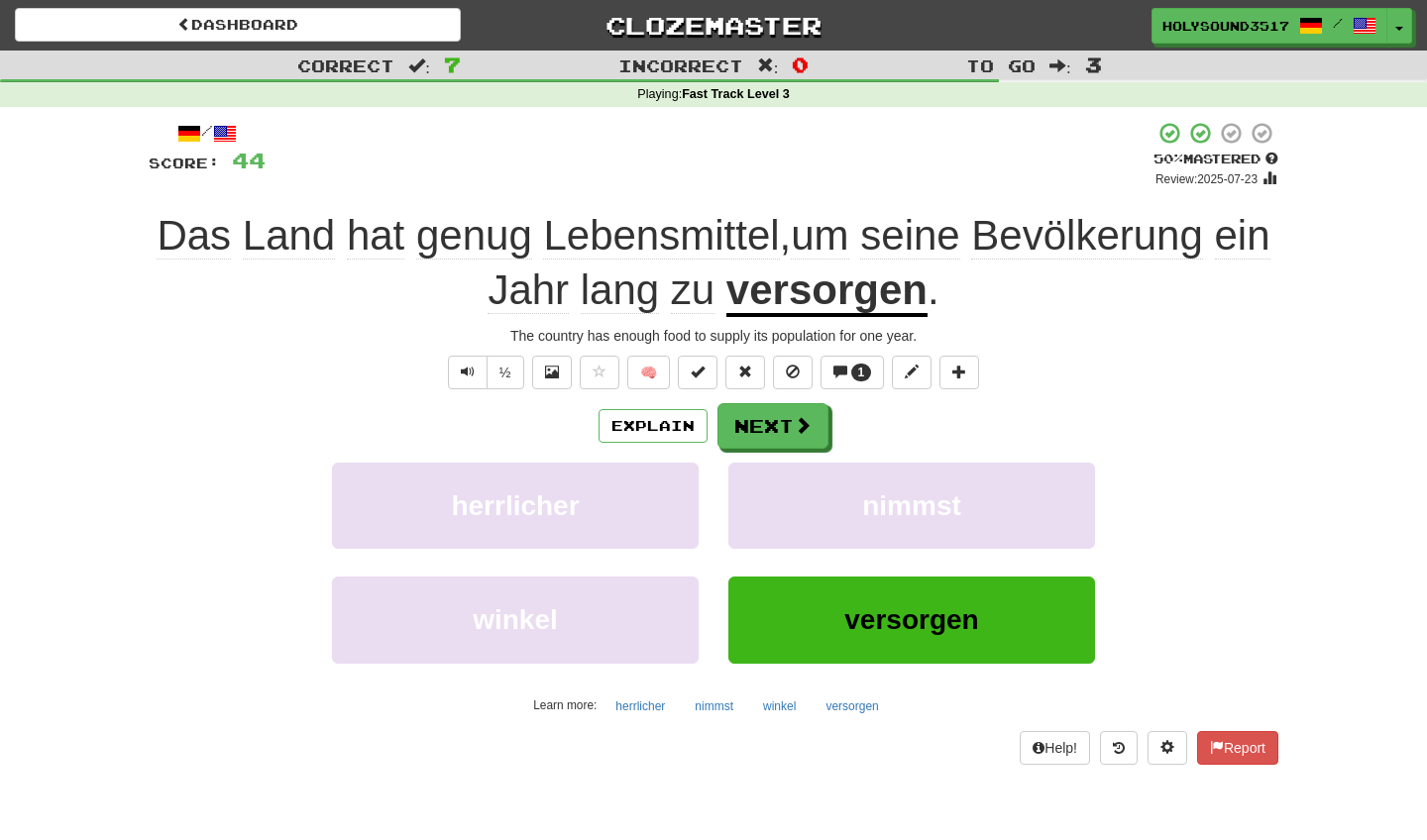 click on "versorgen" at bounding box center [826, 291] 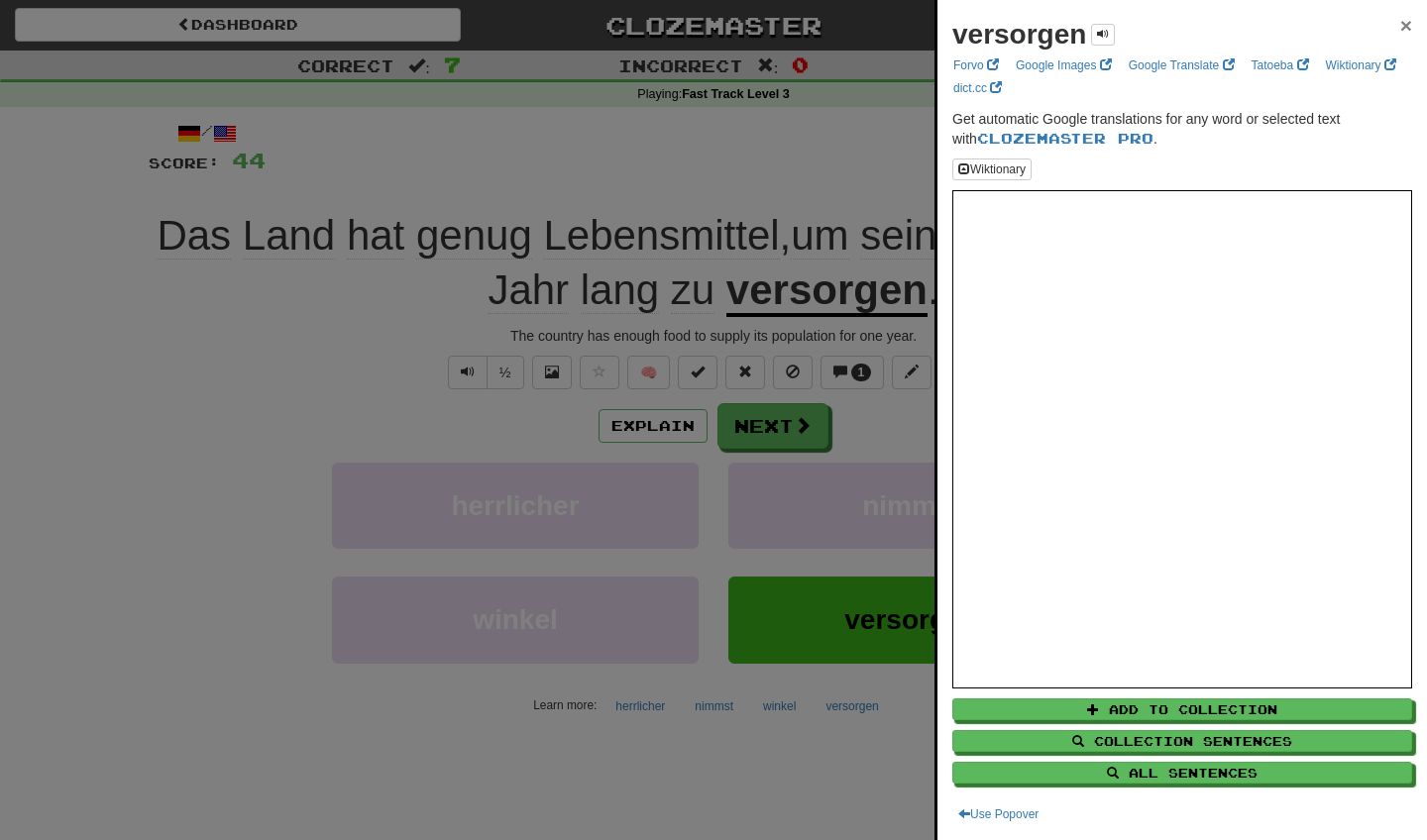 click on "×" at bounding box center (1406, 25) 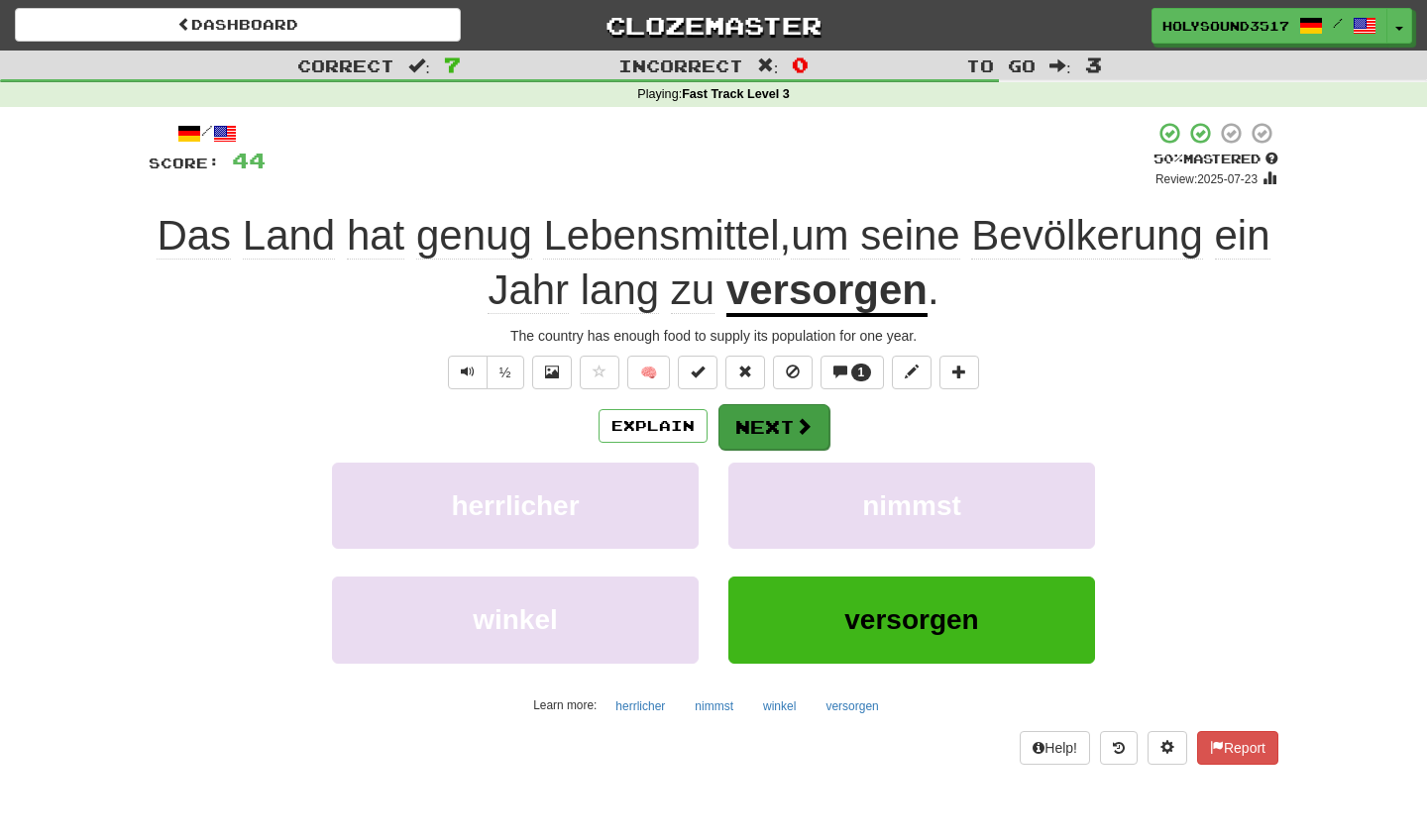 click on "Next" at bounding box center [774, 427] 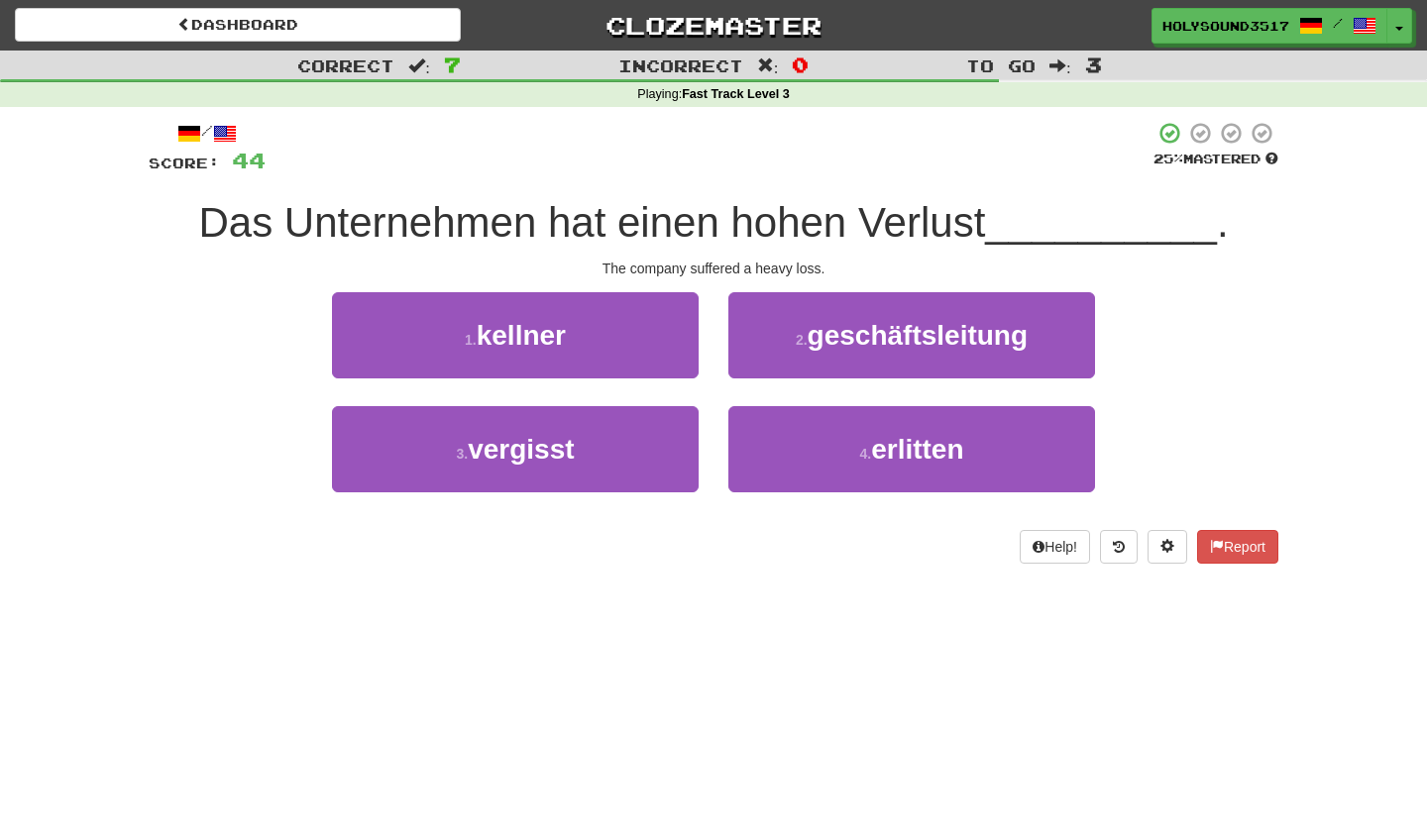 click on "Das Unternehmen hat einen hohen Verlust" at bounding box center (592, 222) 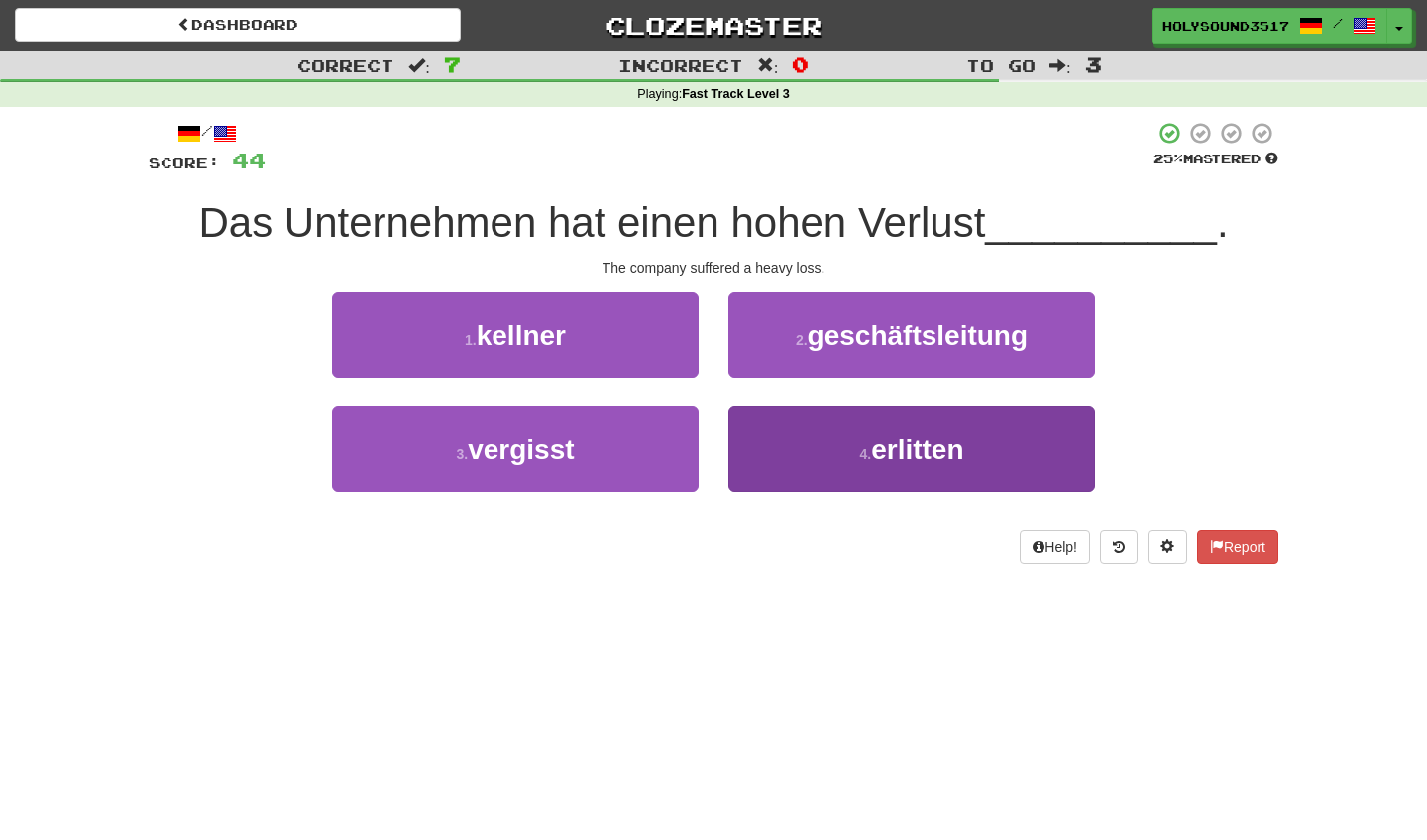 click on "4 .  erlitten" at bounding box center [912, 449] 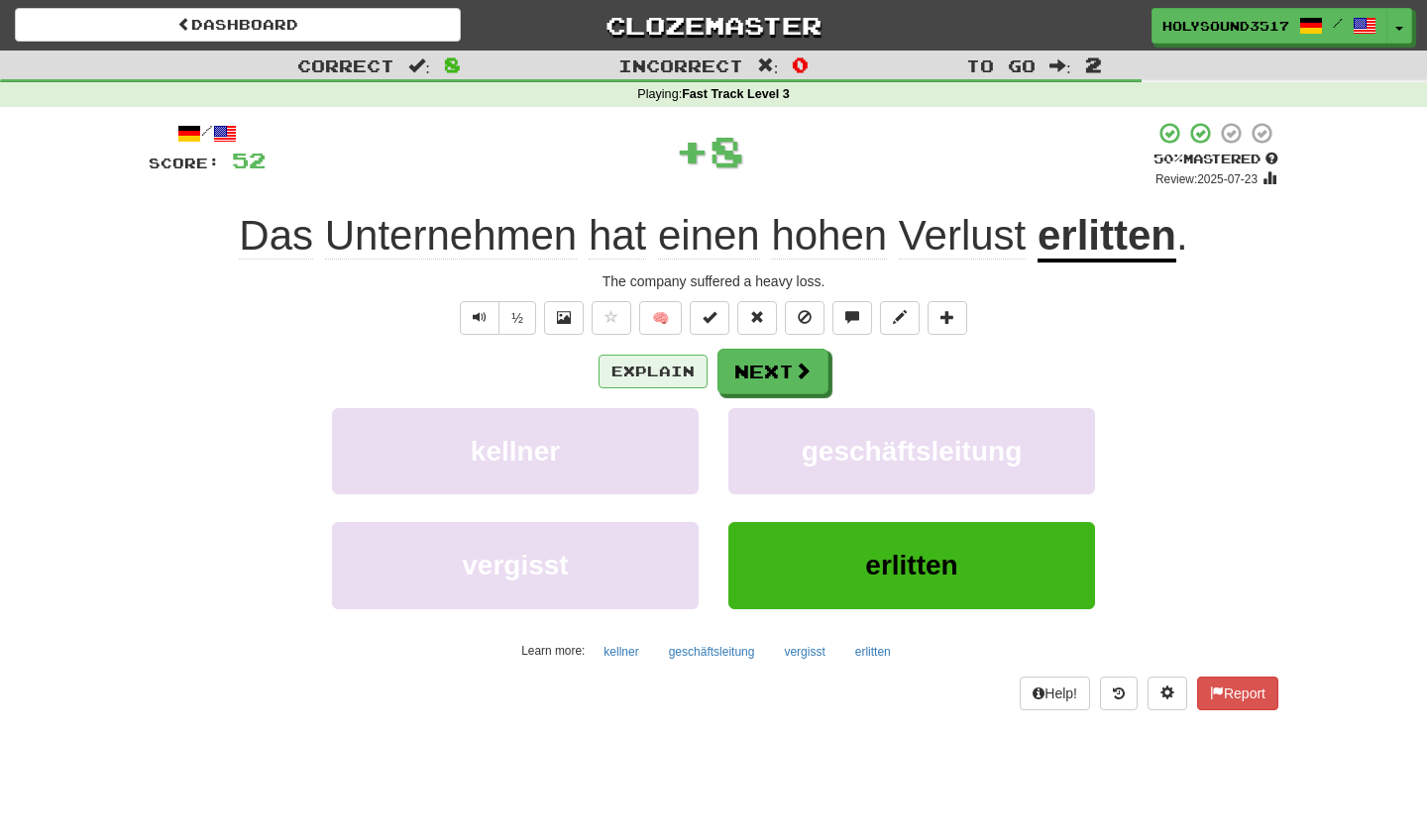 click on "Explain" at bounding box center (653, 371) 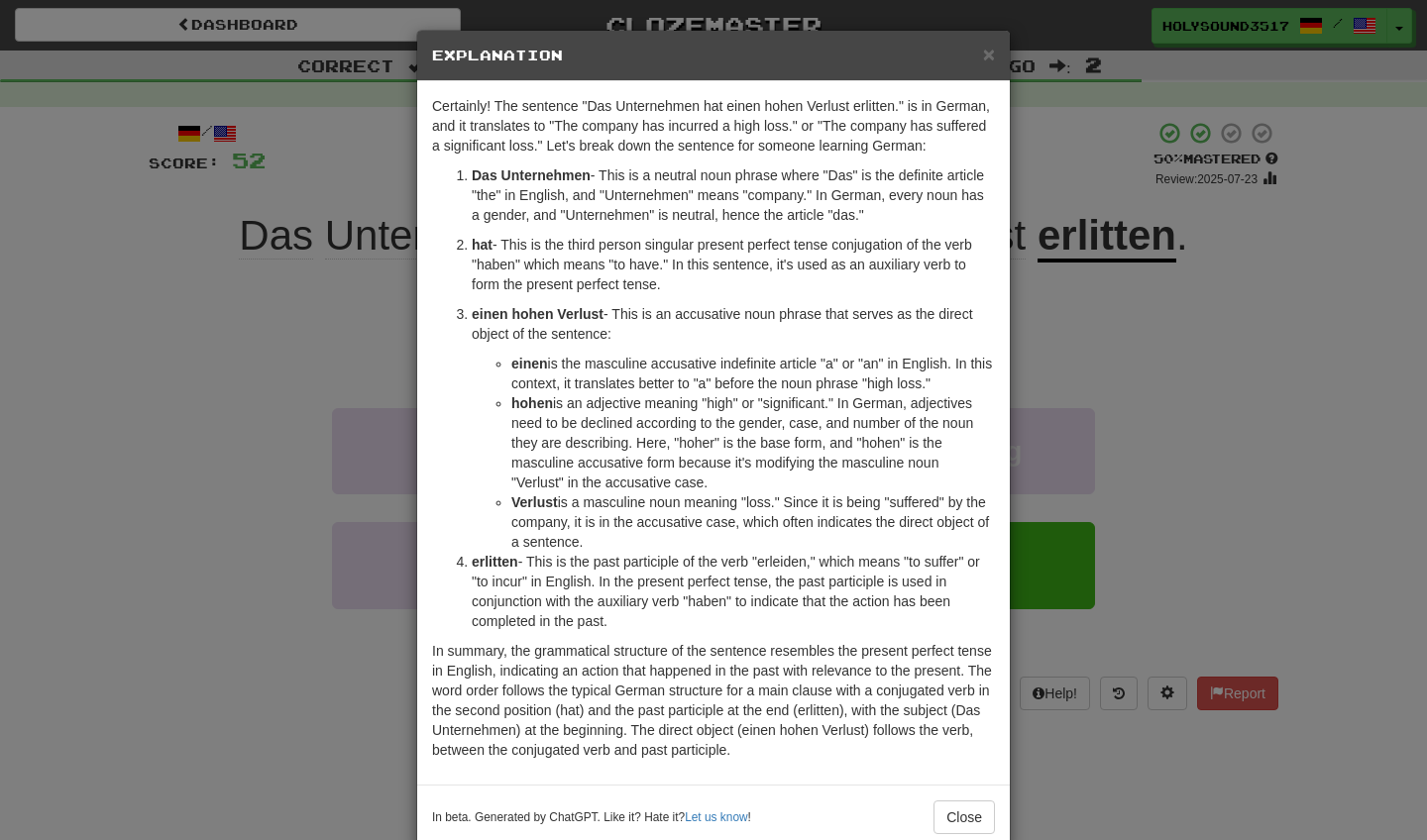 drag, startPoint x: 610, startPoint y: 306, endPoint x: 644, endPoint y: 332, distance: 42.80187 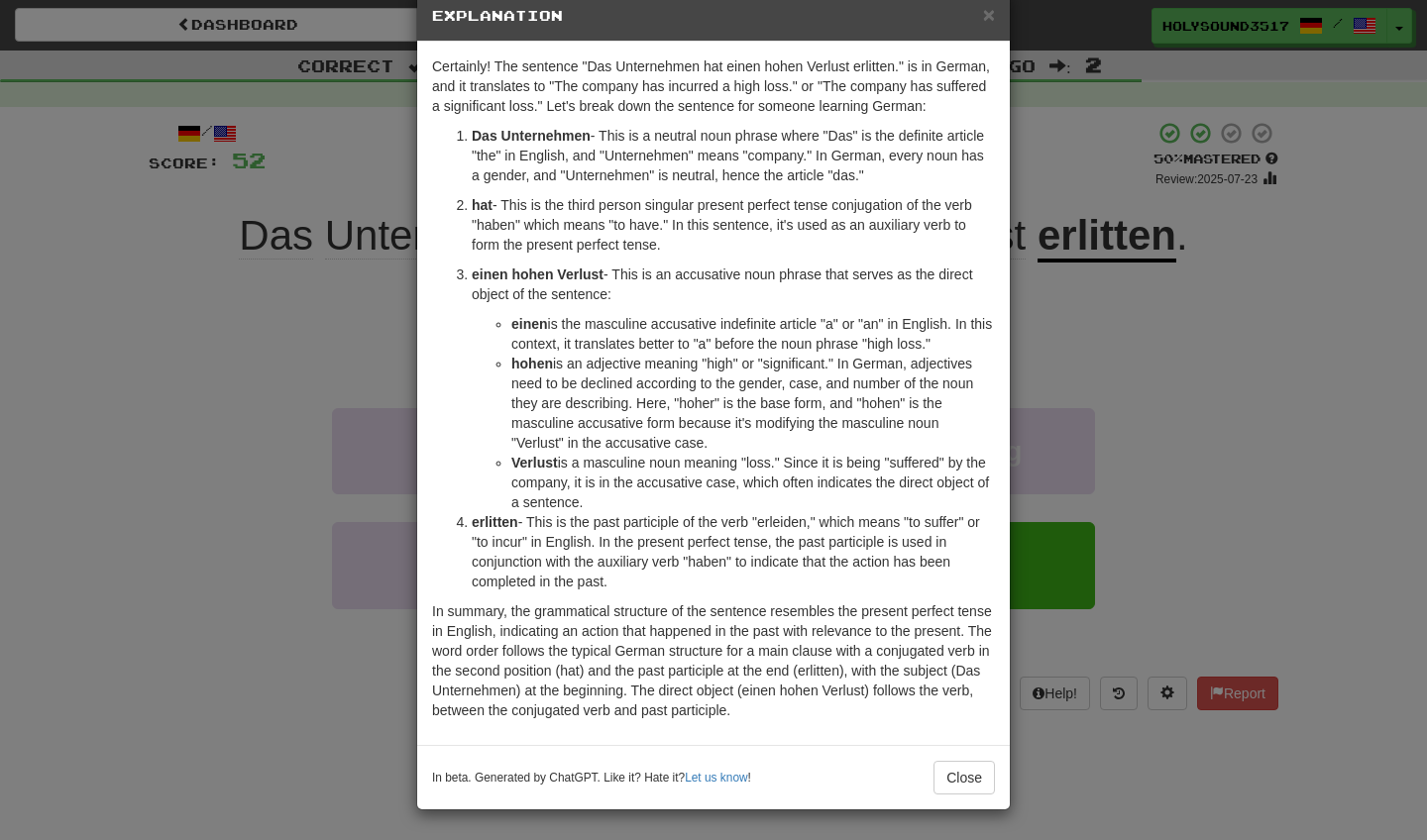 scroll, scrollTop: 40, scrollLeft: 0, axis: vertical 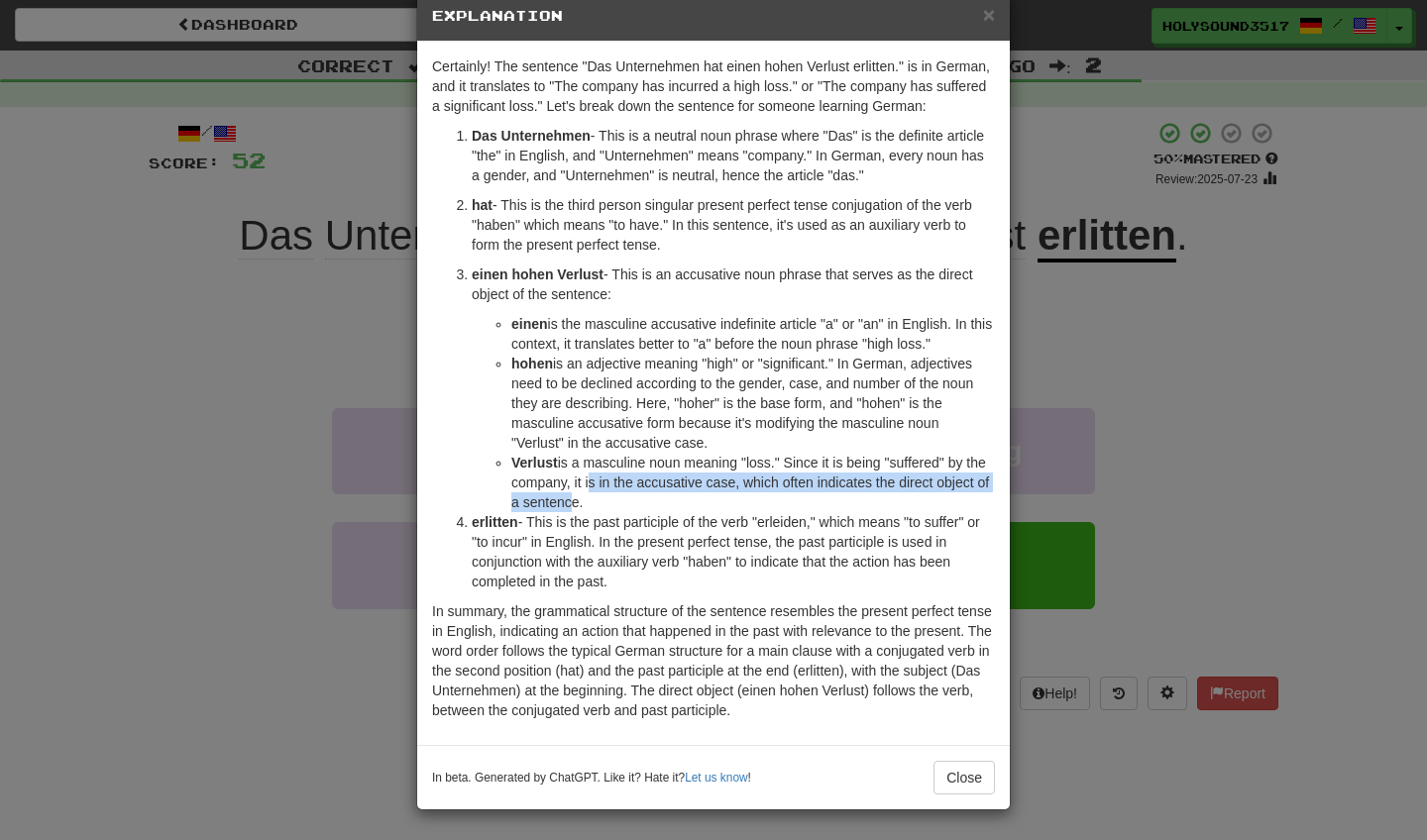 drag, startPoint x: 609, startPoint y: 482, endPoint x: 634, endPoint y: 507, distance: 35.35534 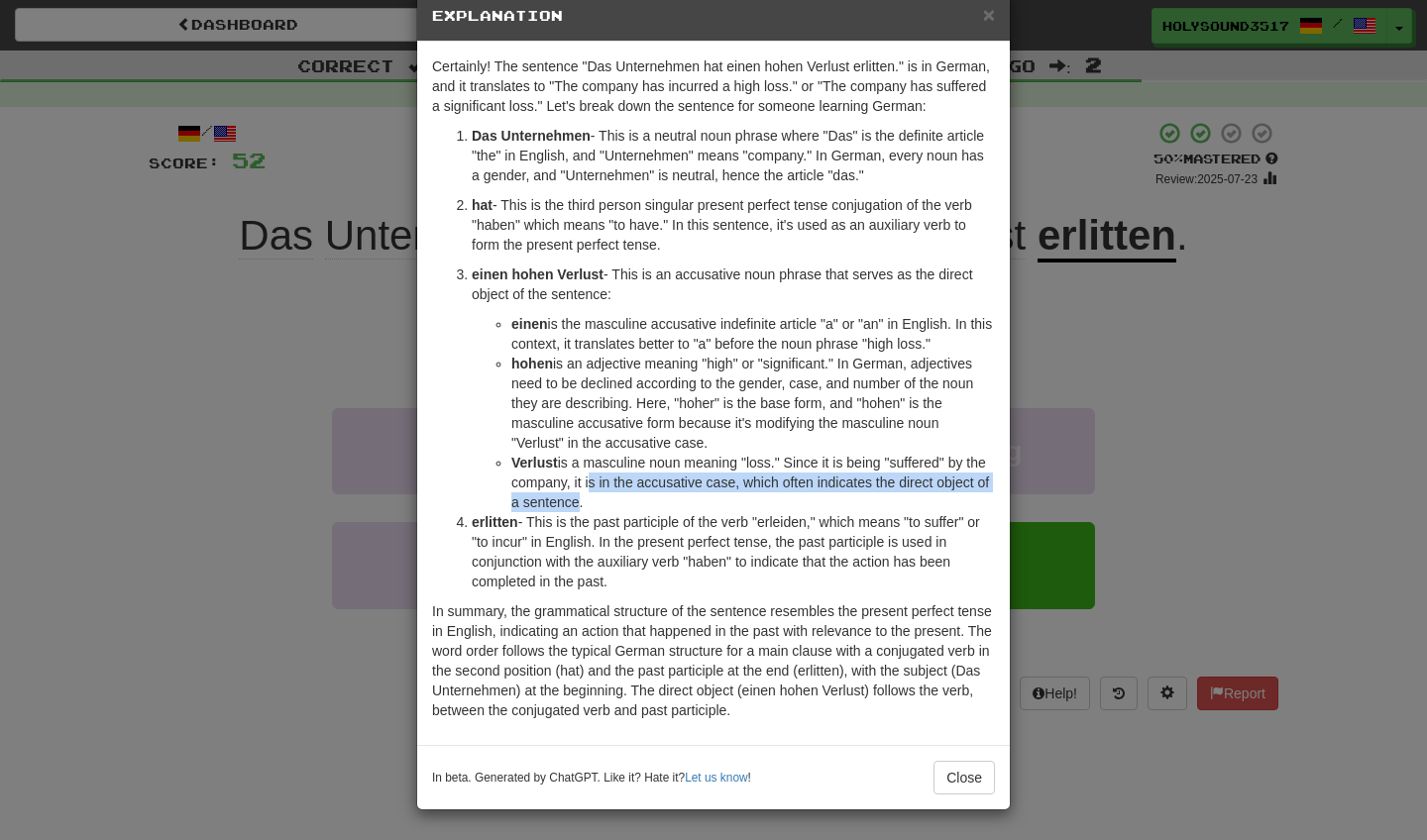 click on "Verlust  is a masculine noun meaning "loss." Since it is being "suffered" by the company, it is in the accusative case, which often indicates the direct object of a sentence." at bounding box center (753, 482) 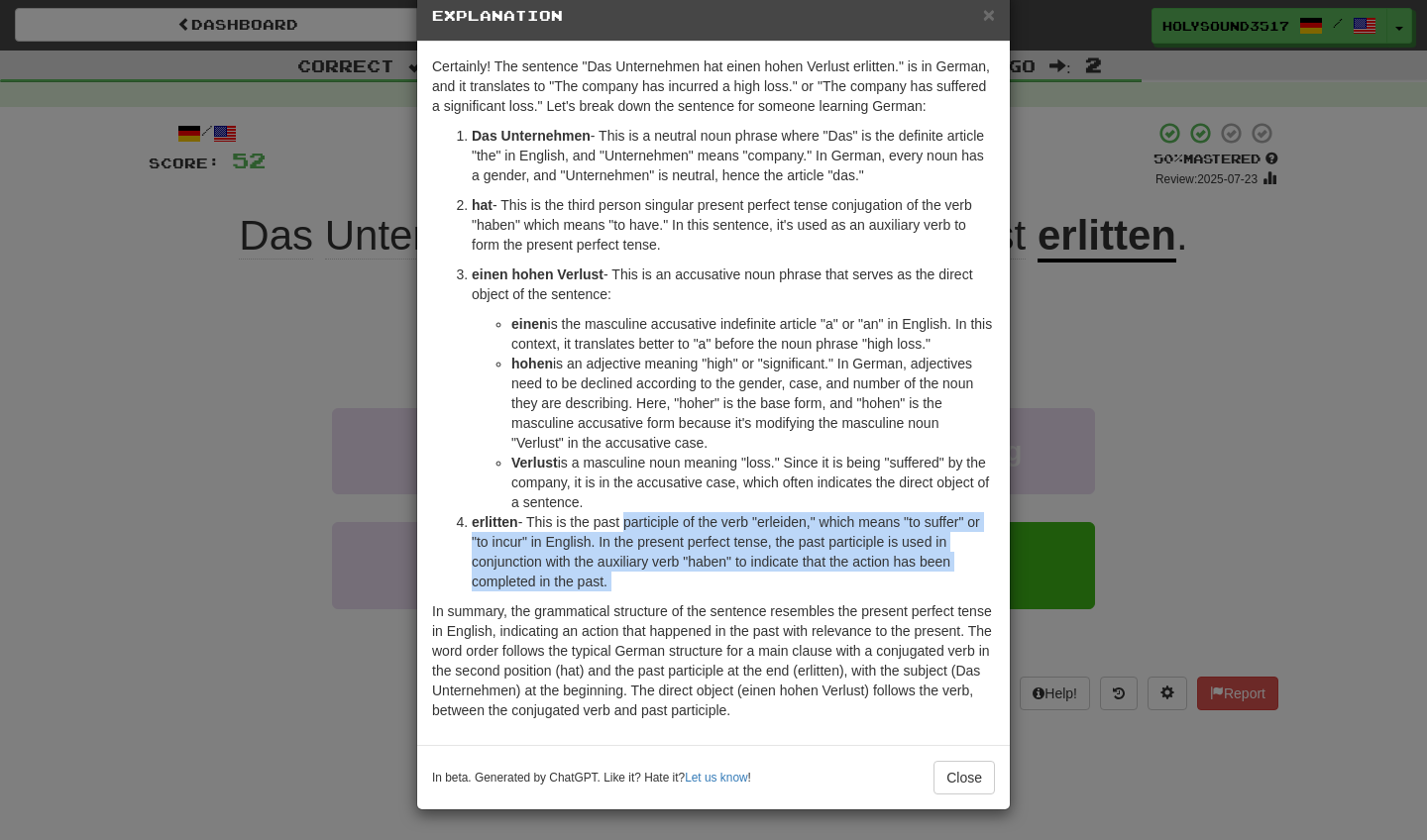 drag, startPoint x: 623, startPoint y: 518, endPoint x: 694, endPoint y: 599, distance: 107.71258 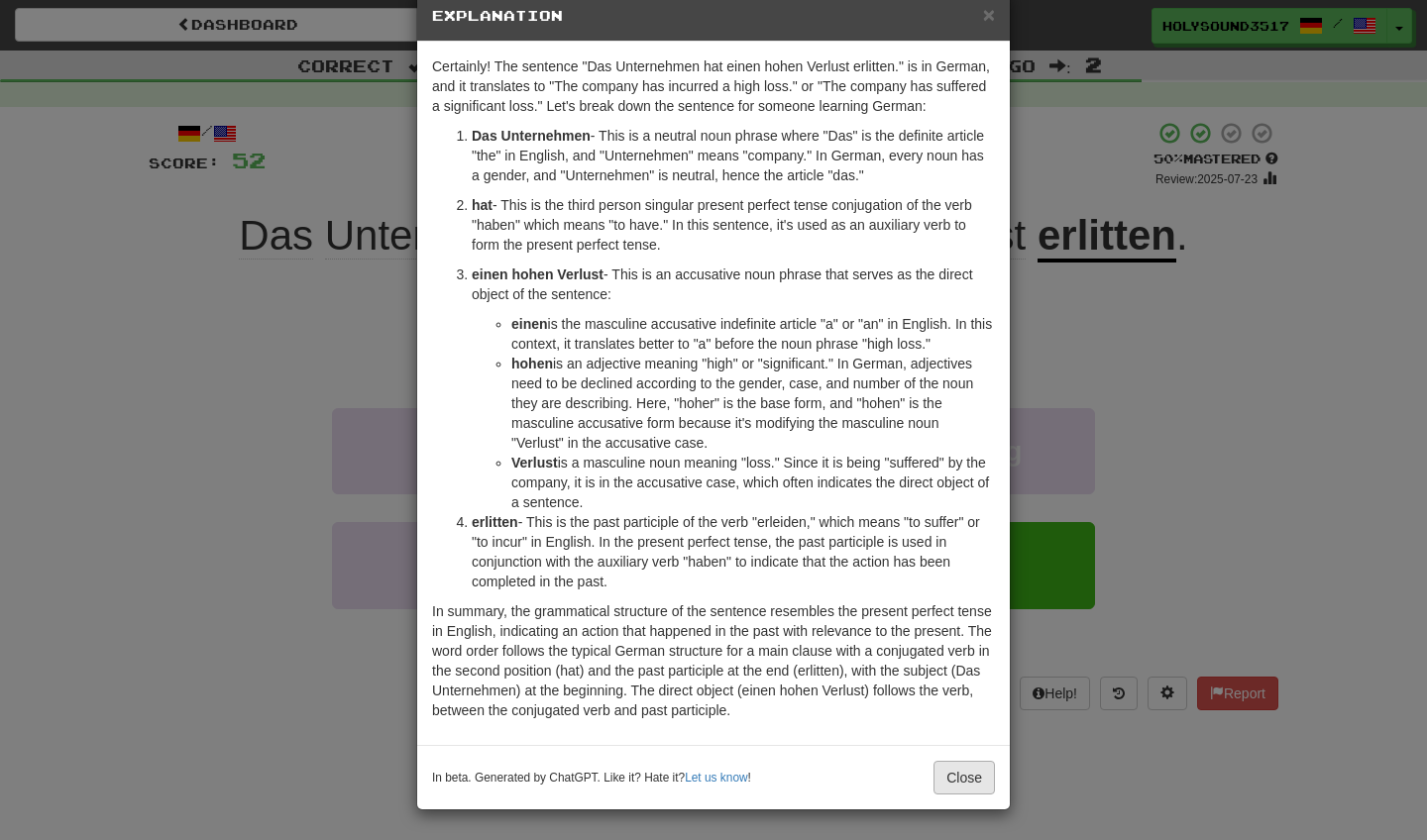 click on "Close" at bounding box center [964, 778] 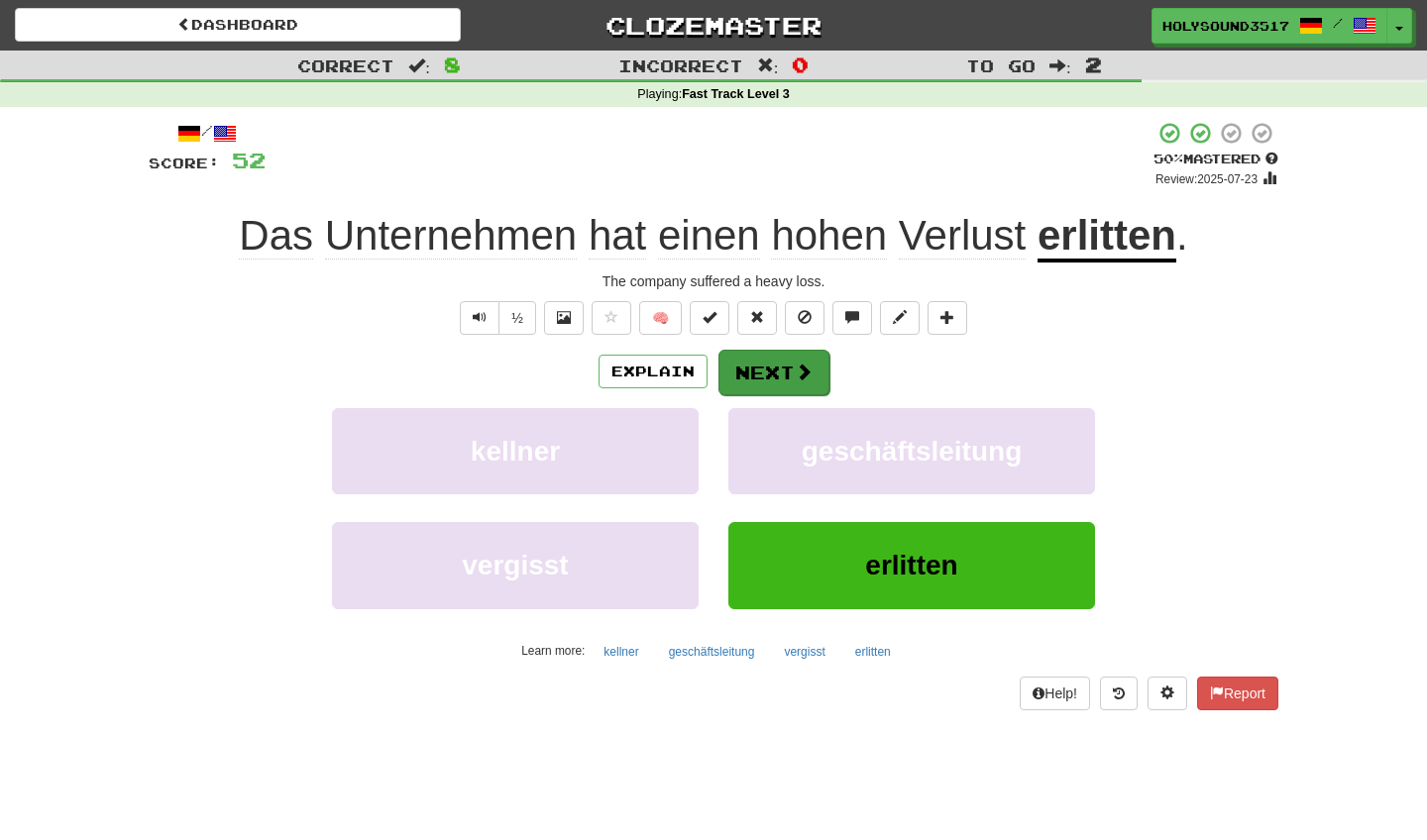 click on "Next" at bounding box center [774, 372] 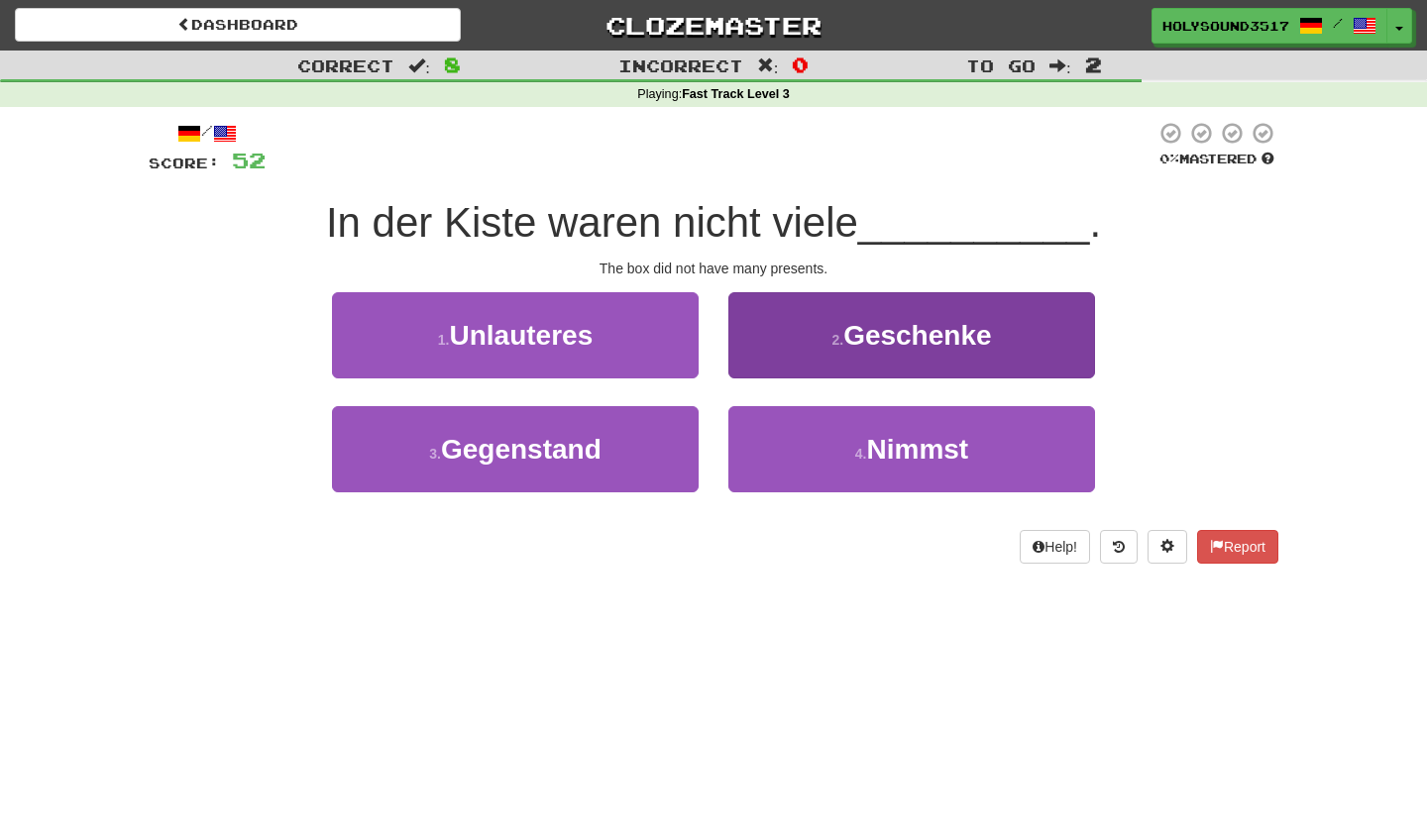 click on "2 .  Geschenke" at bounding box center [912, 335] 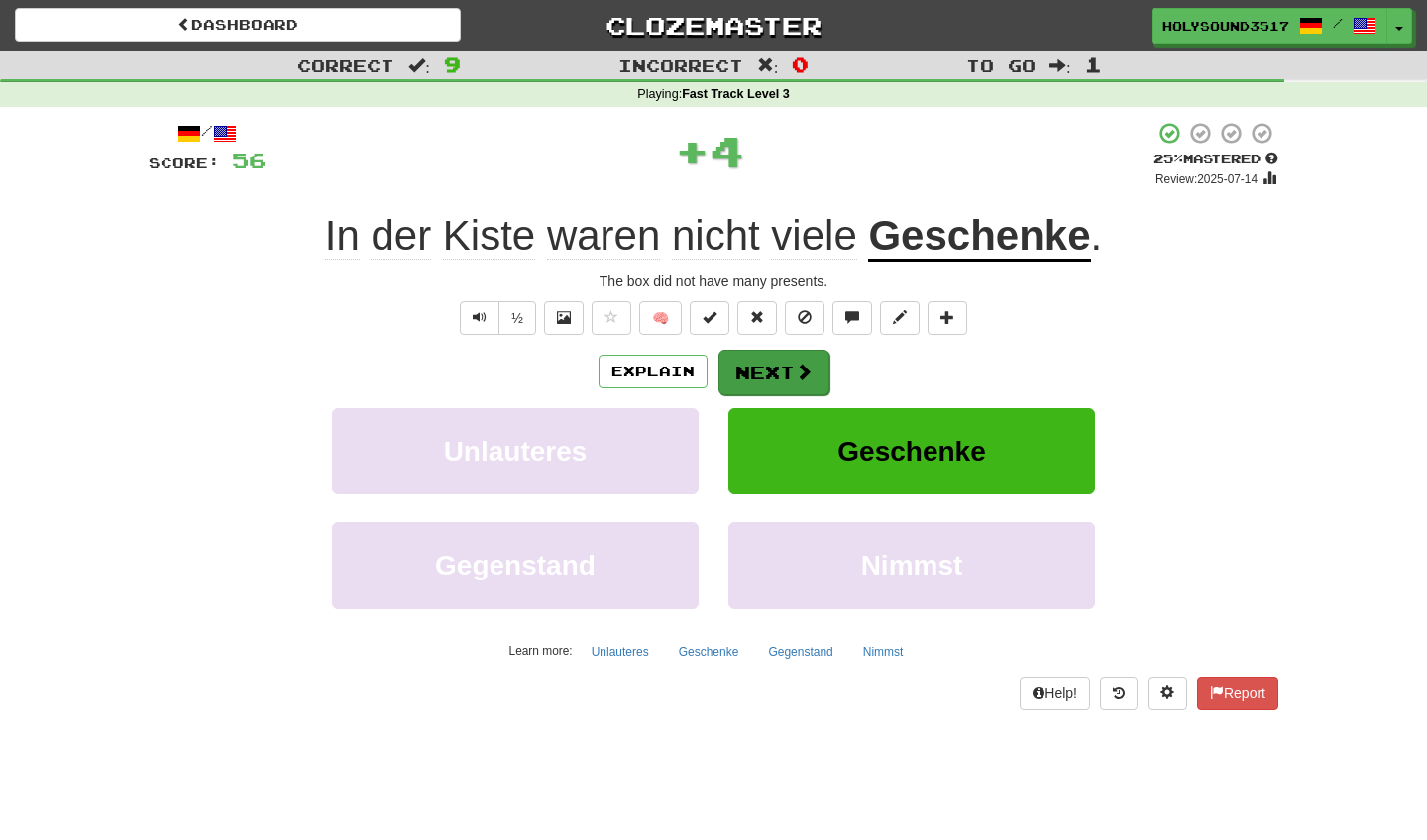 click on "Next" at bounding box center [774, 372] 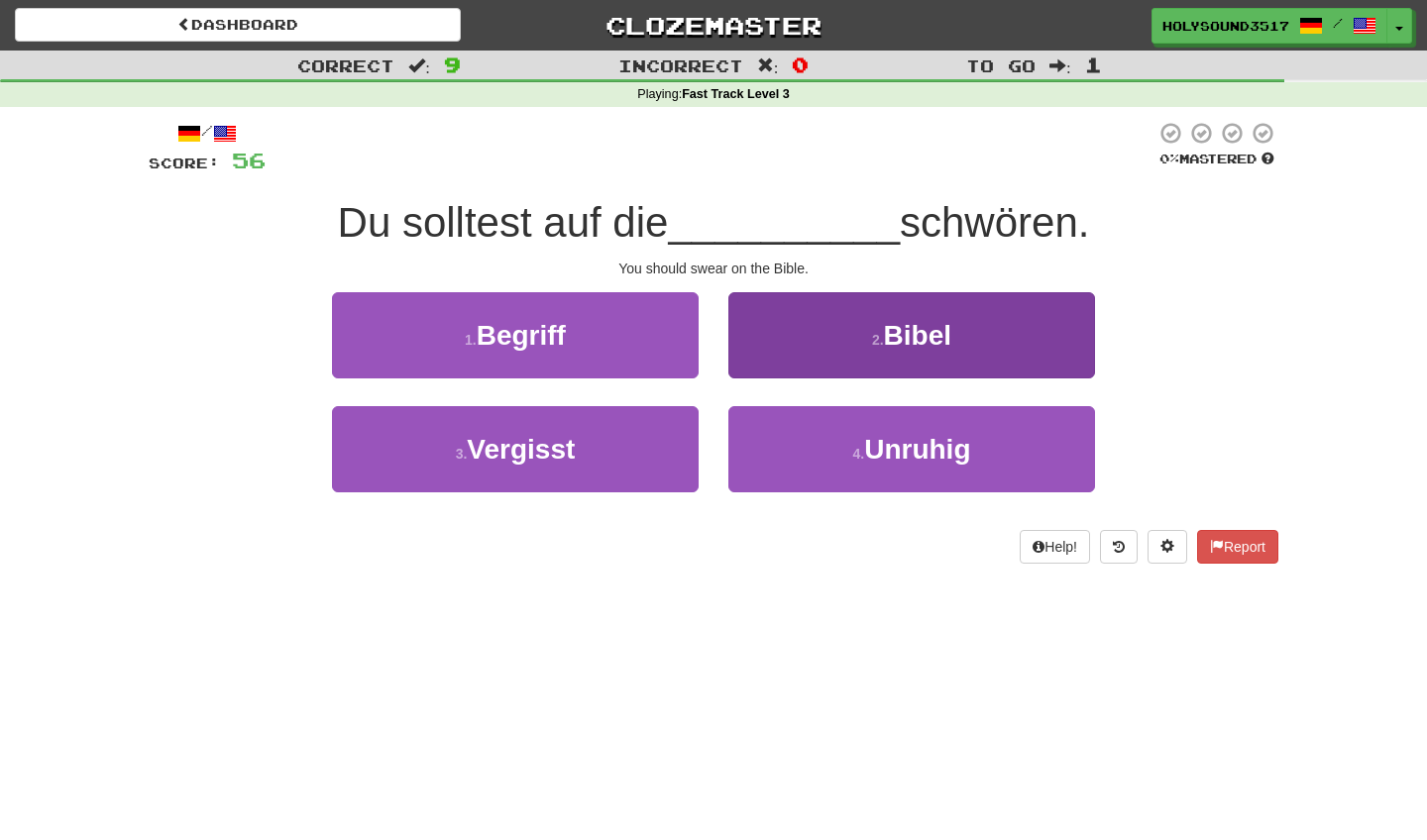 click on "2 .  Bibel" at bounding box center (912, 335) 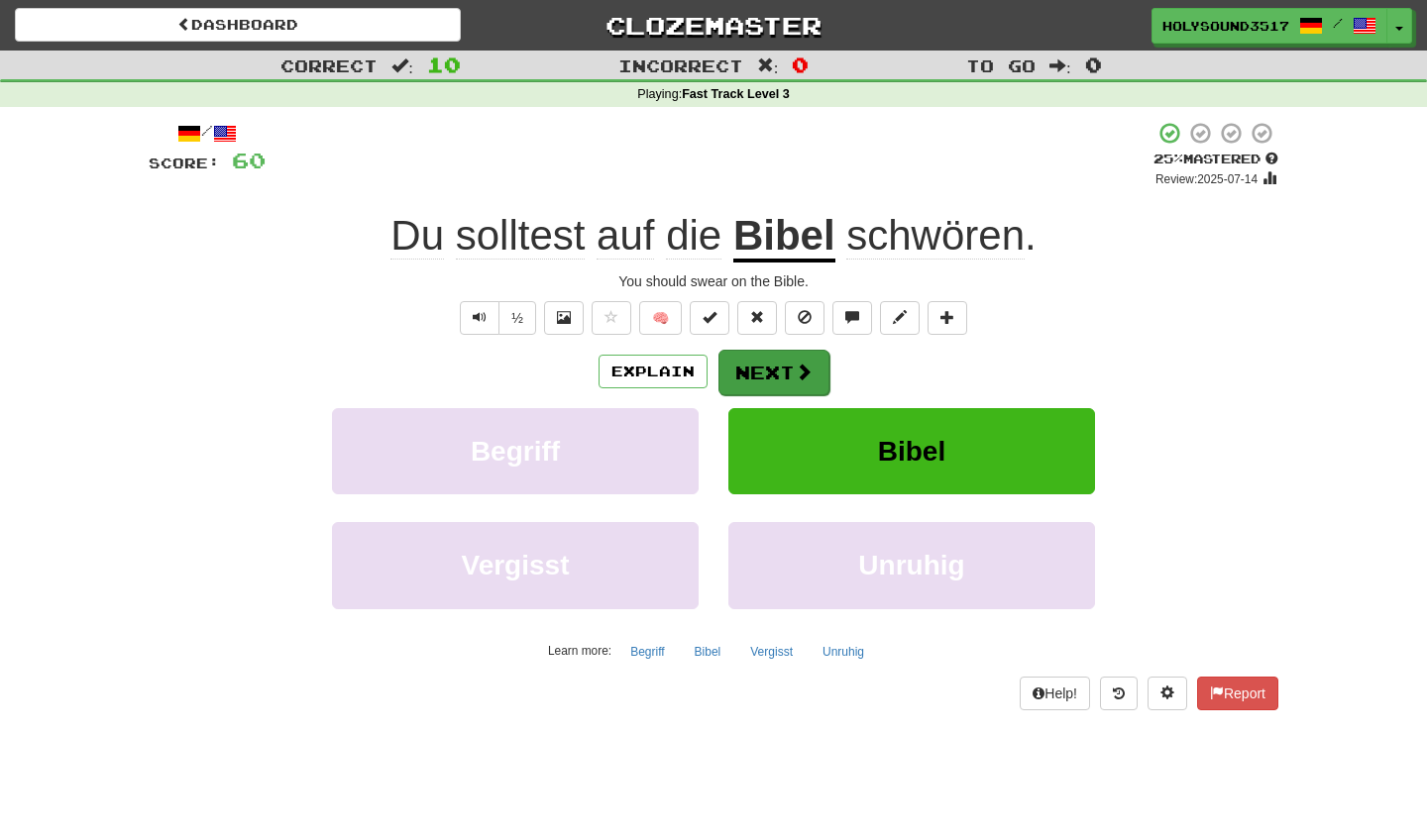 click at bounding box center (804, 371) 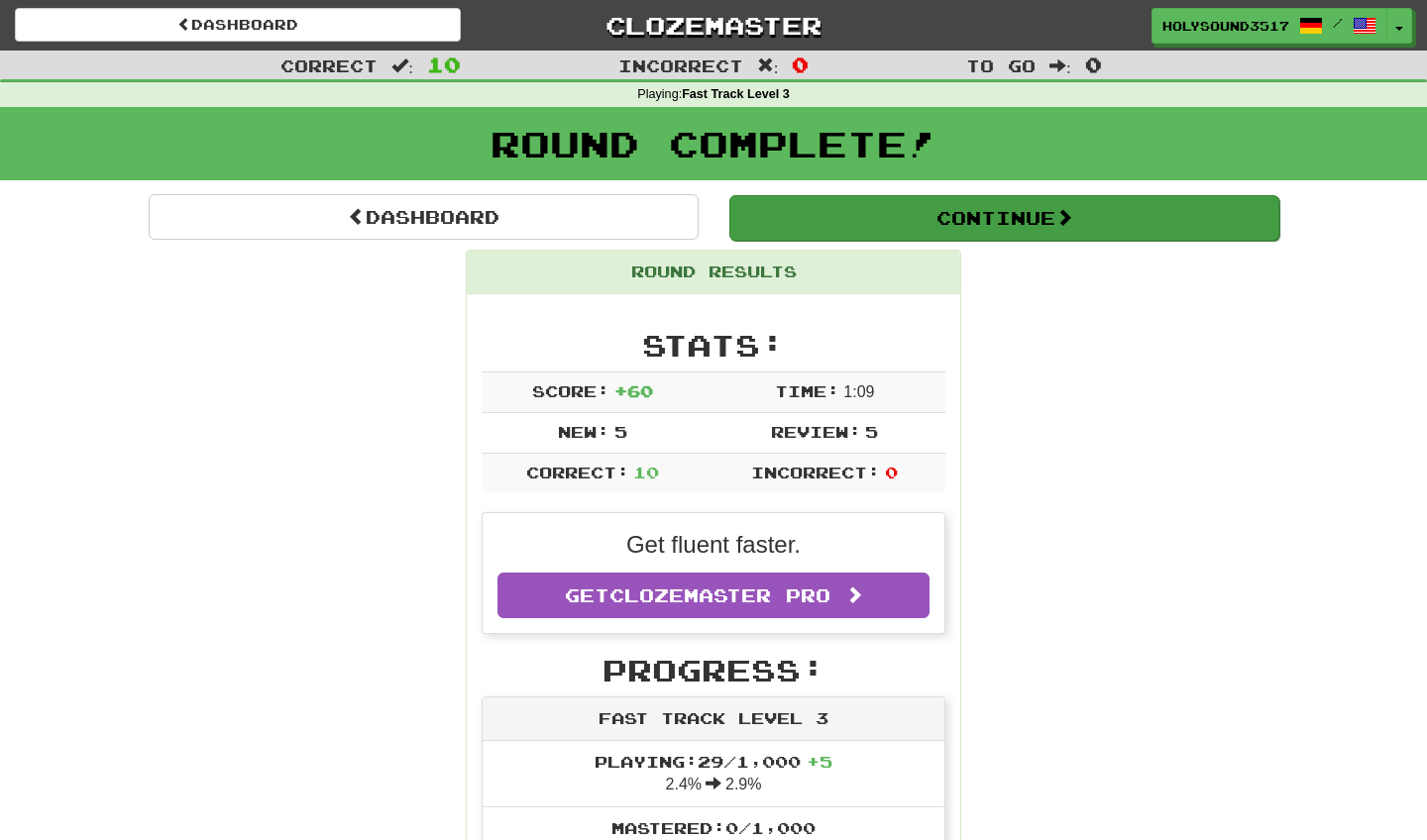 scroll, scrollTop: 0, scrollLeft: 0, axis: both 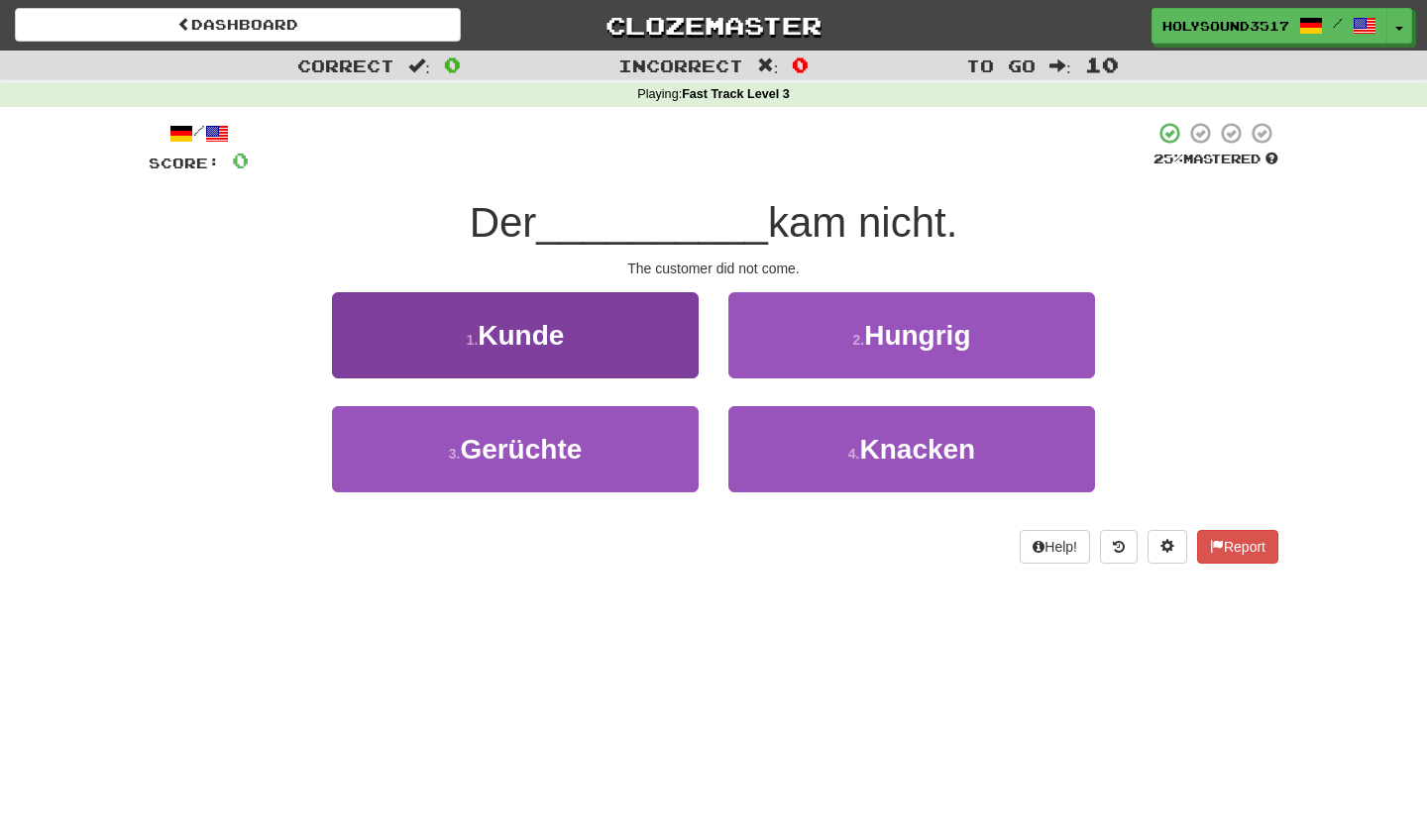 click on "1 .  Kunde" at bounding box center [515, 335] 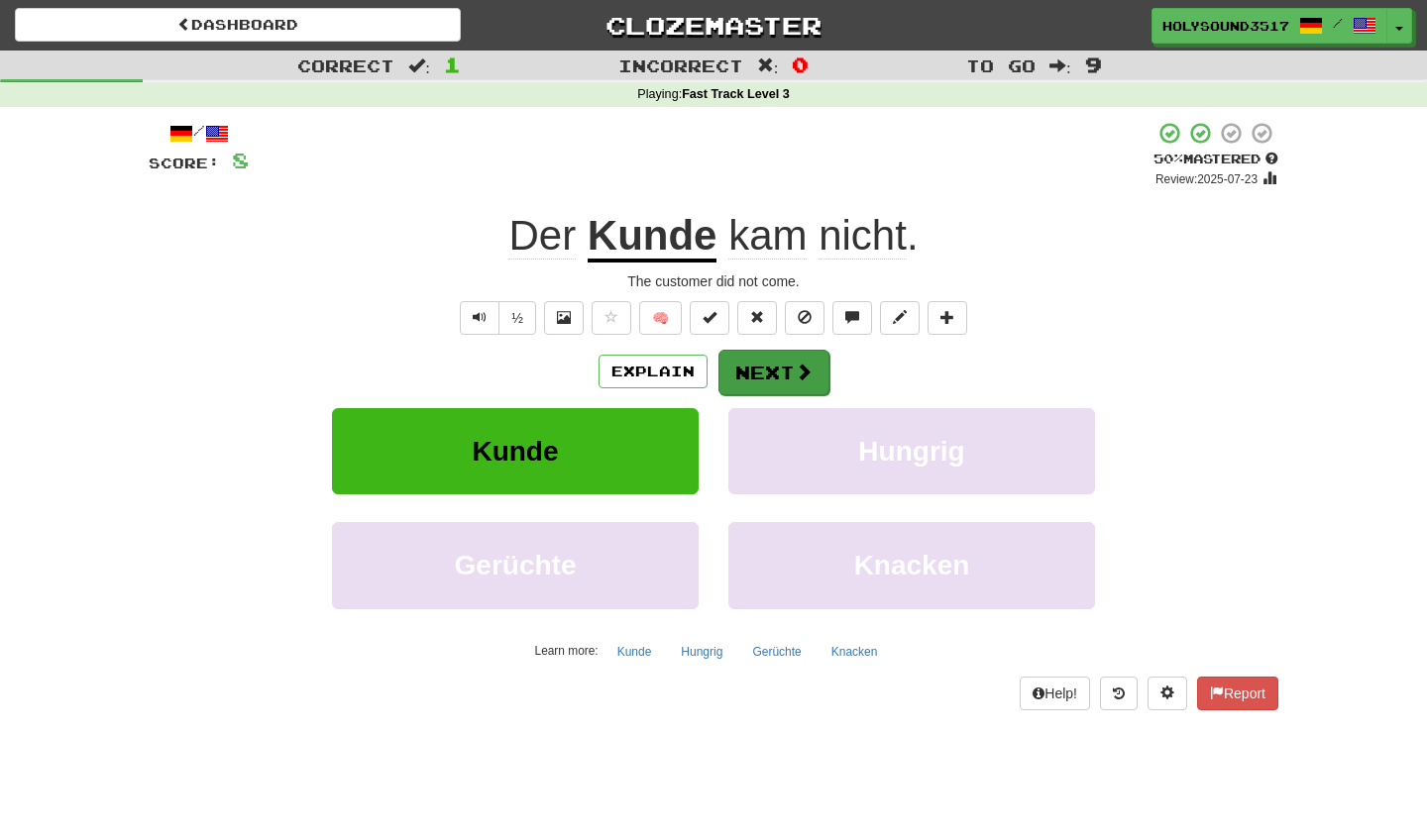 click at bounding box center [804, 371] 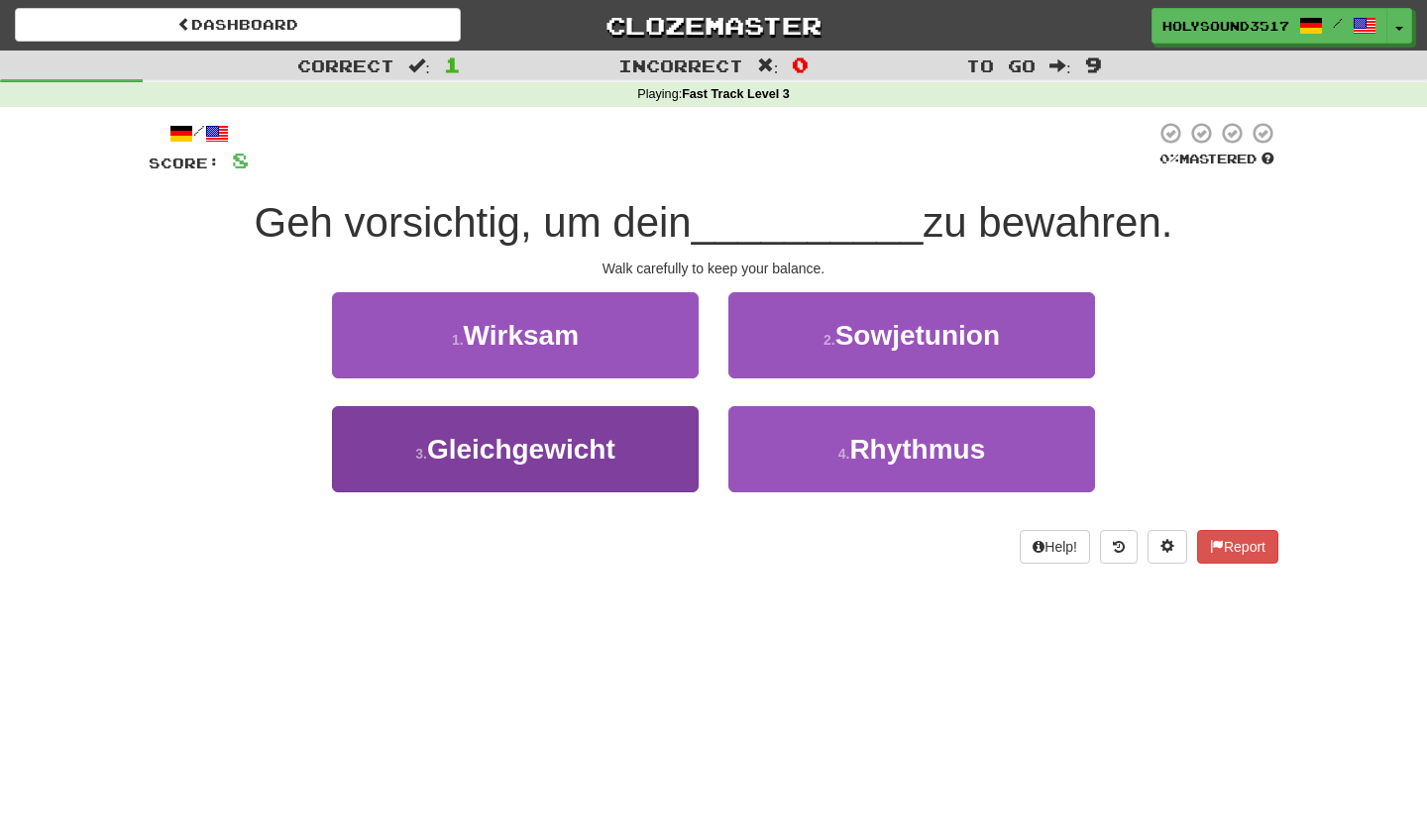 click on "3 .  Gleichgewicht" at bounding box center (515, 449) 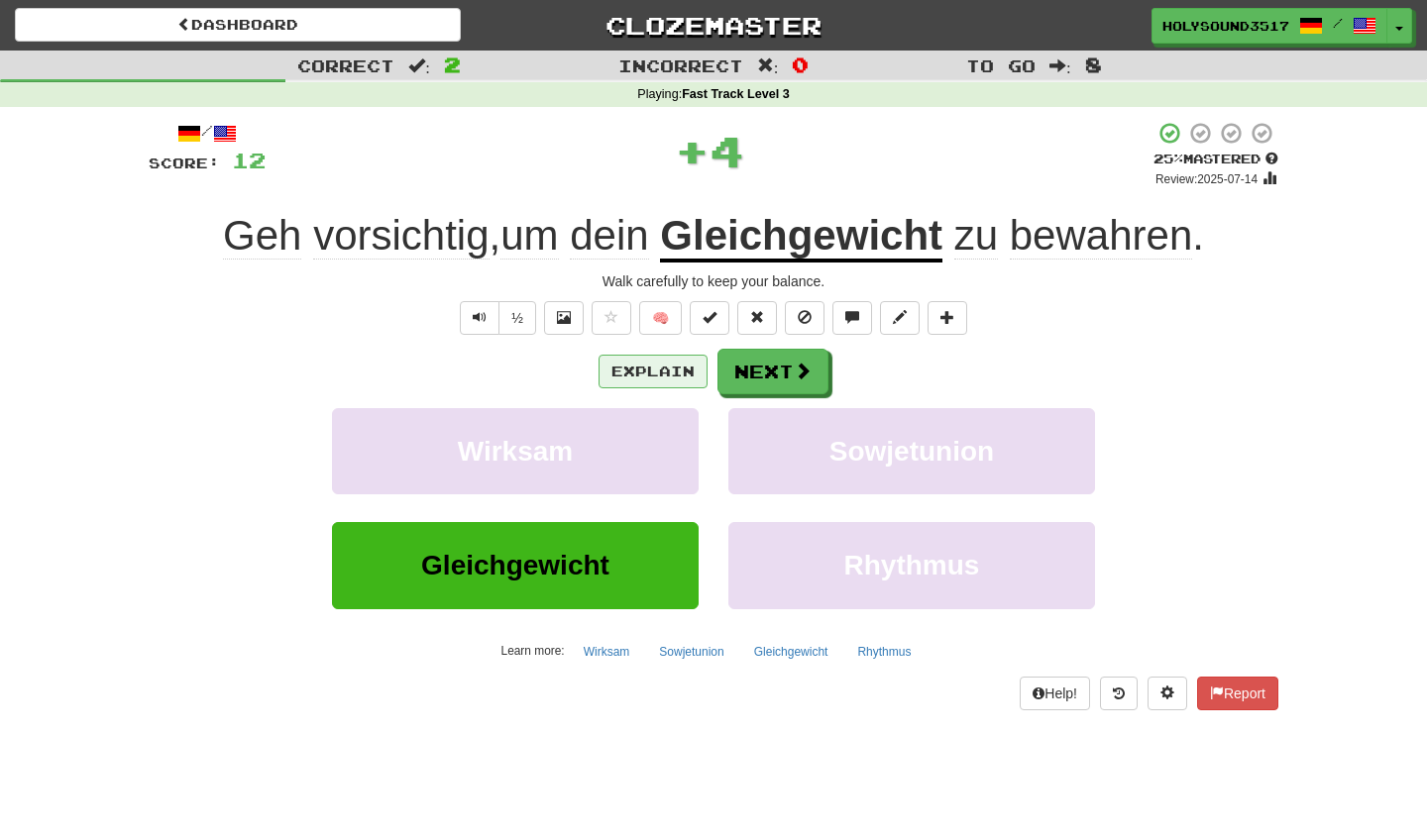 click on "Explain" at bounding box center (653, 371) 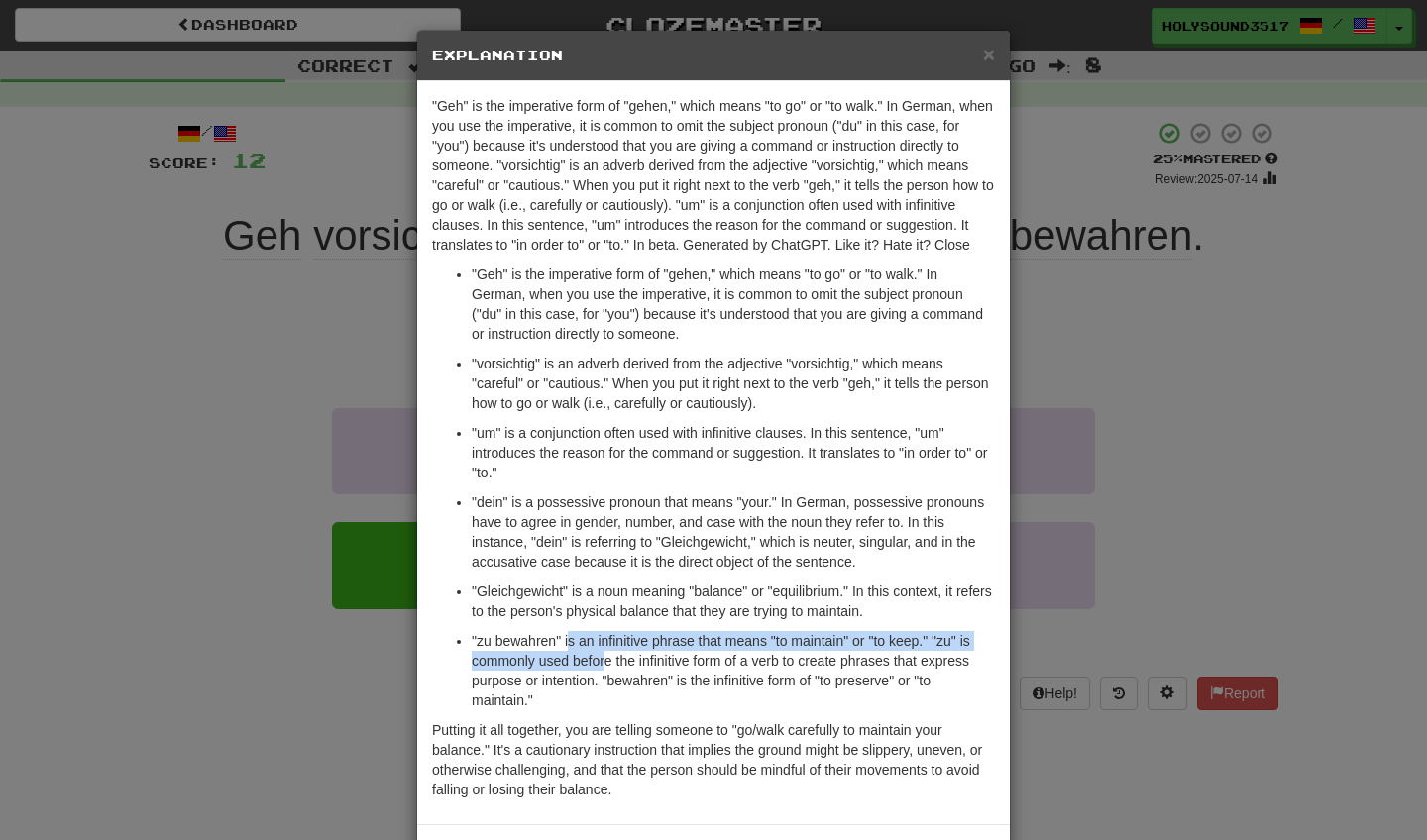 drag, startPoint x: 569, startPoint y: 537, endPoint x: 604, endPoint y: 556, distance: 39.824616 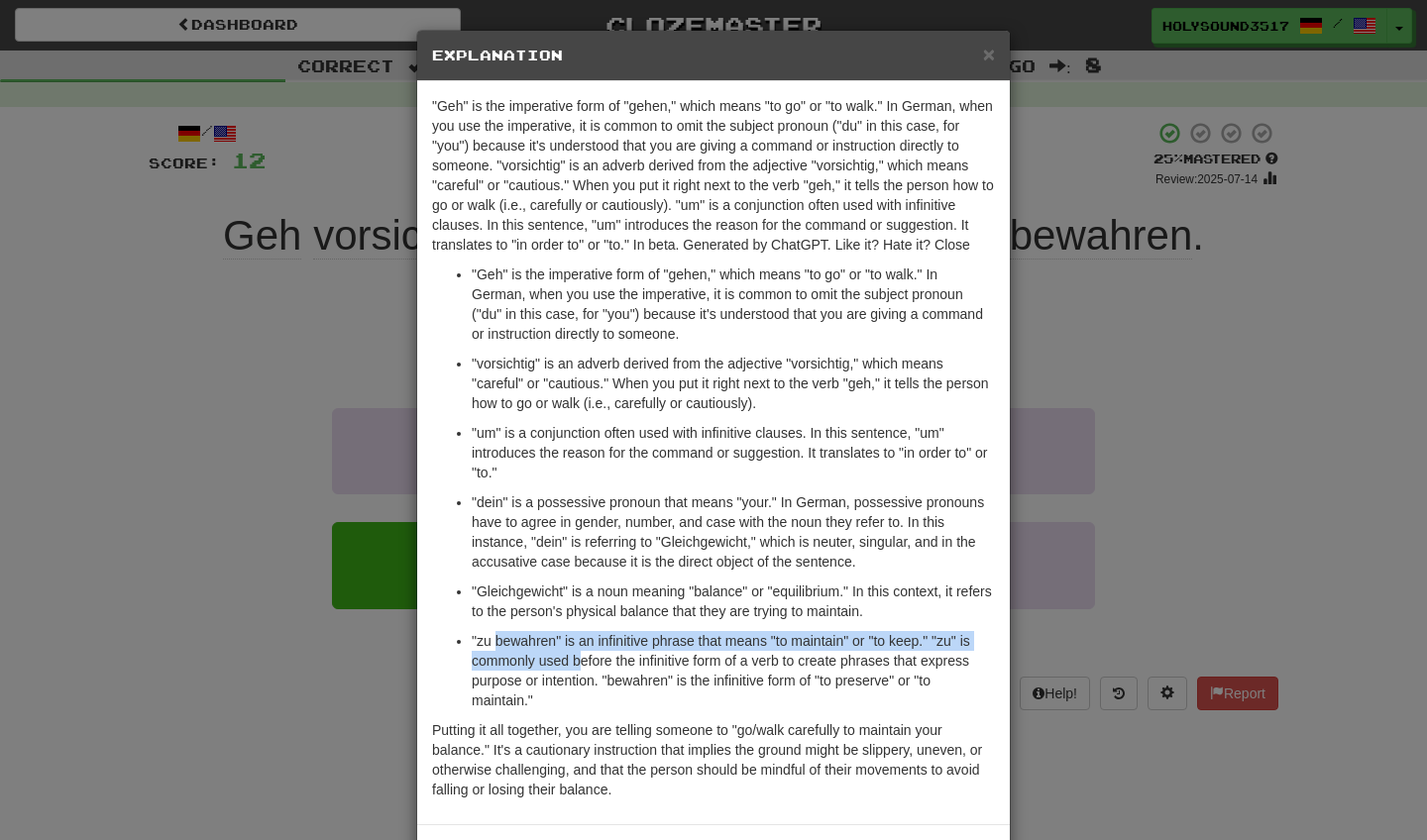 drag, startPoint x: 495, startPoint y: 544, endPoint x: 580, endPoint y: 555, distance: 85.70881 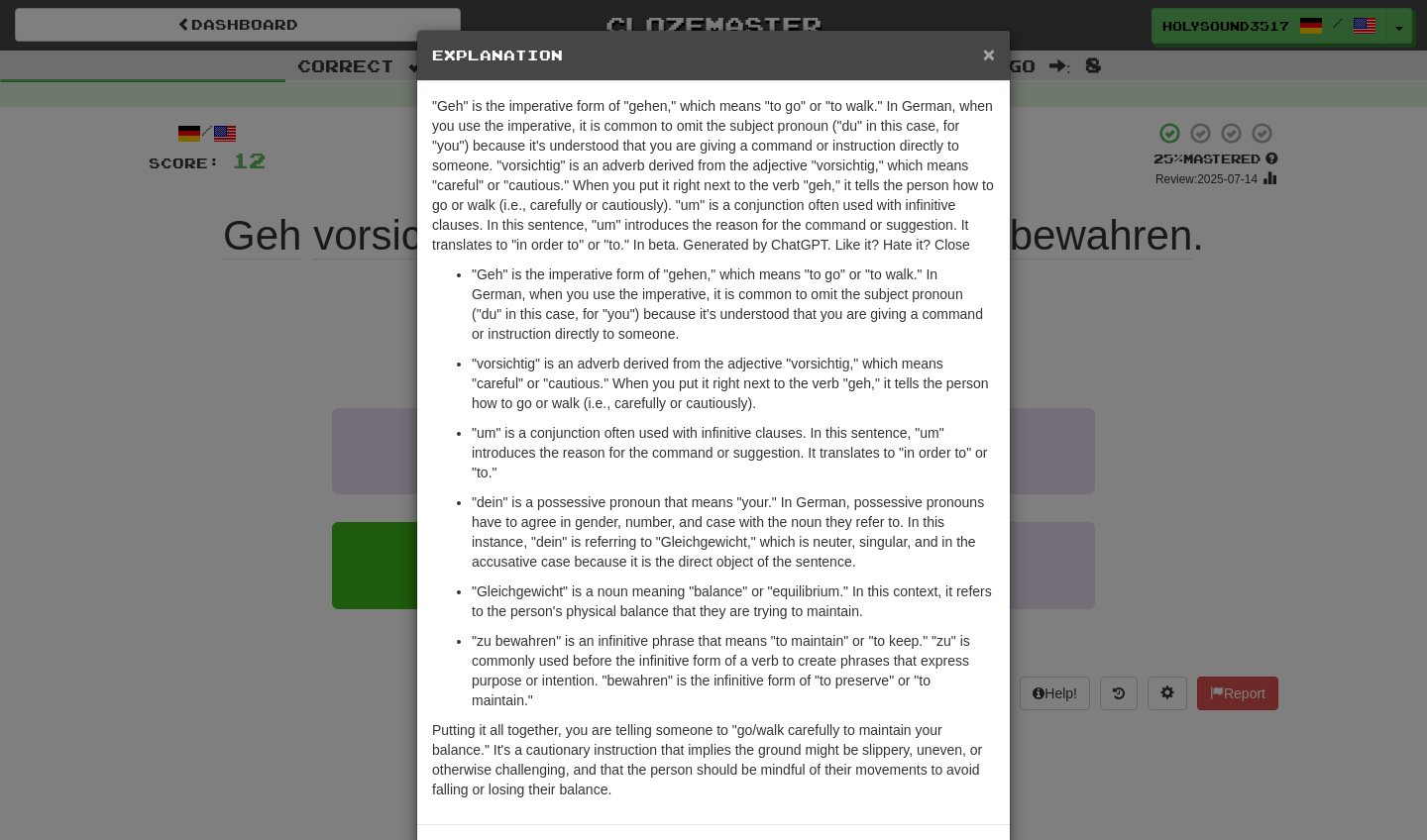 click on "×" at bounding box center [989, 53] 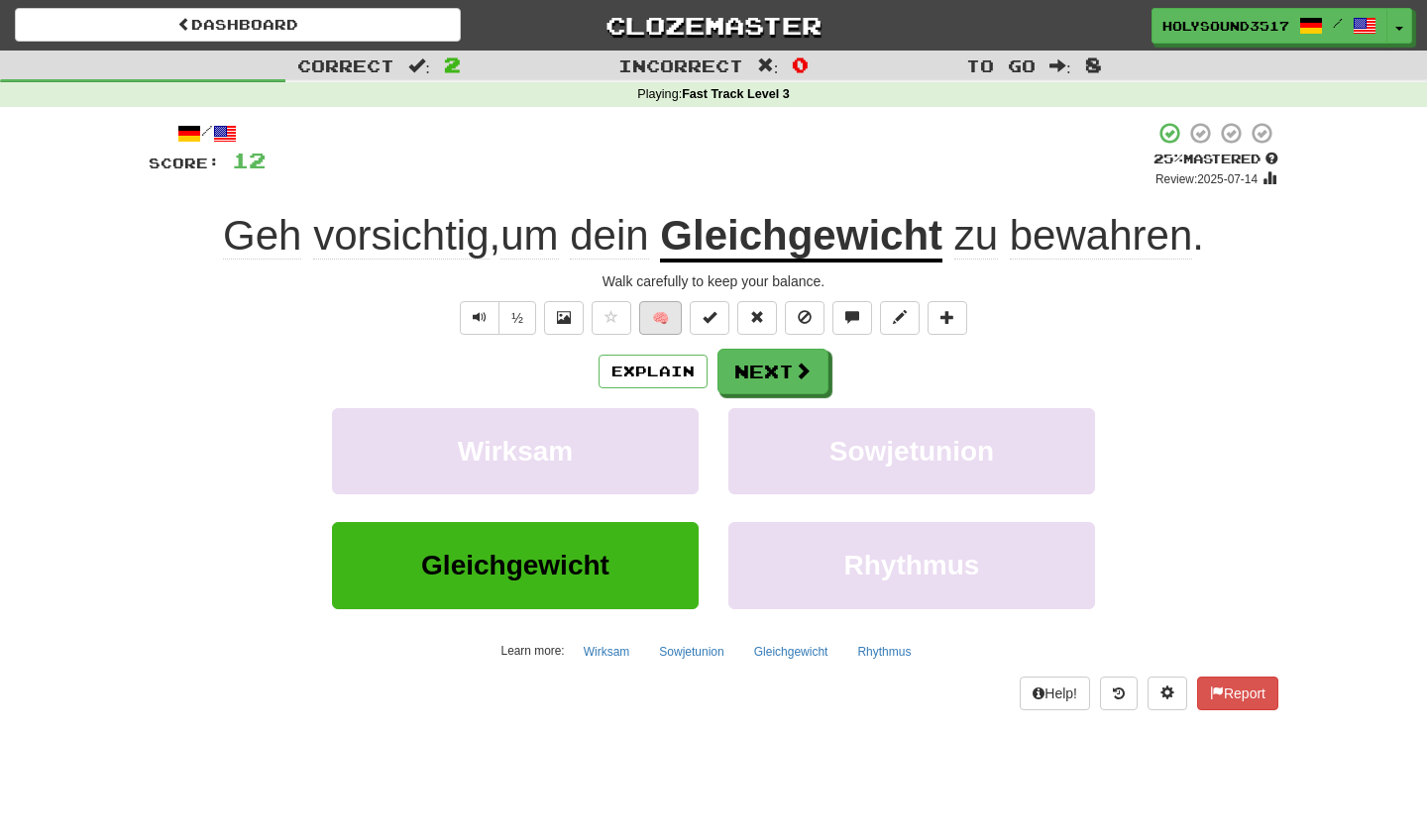 click on "🧠" at bounding box center [660, 318] 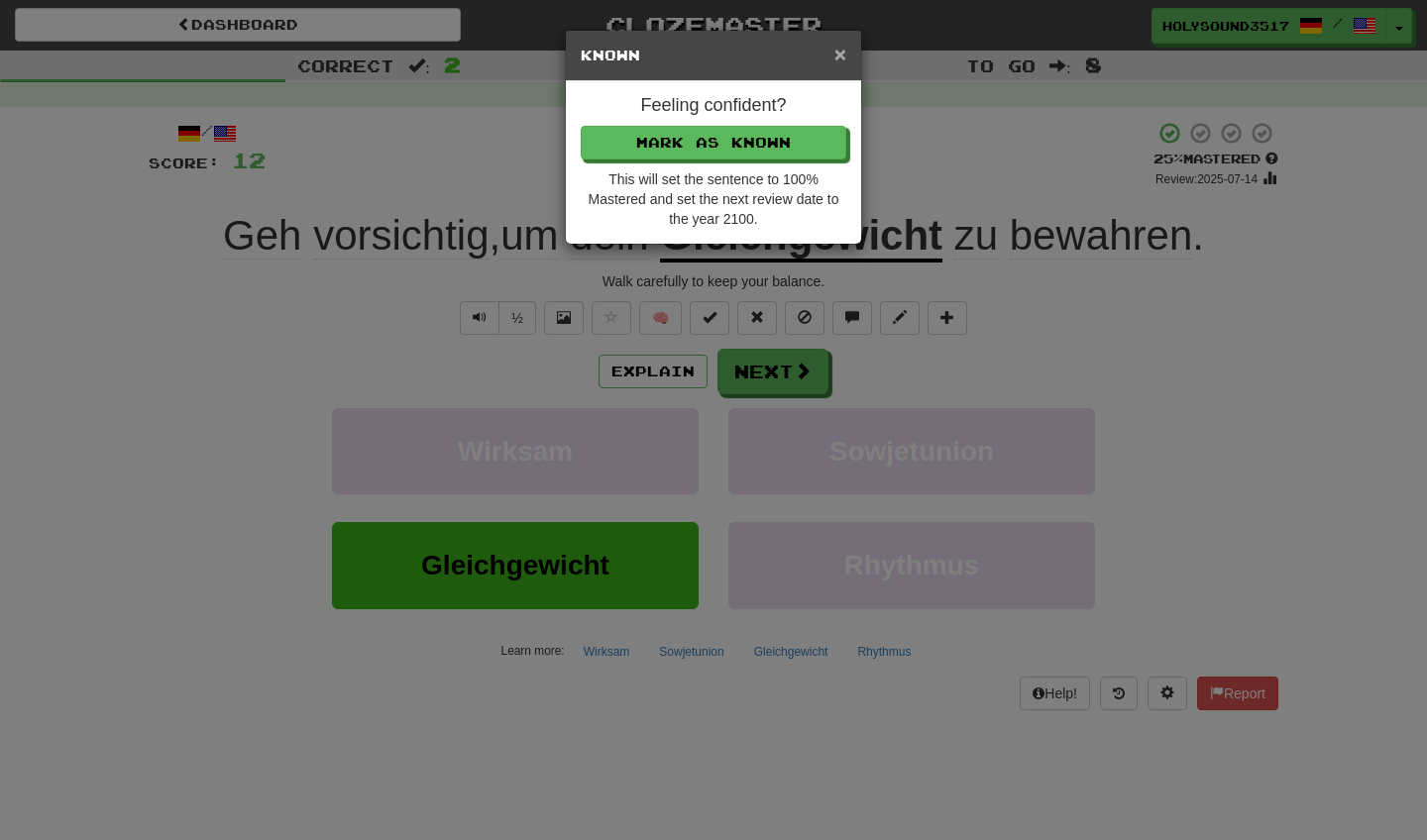 click on "×" at bounding box center [840, 53] 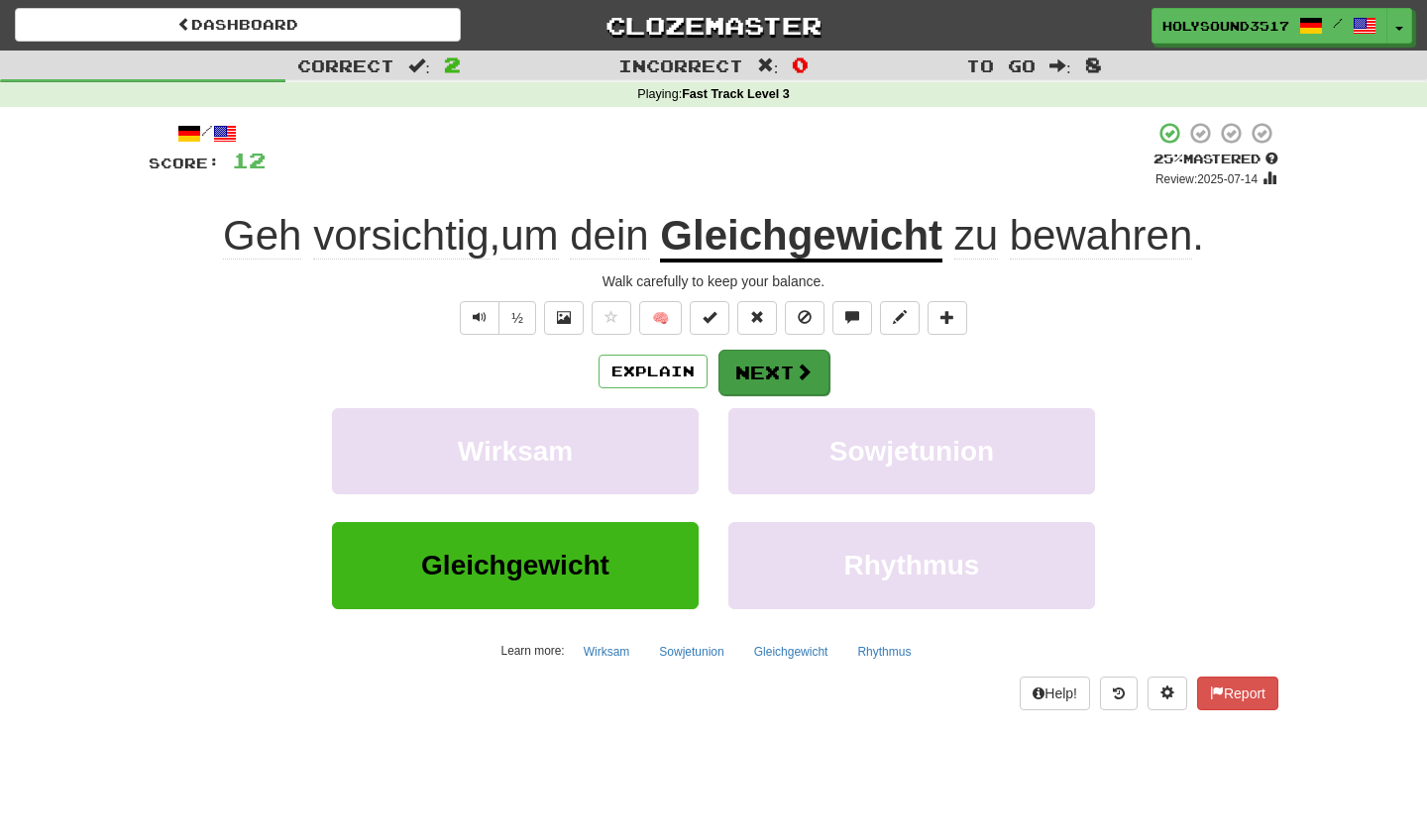 click on "Next" at bounding box center (774, 372) 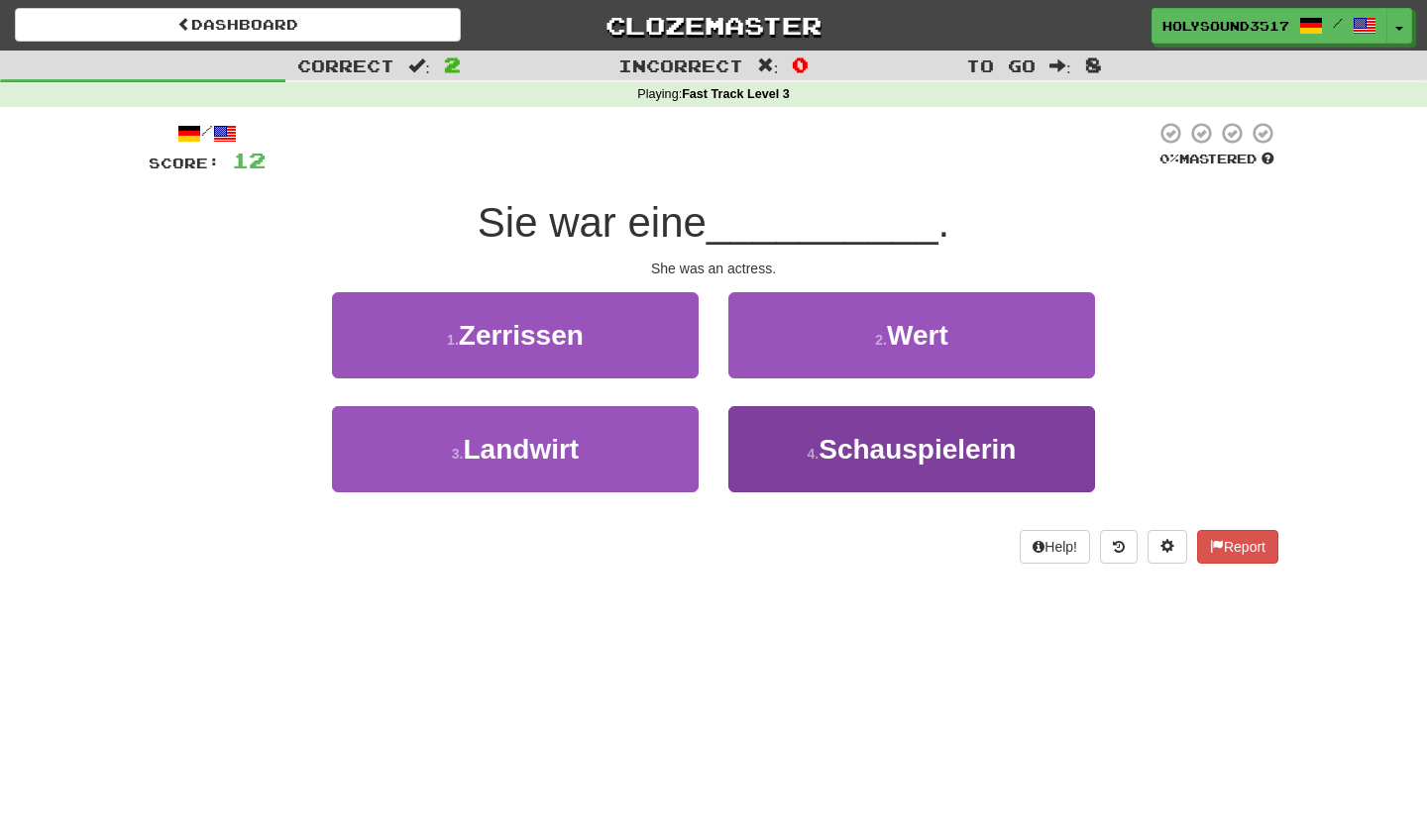 click on "4 .  Schauspielerin" at bounding box center [912, 449] 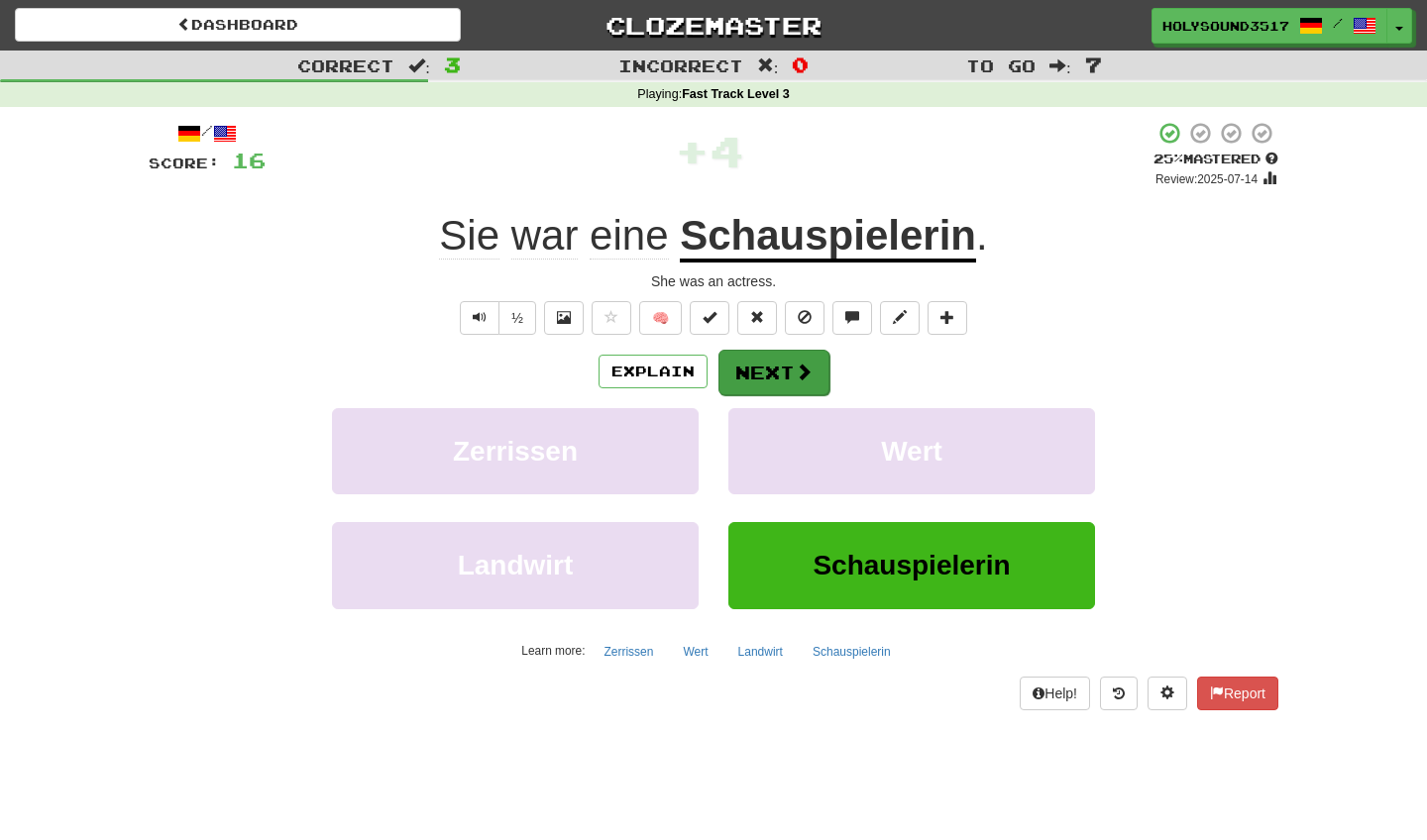 click on "Next" at bounding box center [774, 372] 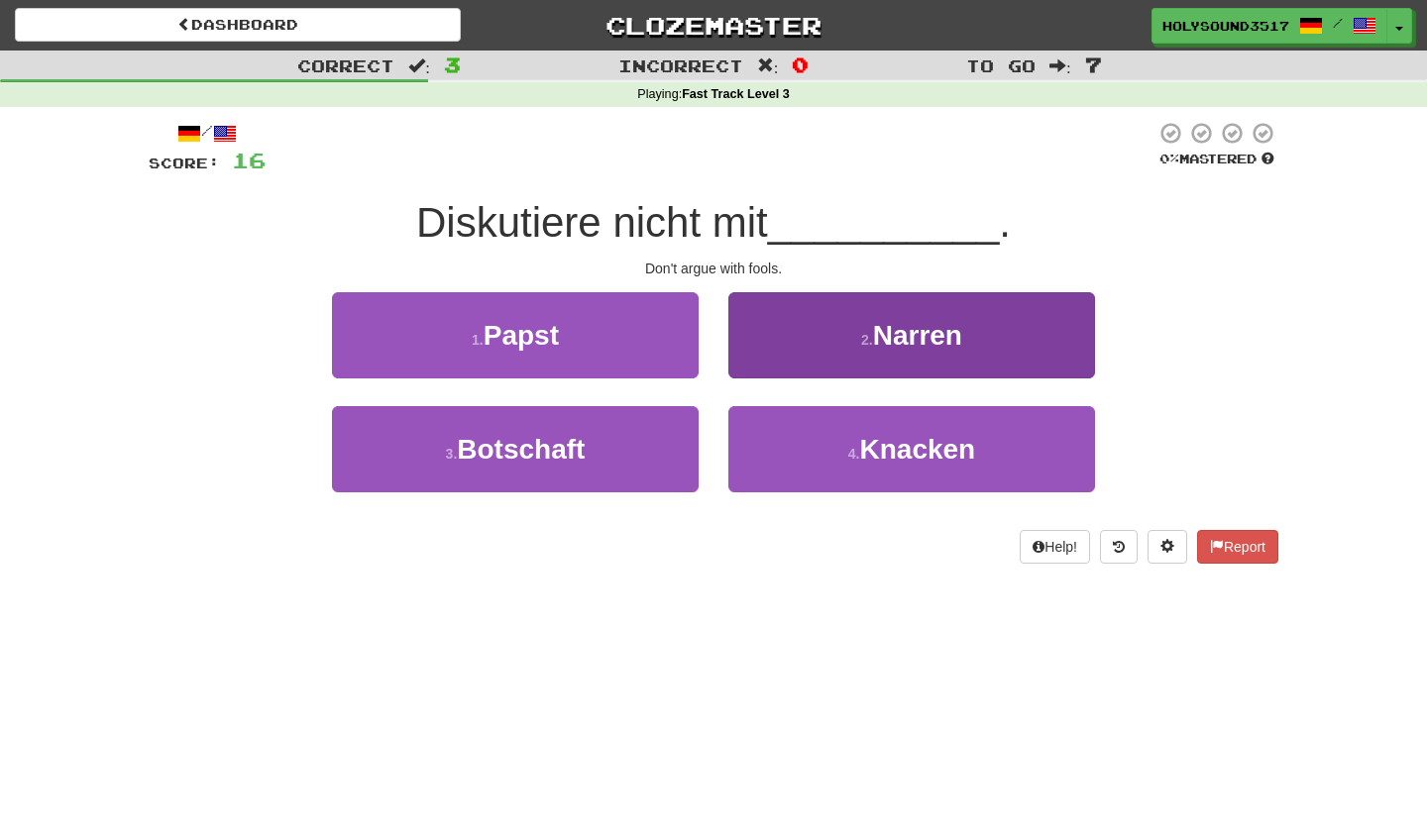 click on "2 .  Narren" at bounding box center [912, 335] 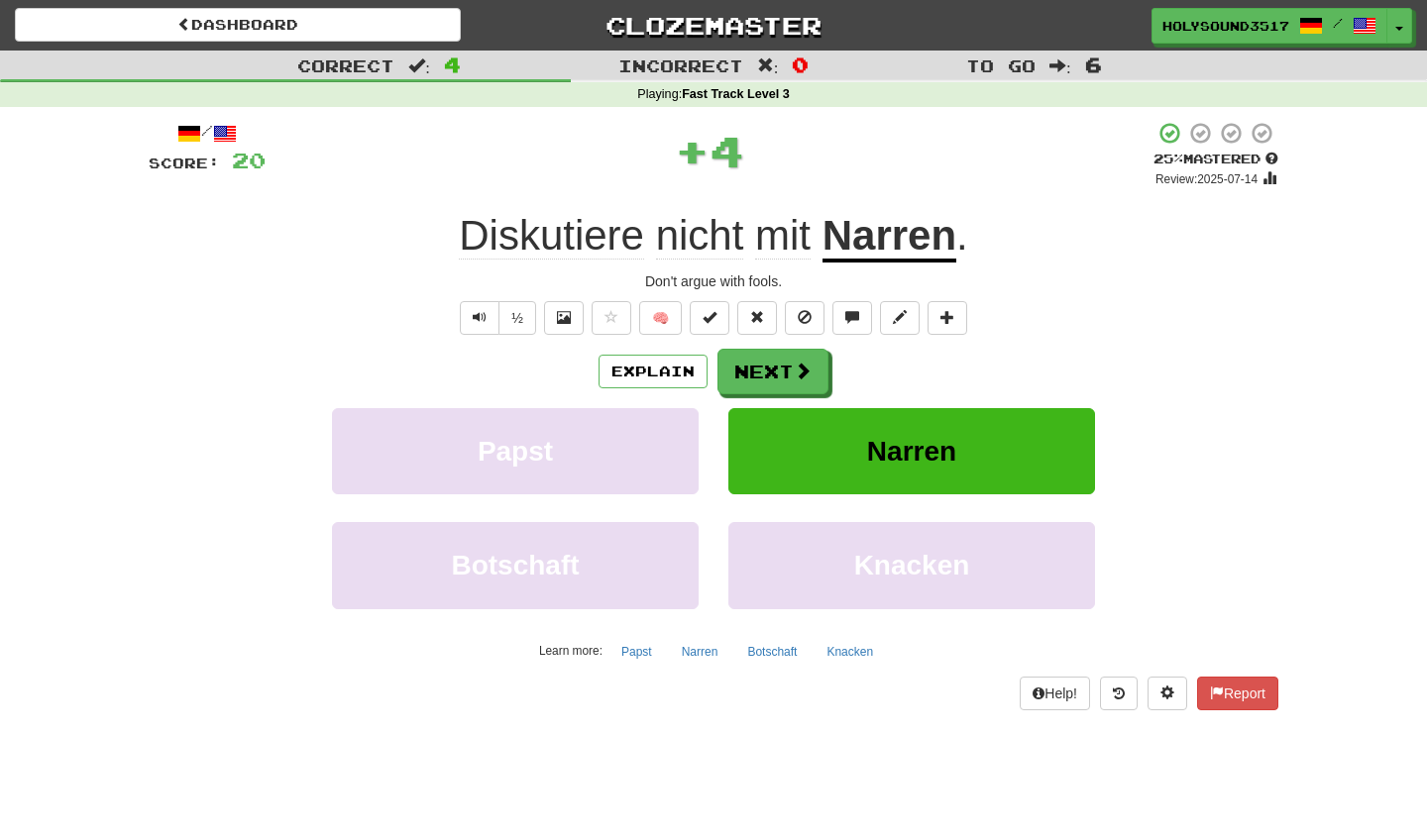 click on "Narren" at bounding box center [889, 237] 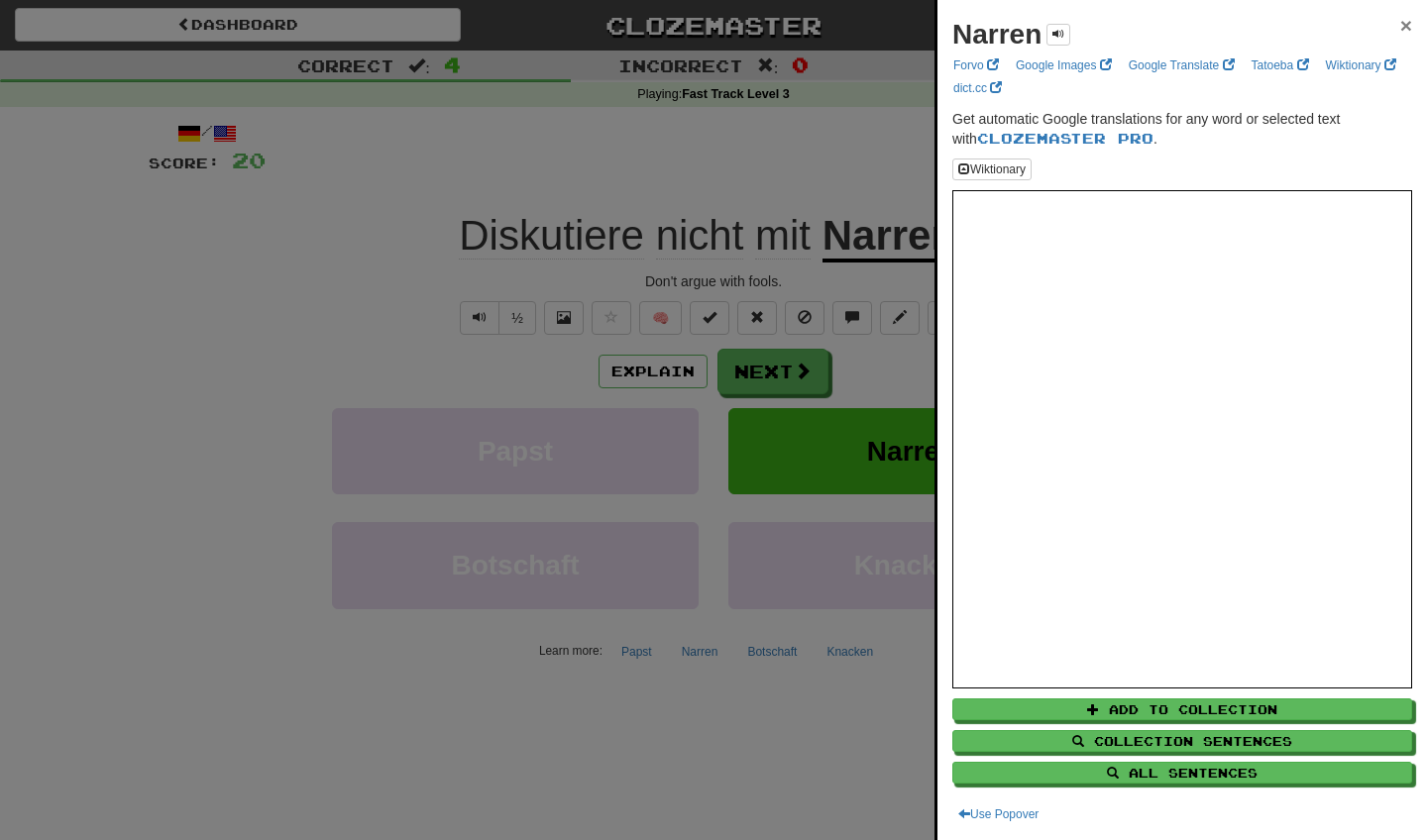 click on "×" at bounding box center (1406, 25) 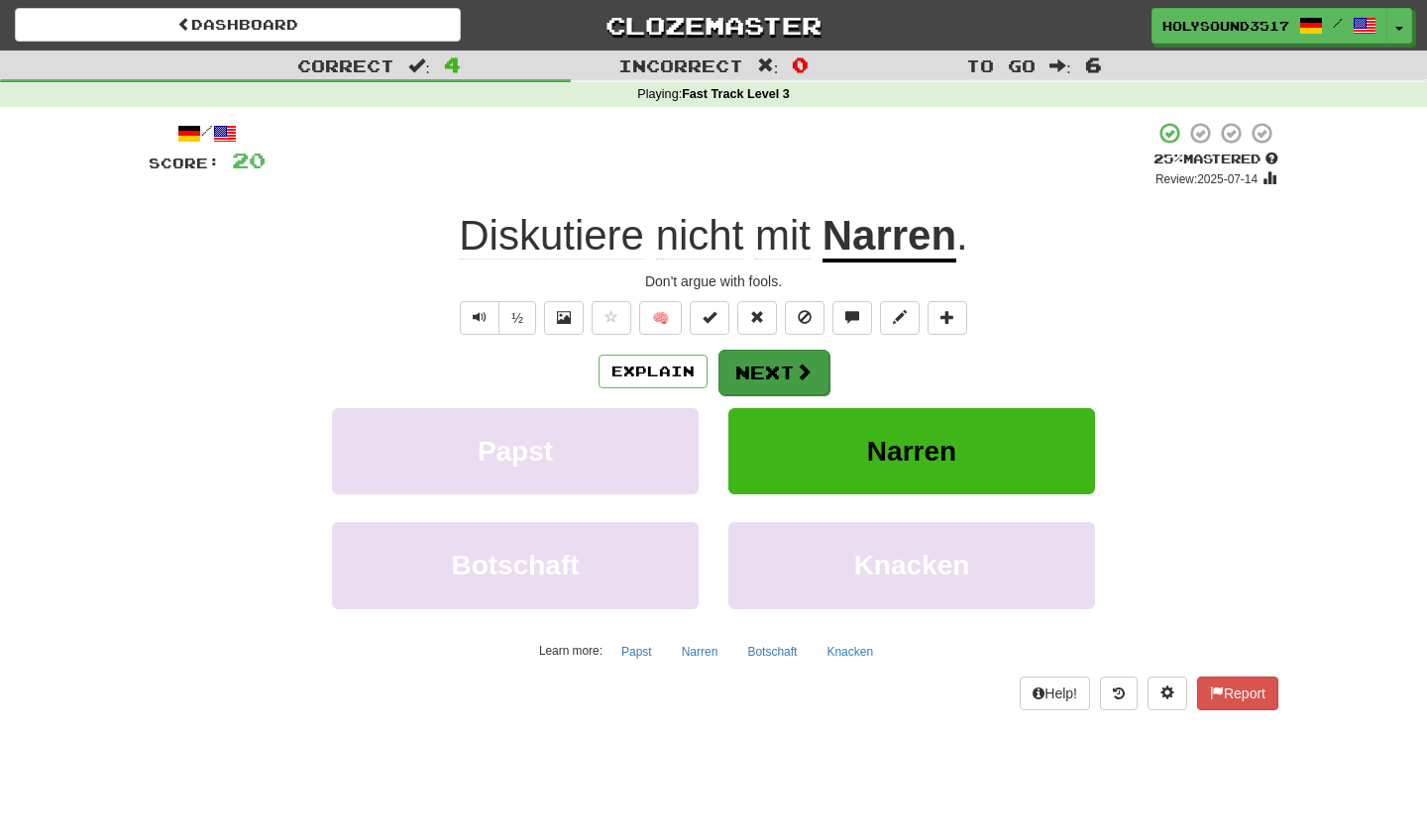 click on "Next" at bounding box center [774, 372] 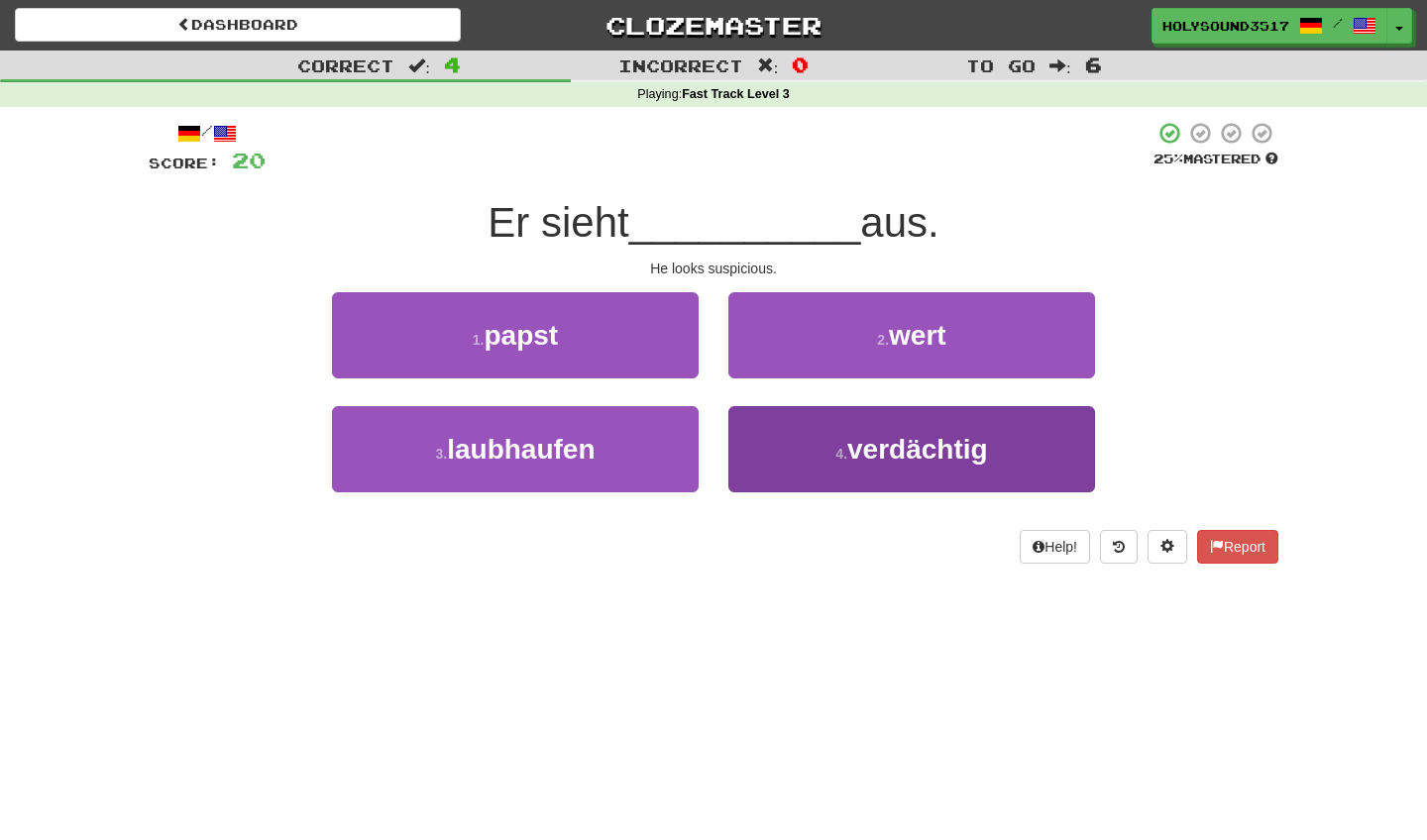 click on "4 .  verdächtig" at bounding box center [912, 449] 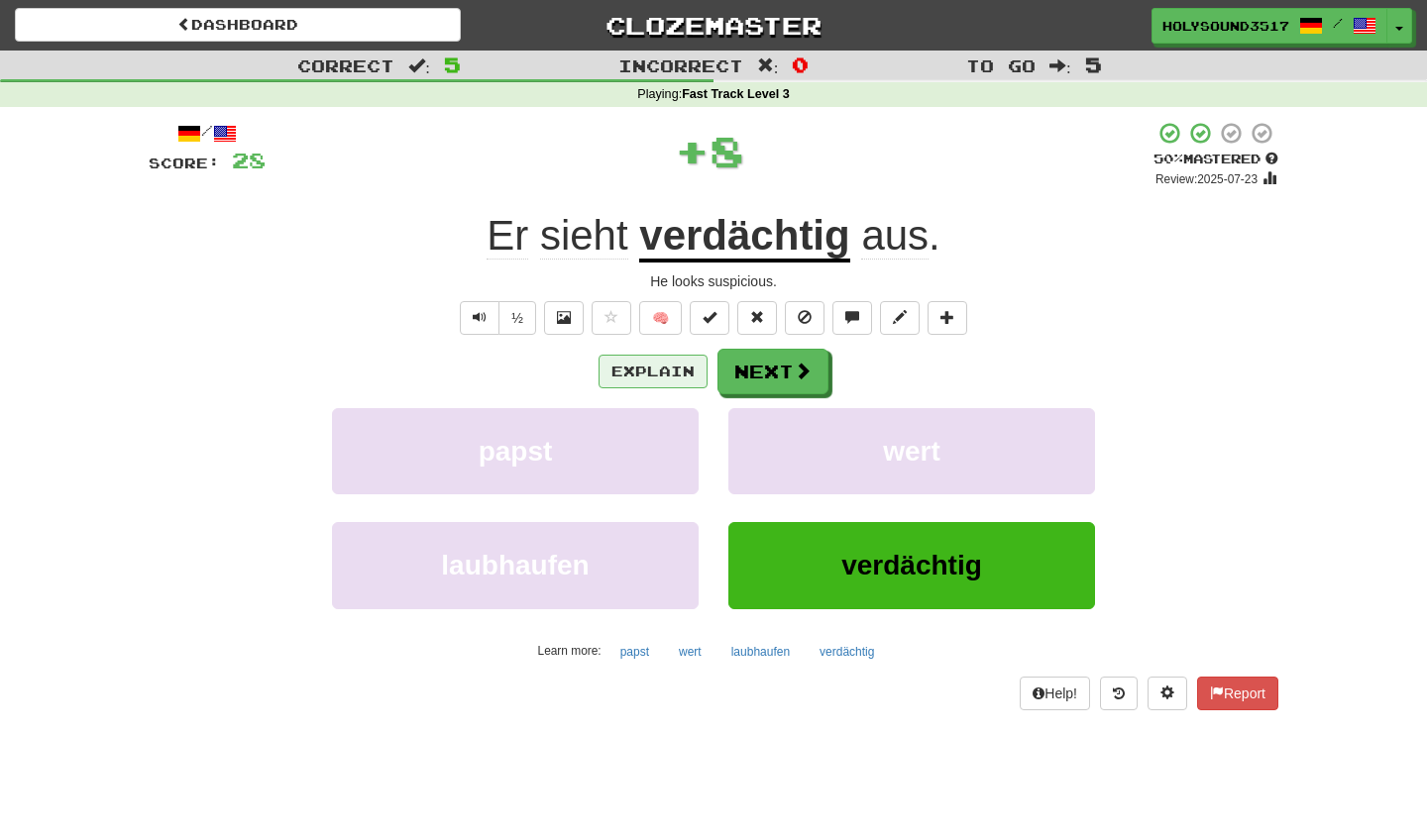 click on "Explain" at bounding box center [653, 371] 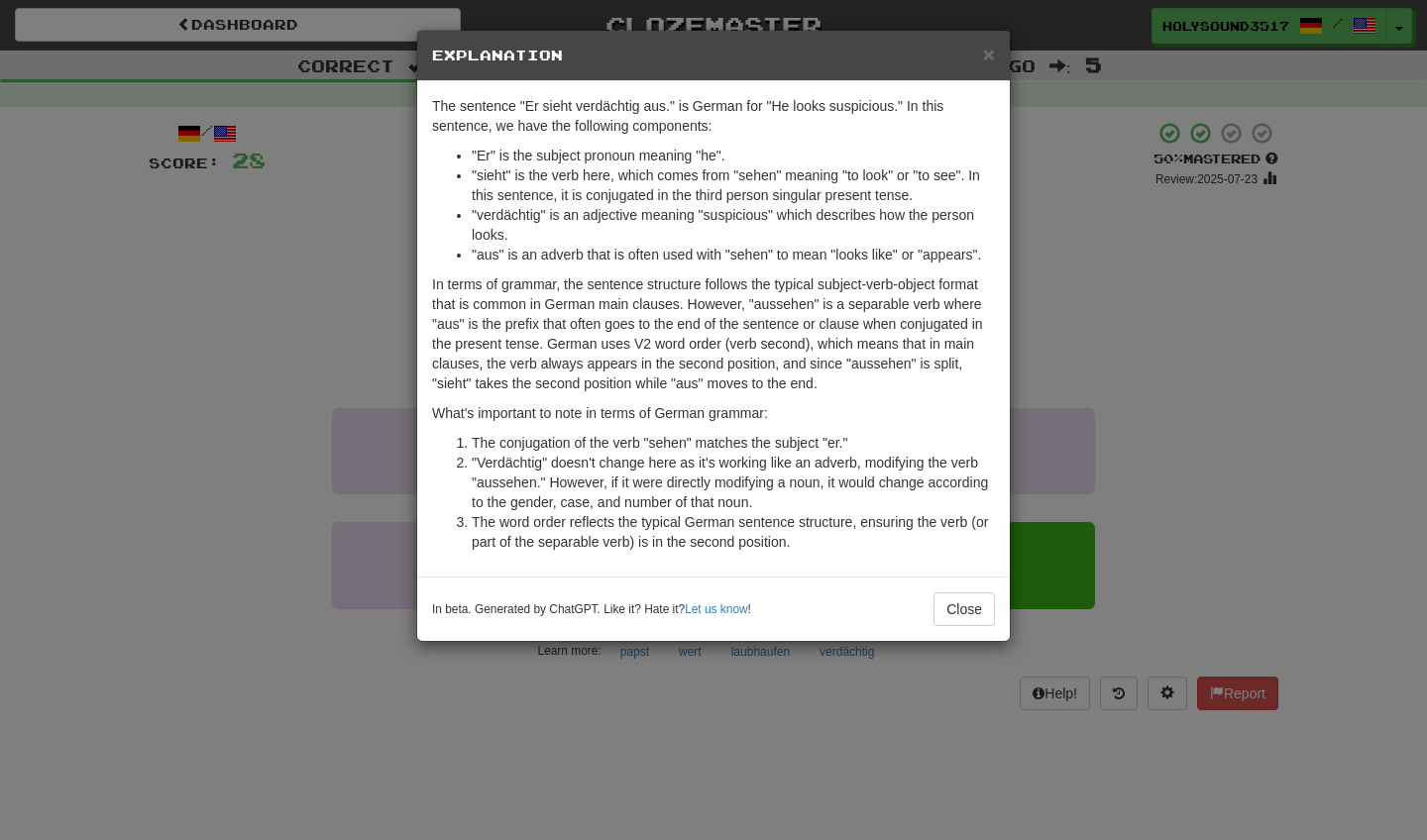 click on ""[PRONOUN]" is the subject pronoun meaning "he".
"sieht" is the verb here, which comes from "sehen" meaning "to look" or "to see". In this sentence, it is conjugated in the third person singular present tense.
"verdächtig" is an adjective meaning "suspicious" which describes how the person looks.
"aus" is an adverb that is often used with "sehen" to mean "looks like" or "appears"." at bounding box center [714, 205] 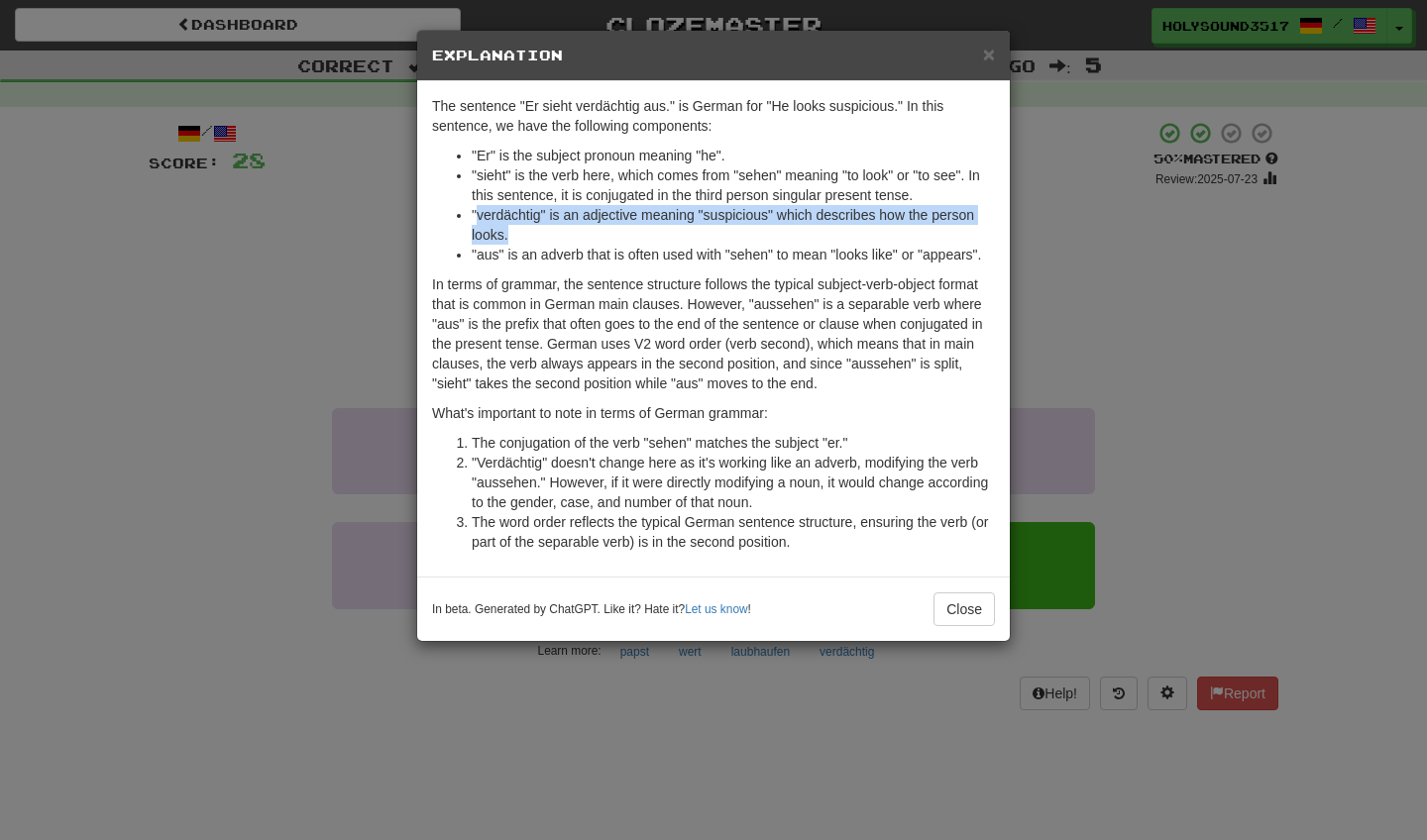 drag, startPoint x: 478, startPoint y: 210, endPoint x: 590, endPoint y: 233, distance: 114.337221 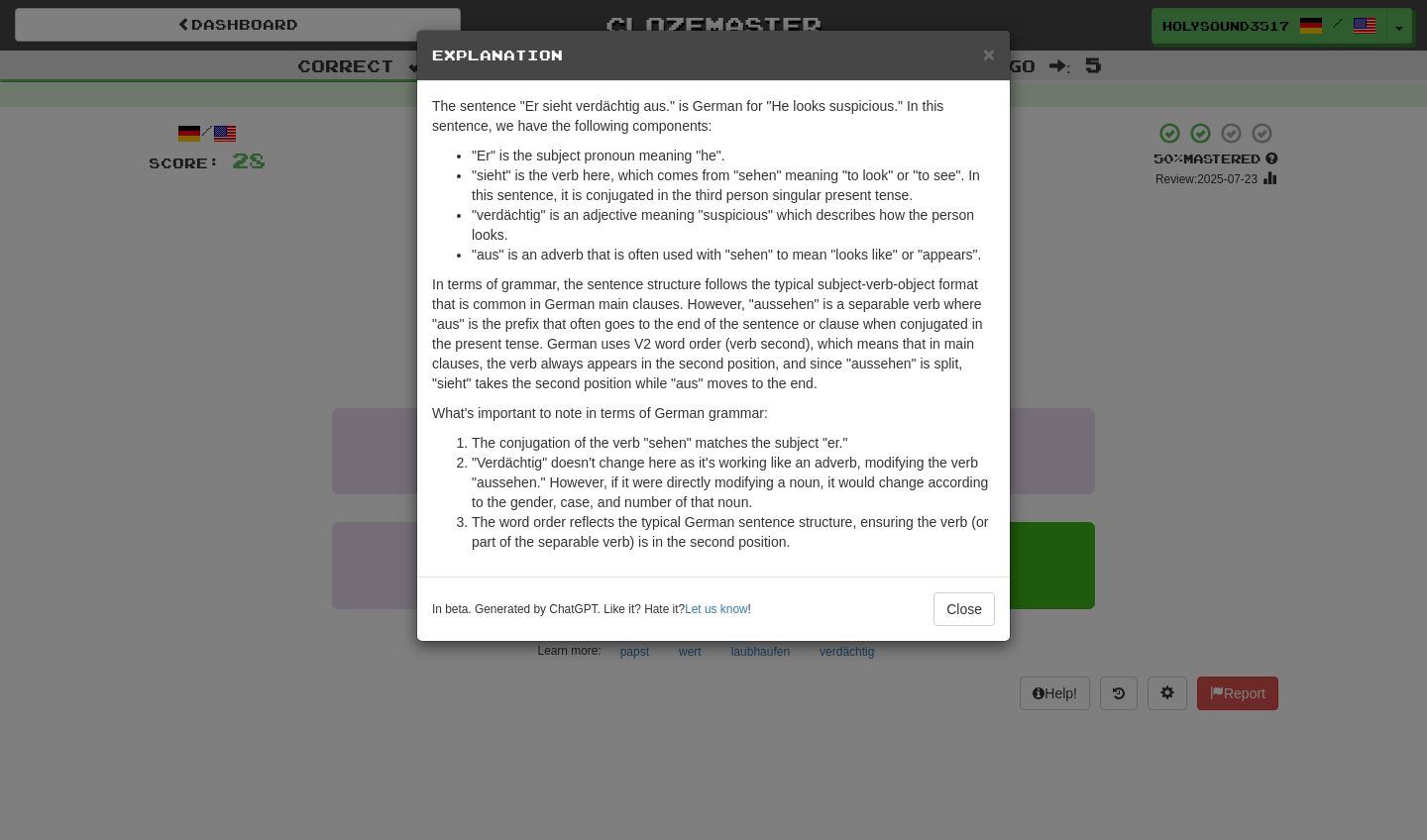 click on "× Explanation" at bounding box center (714, 55) 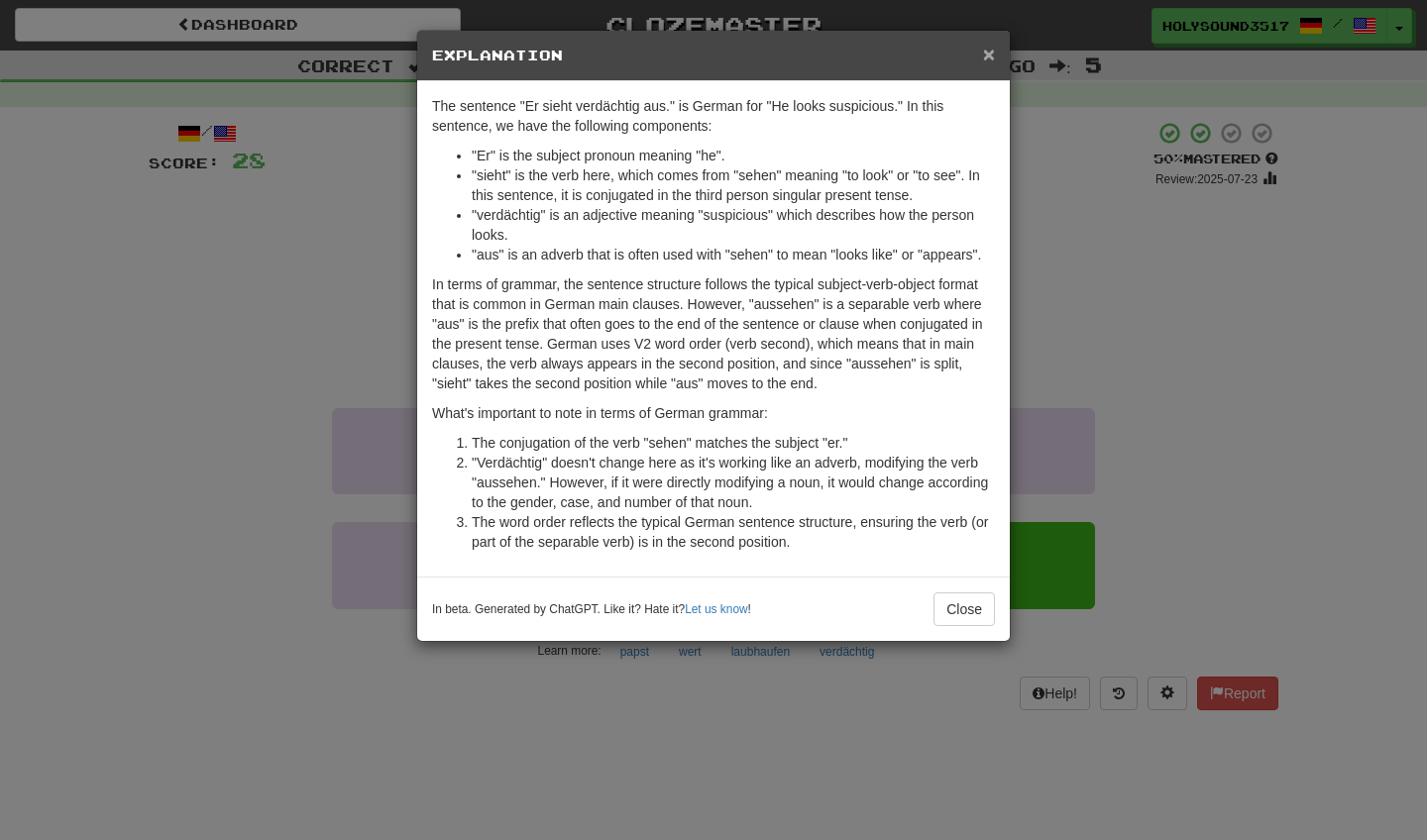 click on "×" at bounding box center [989, 53] 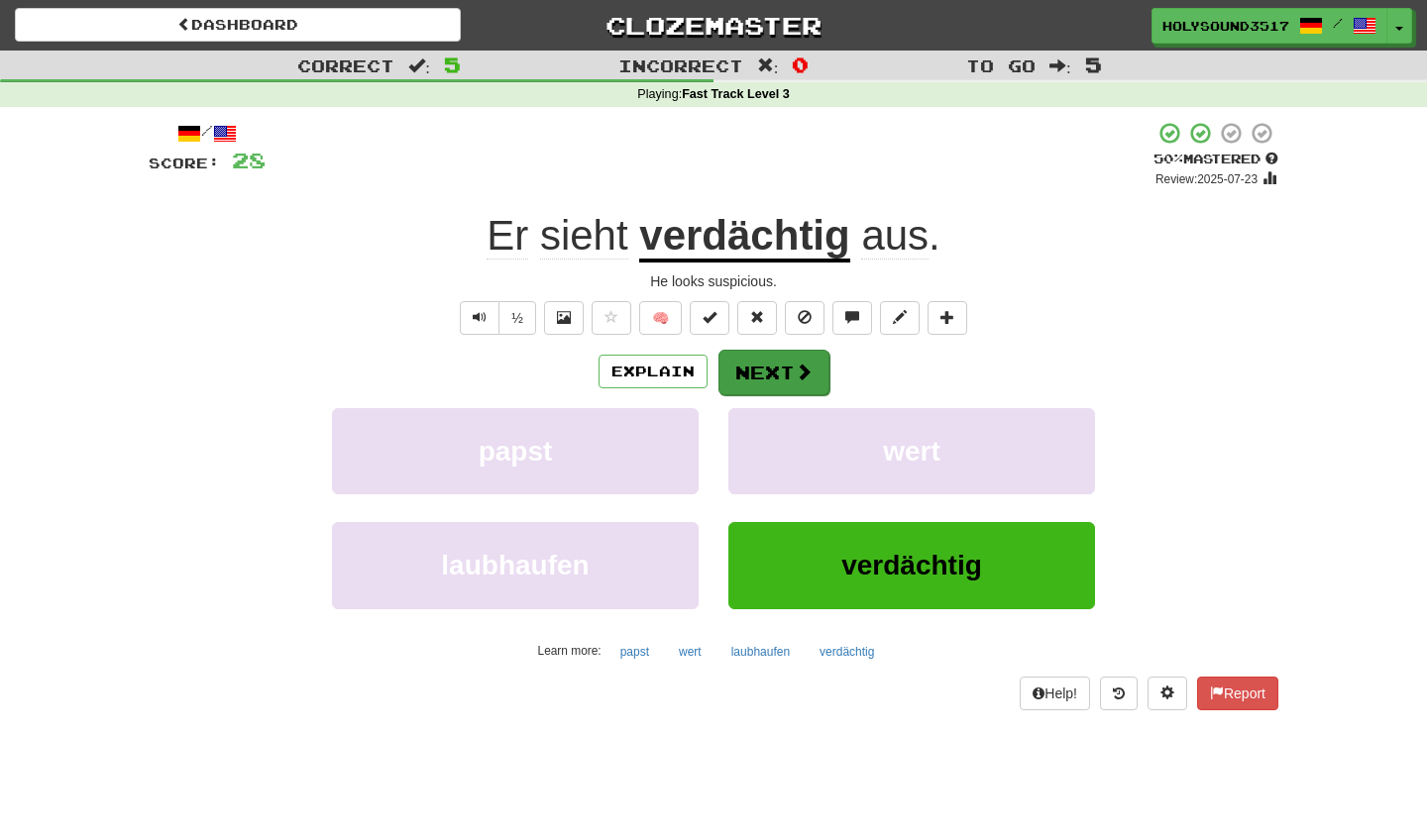 click on "Next" at bounding box center [774, 372] 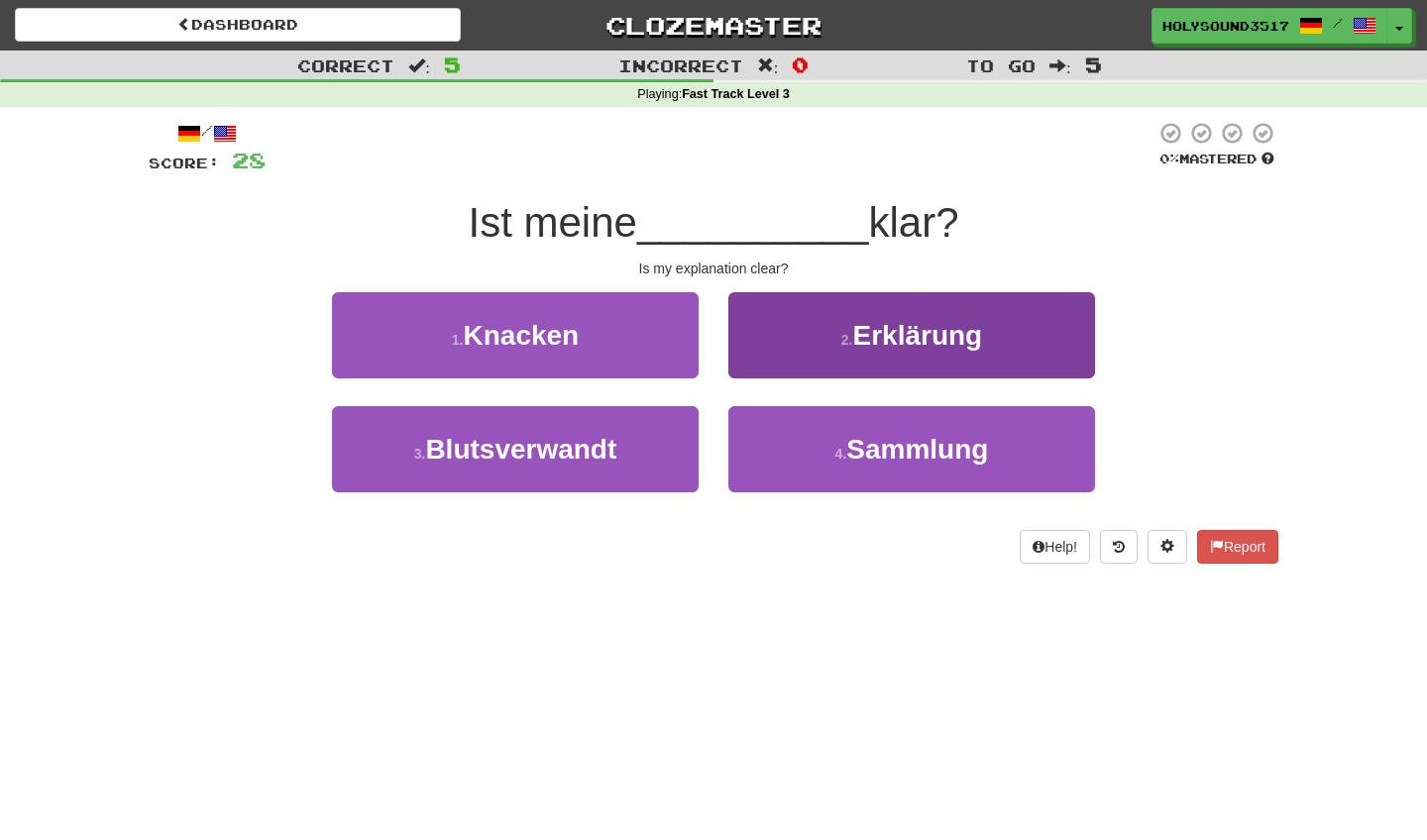 click on "Erklärung" at bounding box center [917, 335] 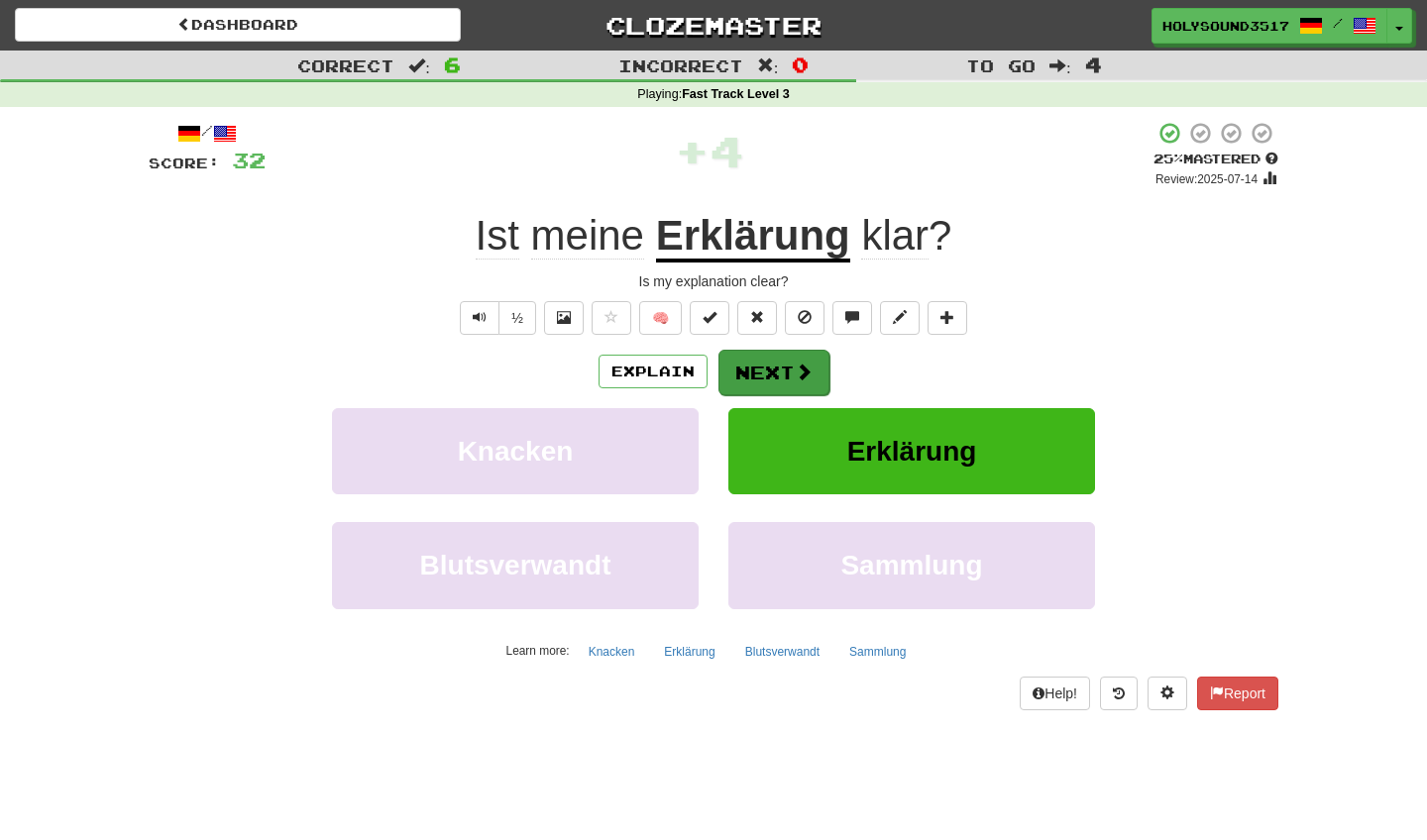 click on "Next" at bounding box center [774, 372] 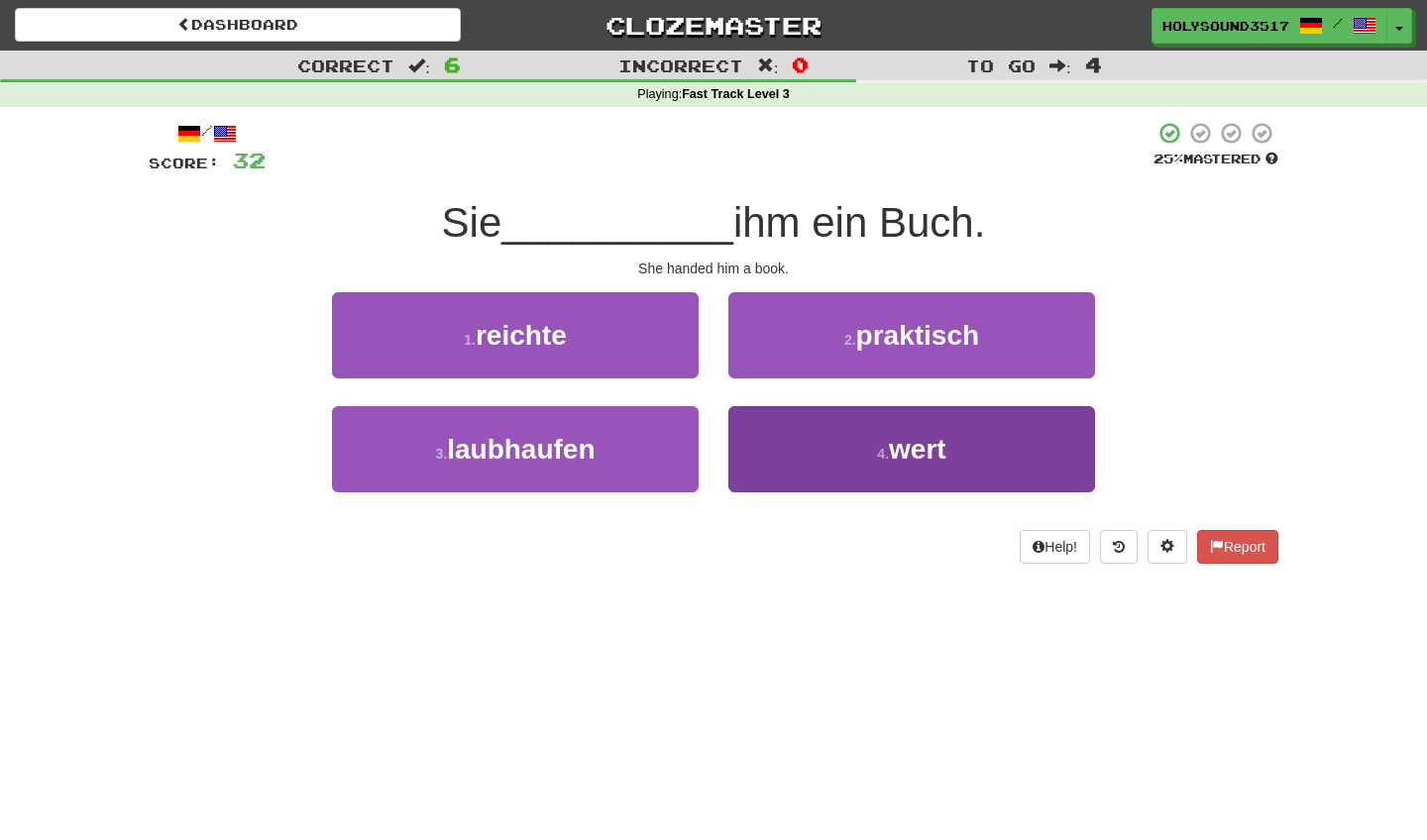 click on "4 .  wert" at bounding box center (912, 449) 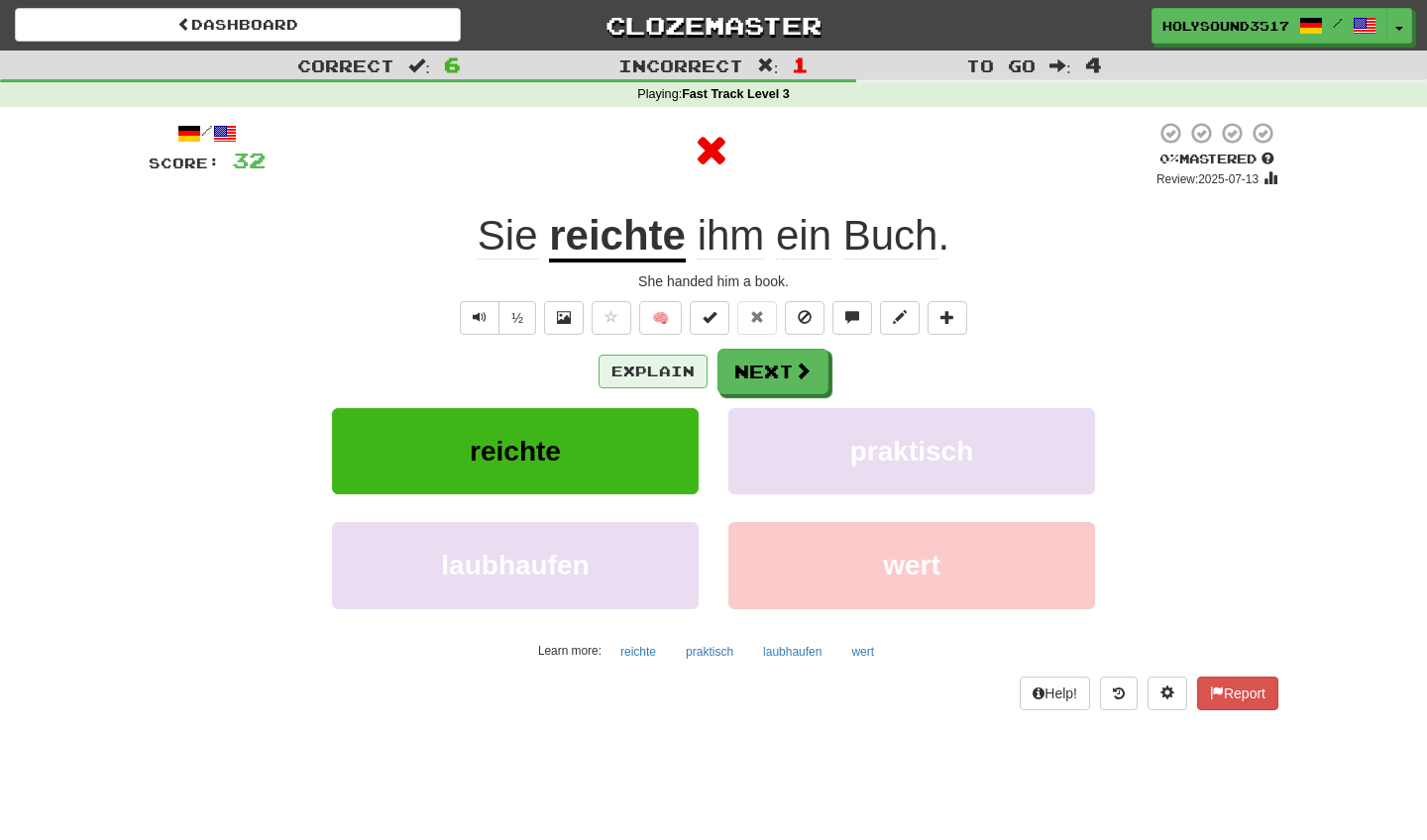 click on "Explain" at bounding box center (653, 371) 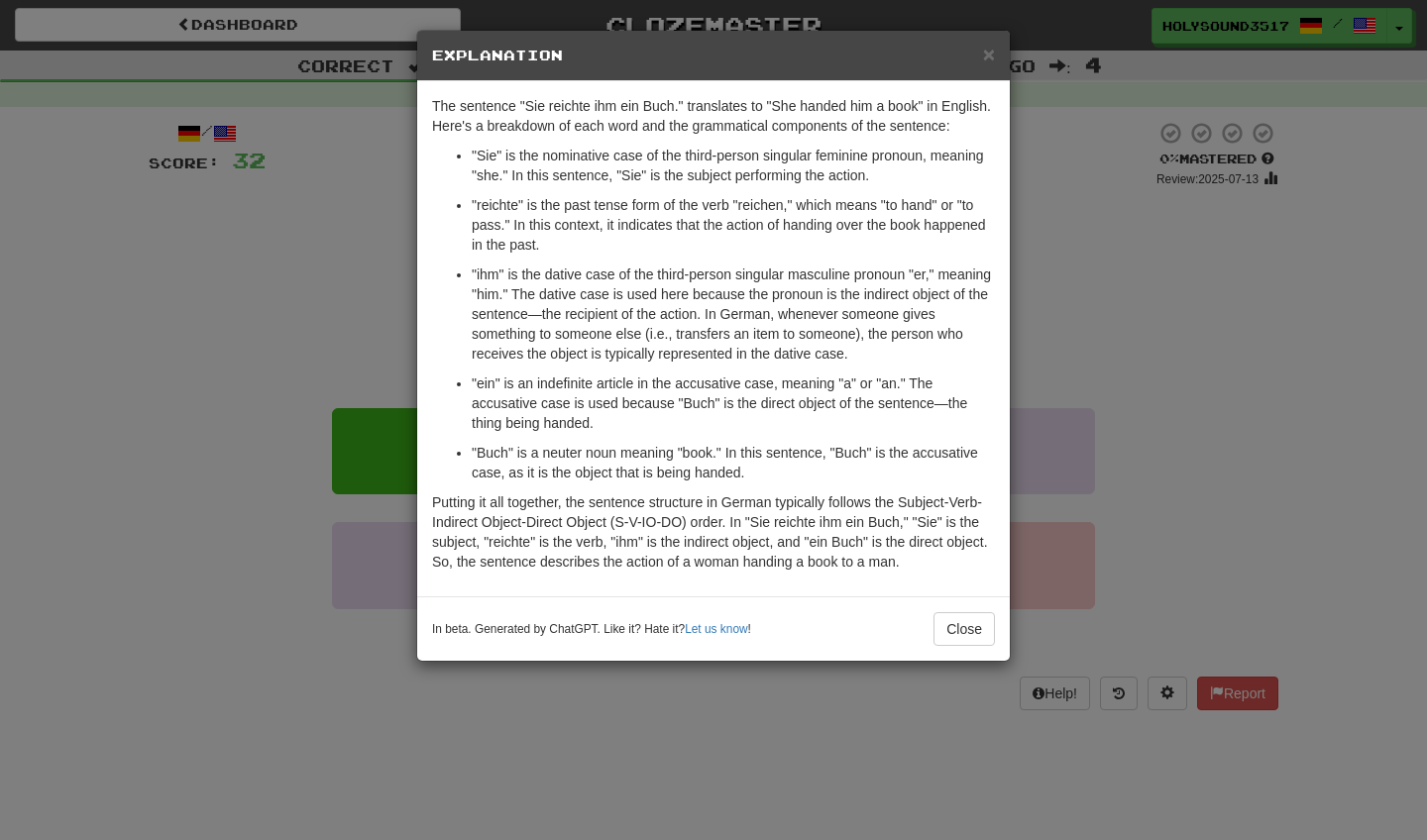 click on "× Explanation" at bounding box center (714, 55) 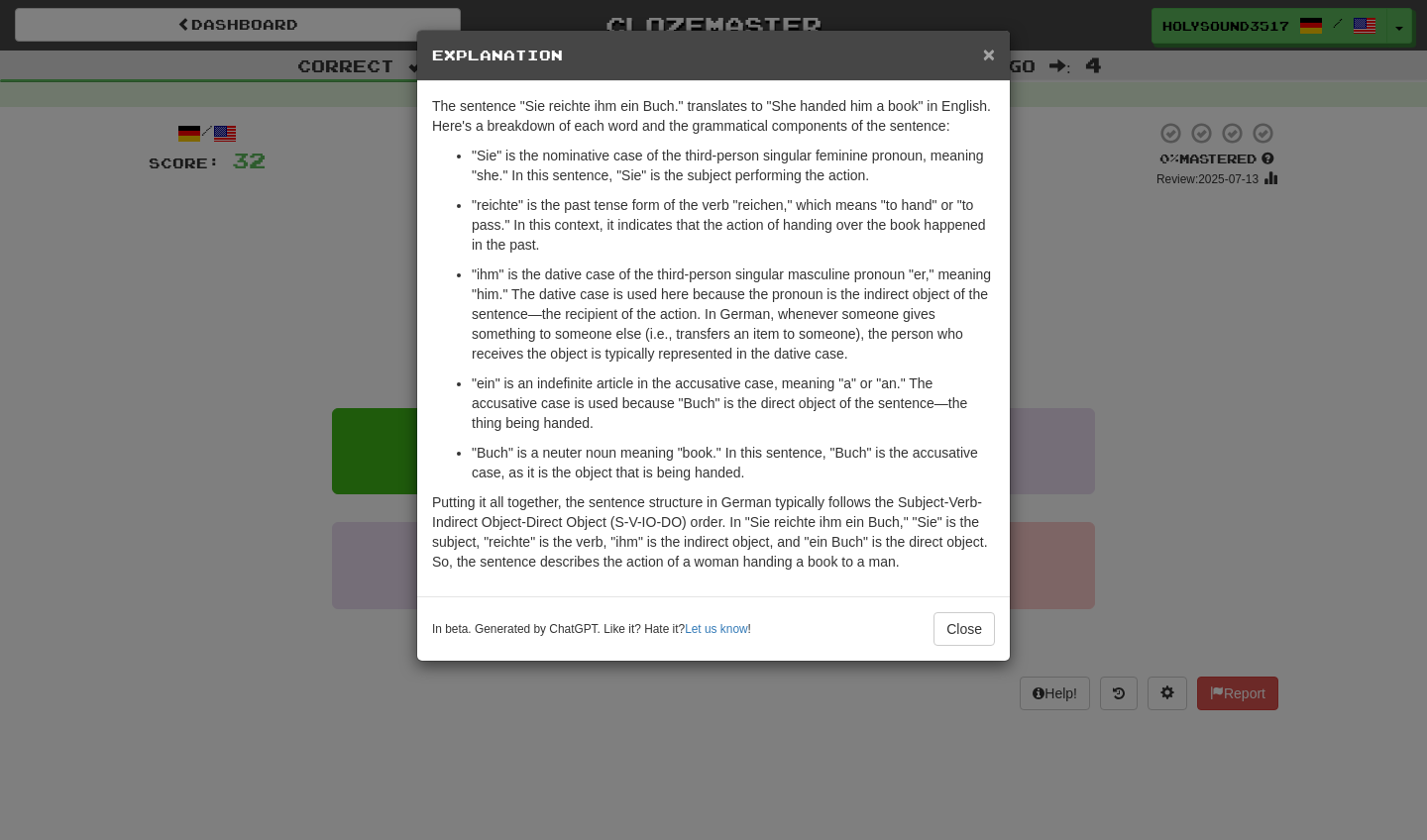 click on "×" at bounding box center [989, 53] 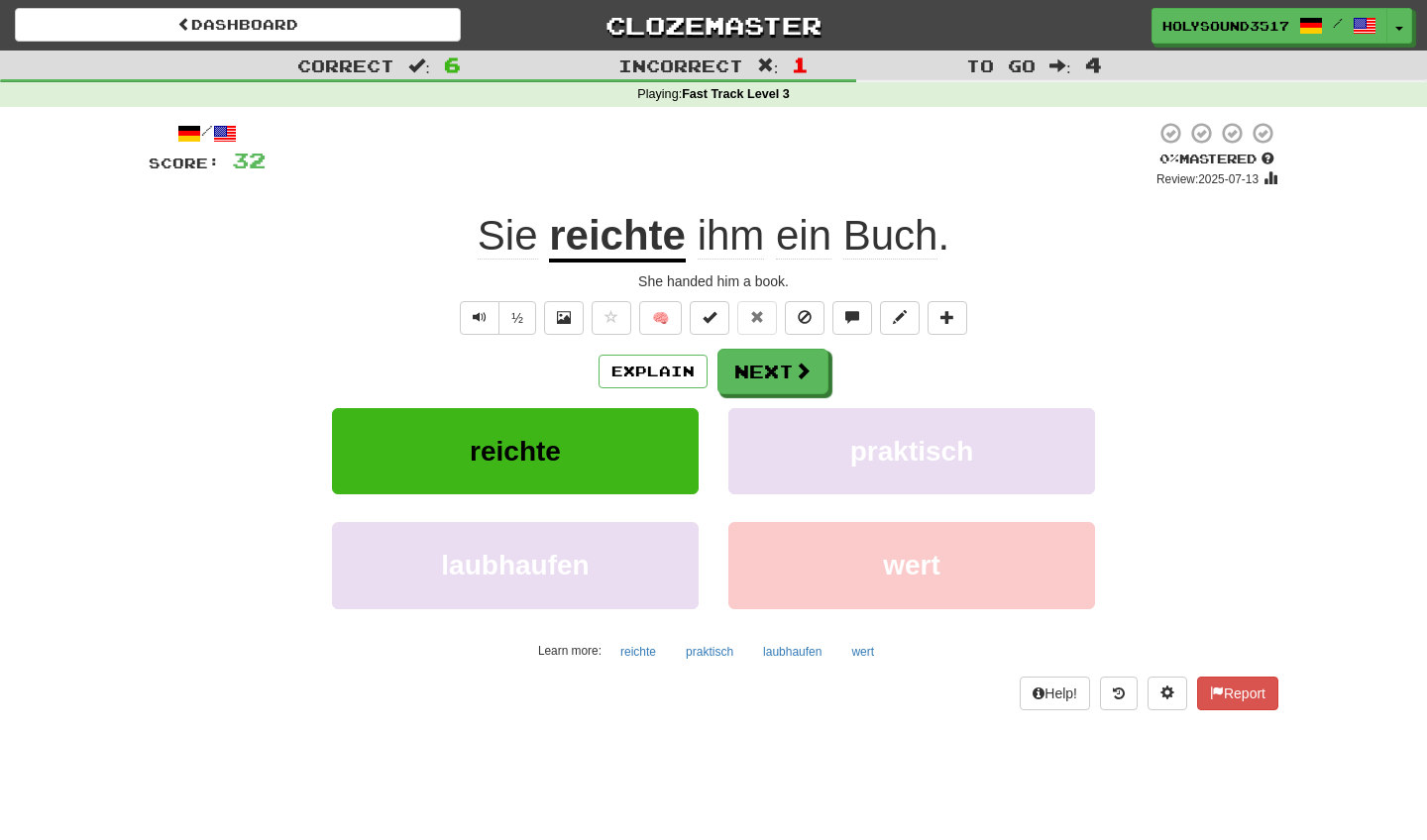 click on "reichte" at bounding box center (617, 237) 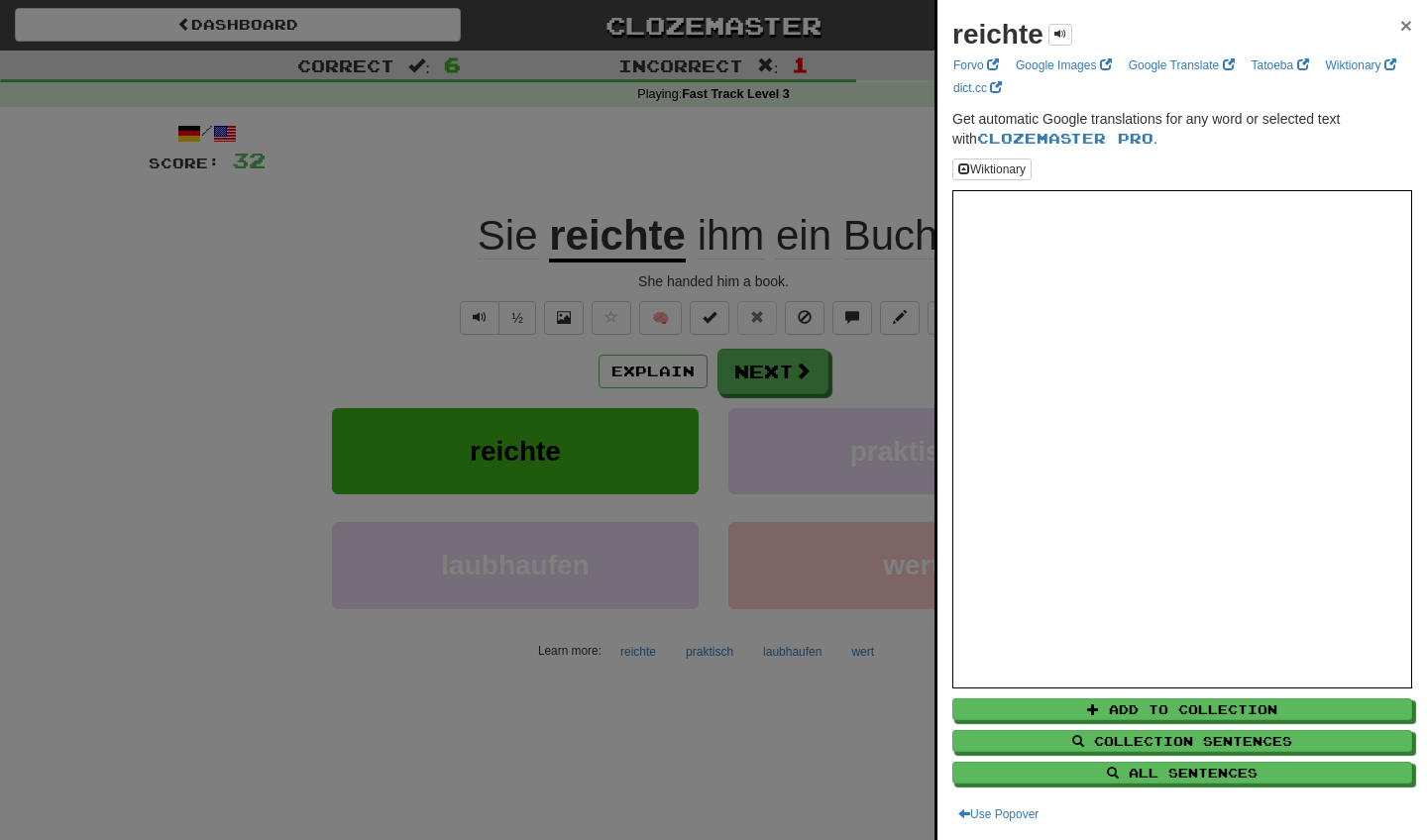 click on "×" at bounding box center [1406, 25] 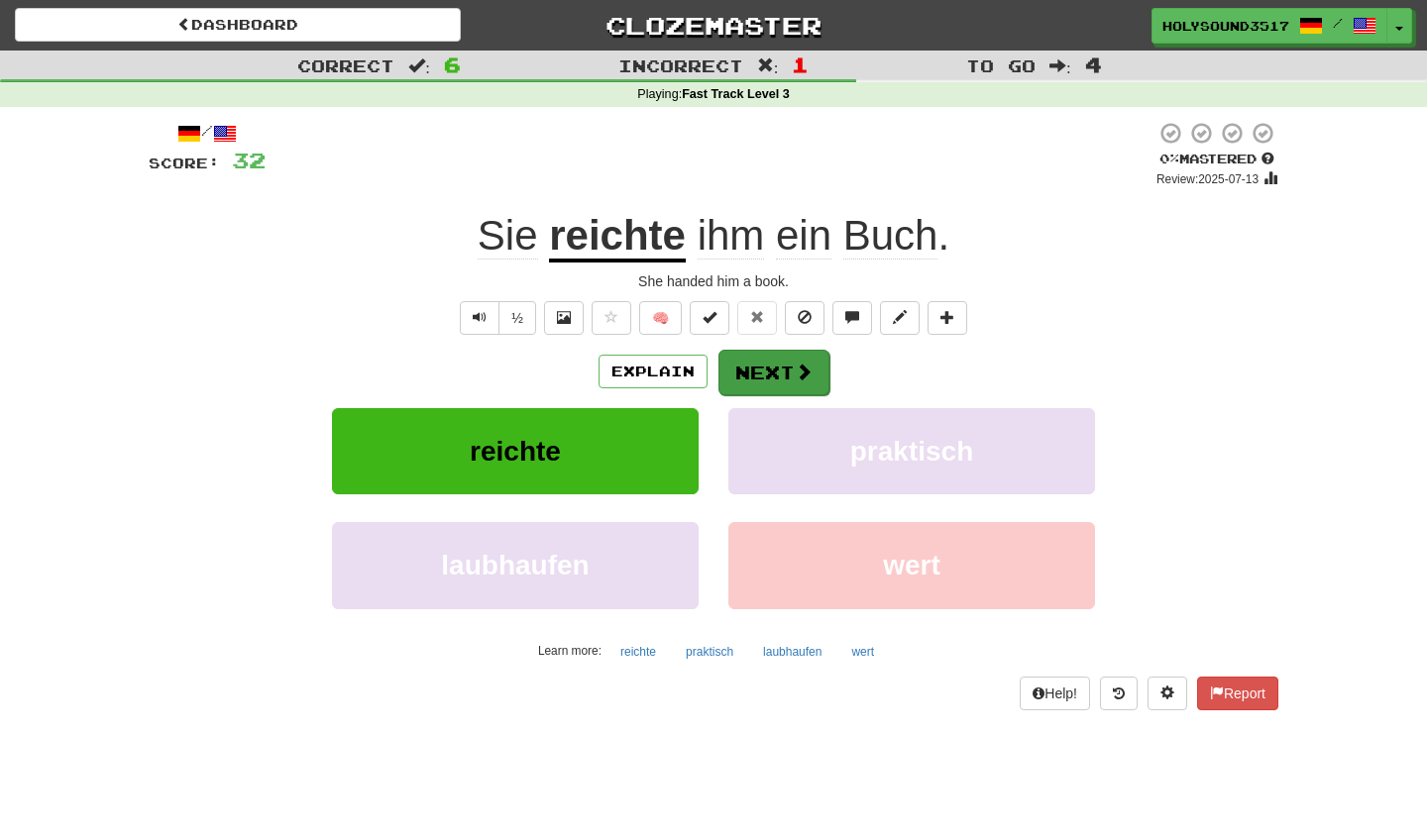 click on "Next" at bounding box center (774, 372) 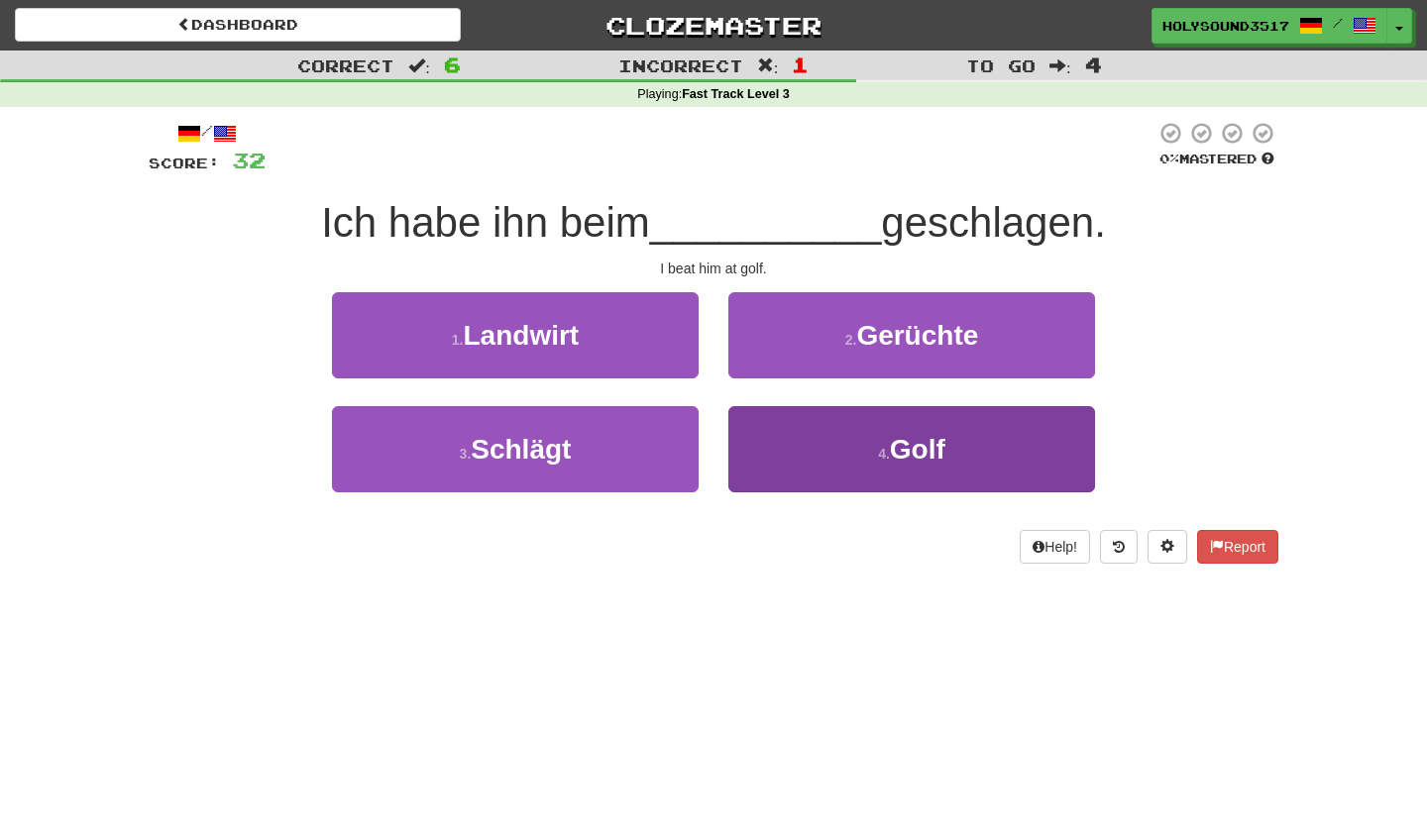 click on "4 .  Golf" at bounding box center (912, 449) 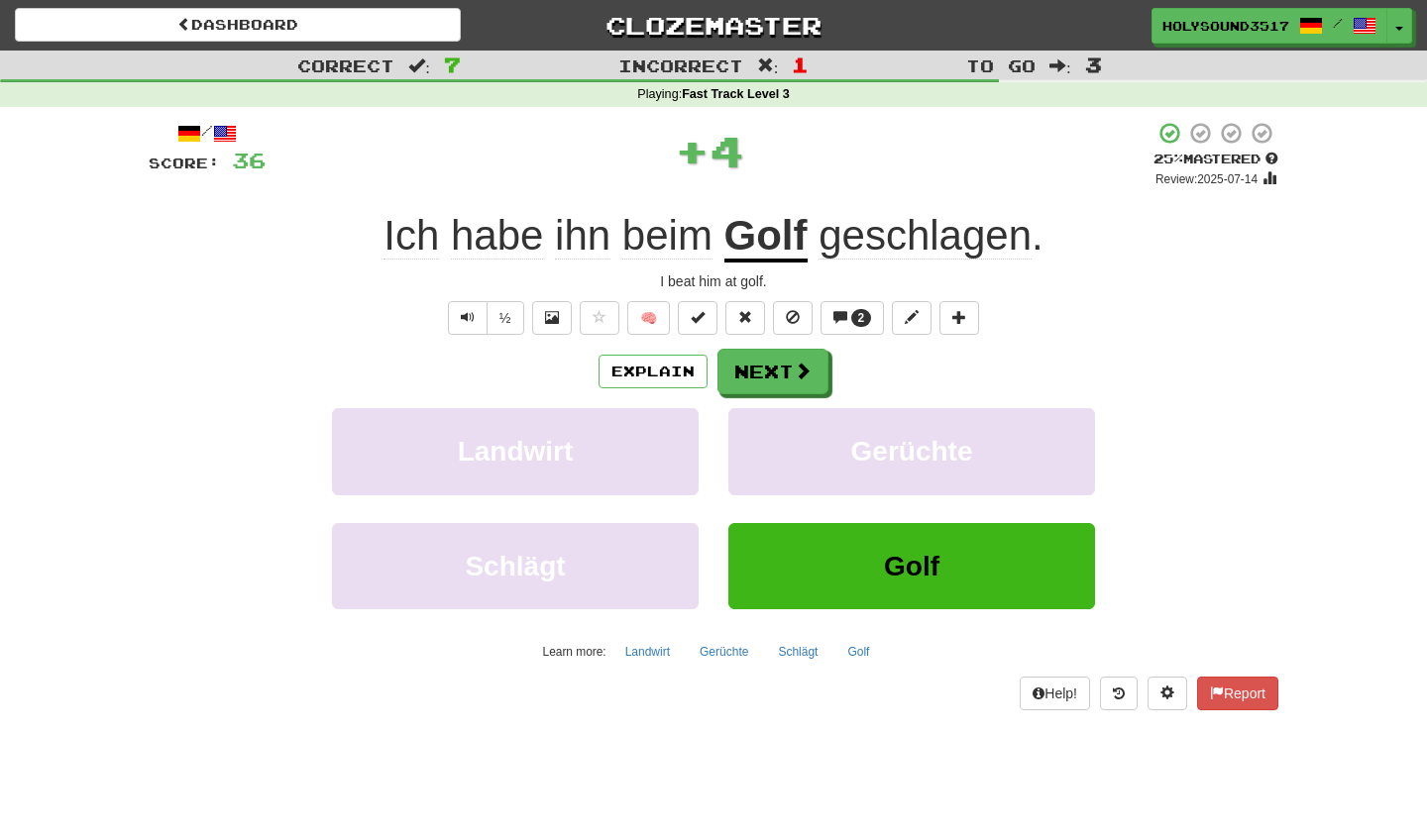 click on "beim" 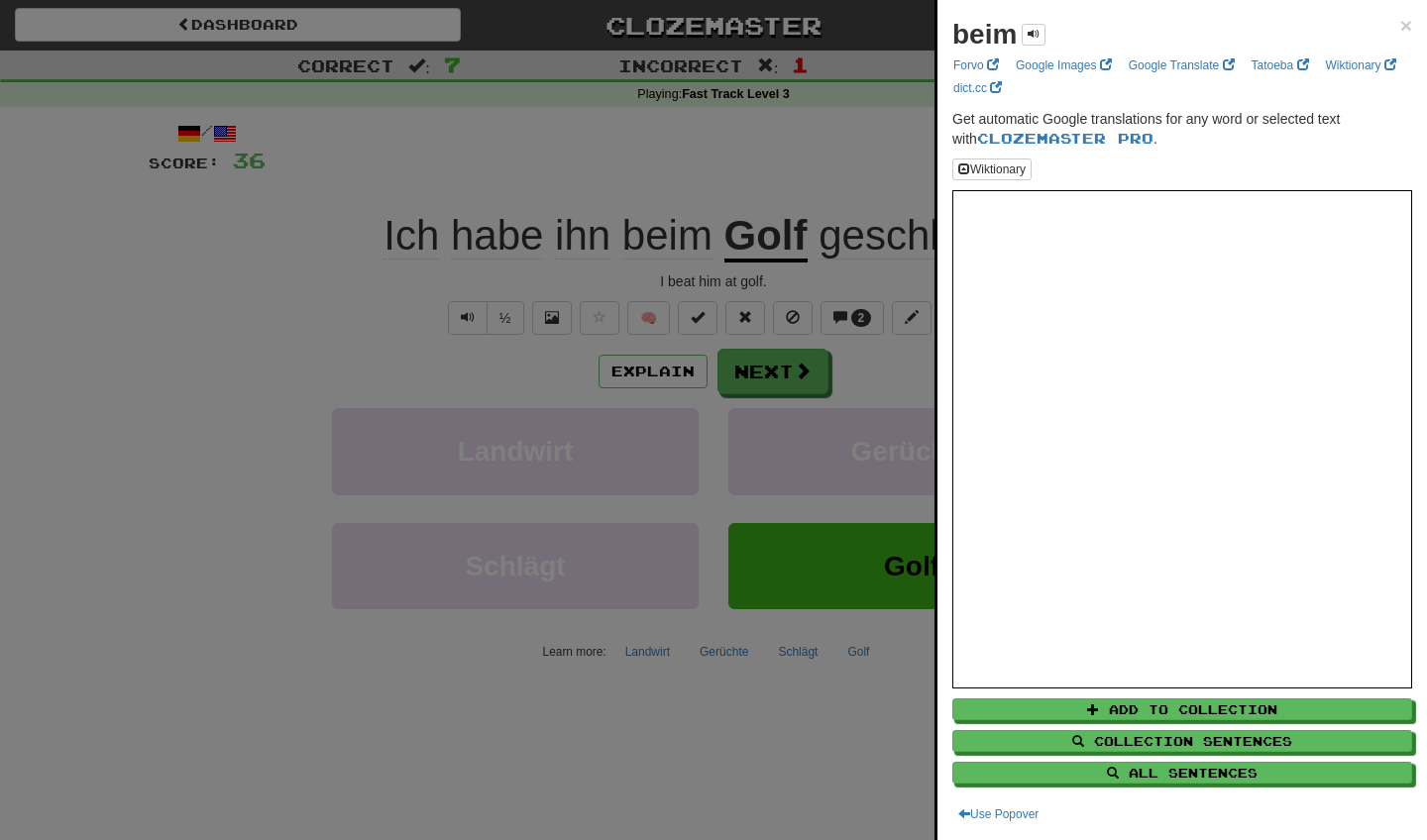 click on "beim ×" at bounding box center [1182, 35] 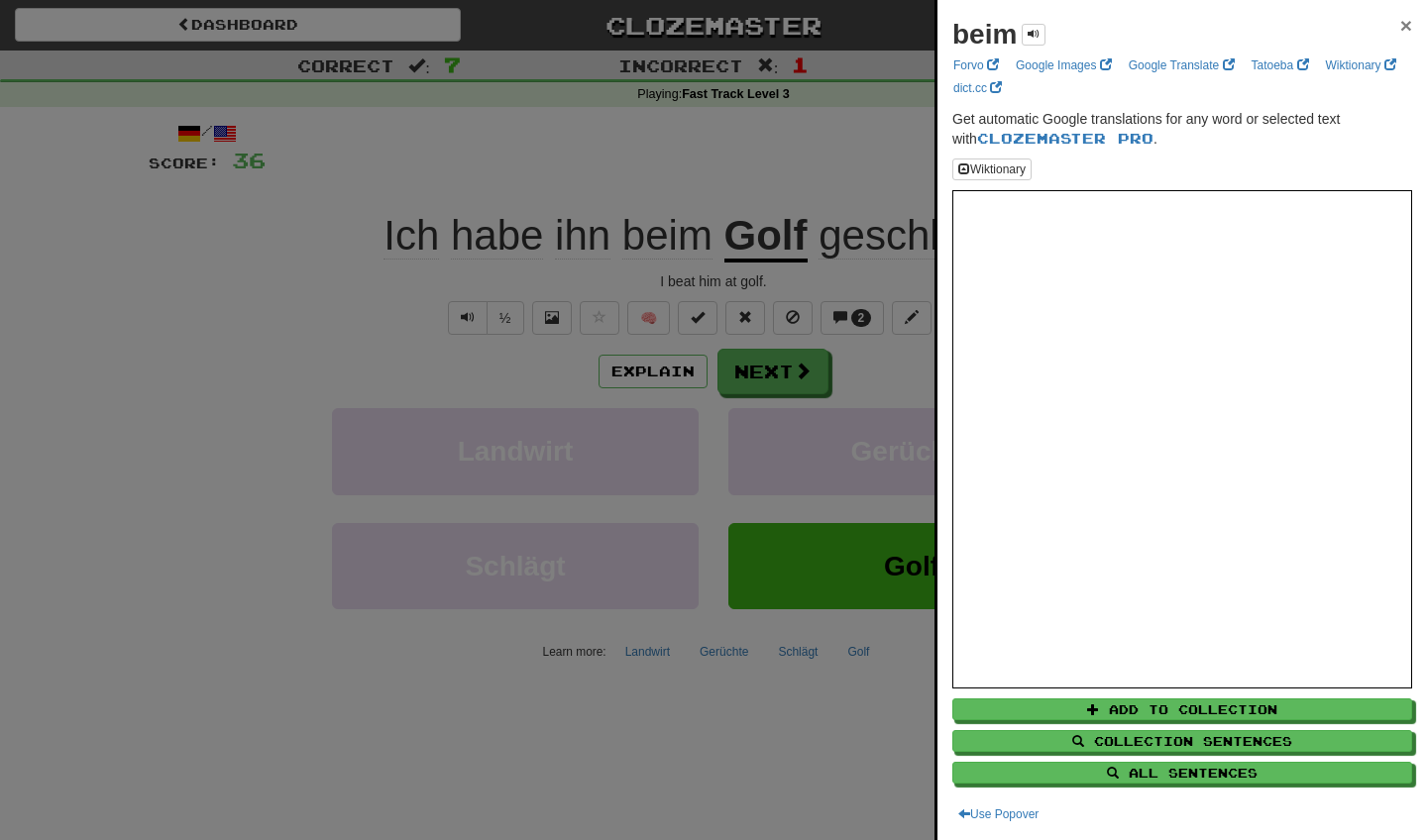 click on "×" at bounding box center [1406, 25] 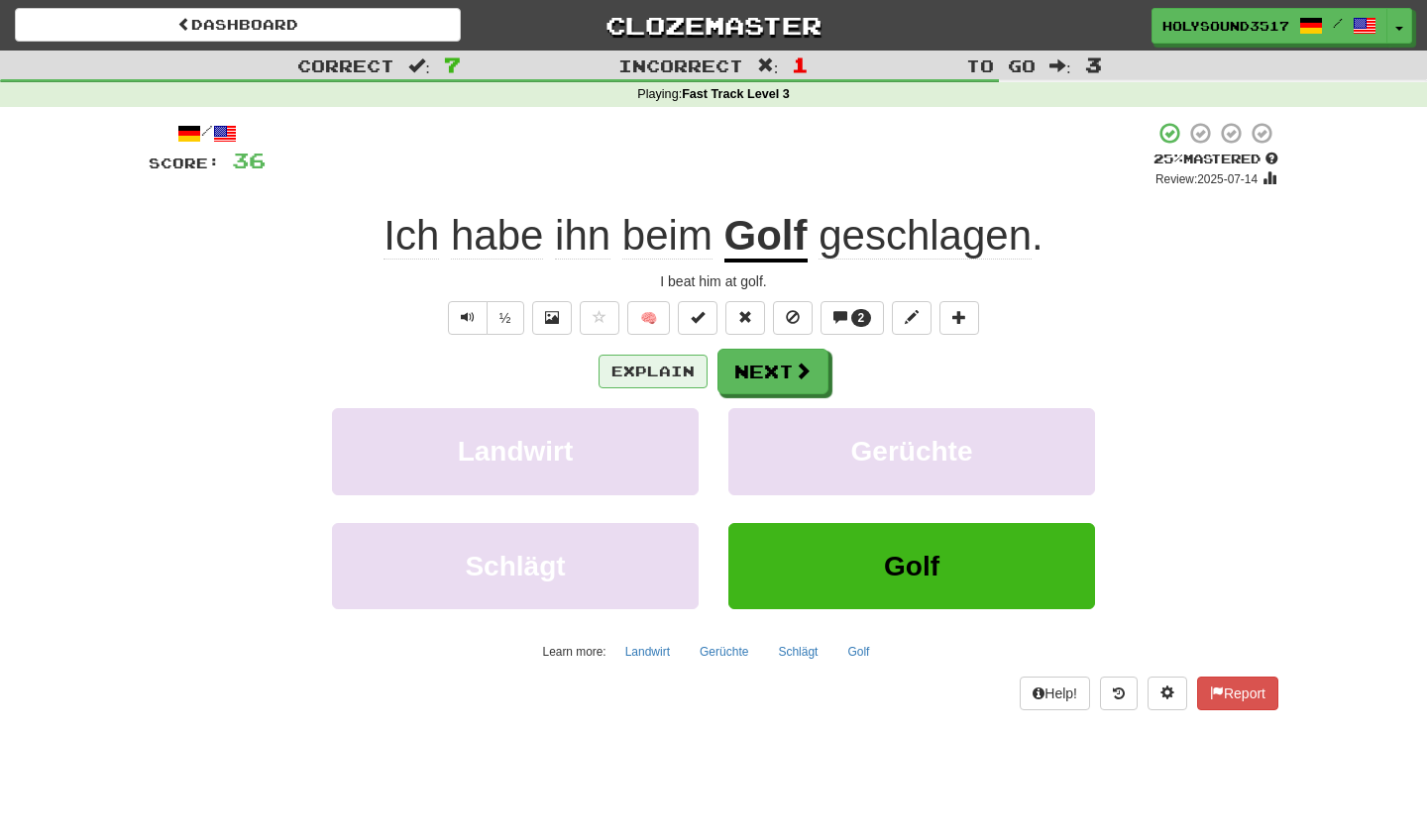 click on "Explain" at bounding box center [653, 371] 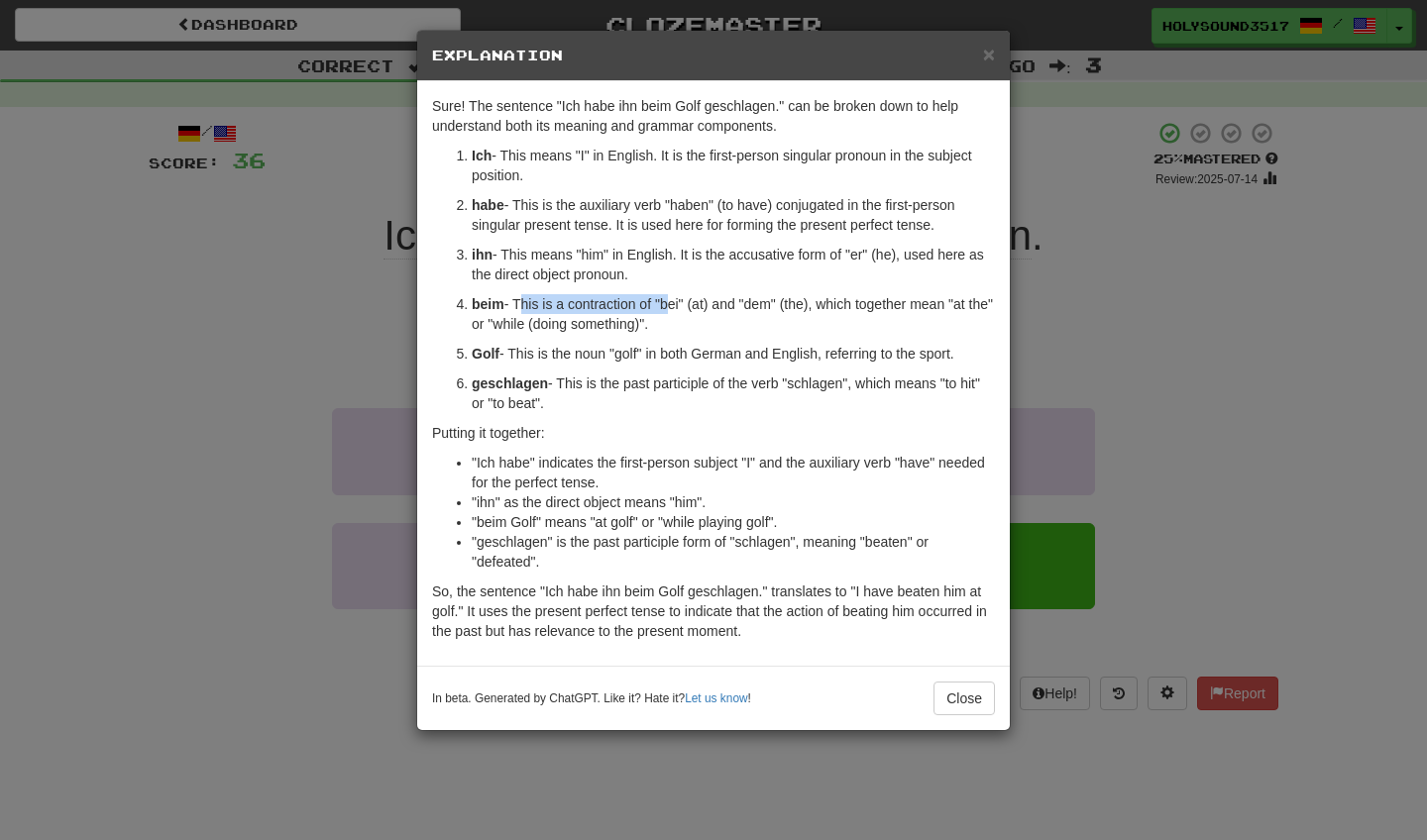 drag, startPoint x: 519, startPoint y: 302, endPoint x: 670, endPoint y: 302, distance: 151 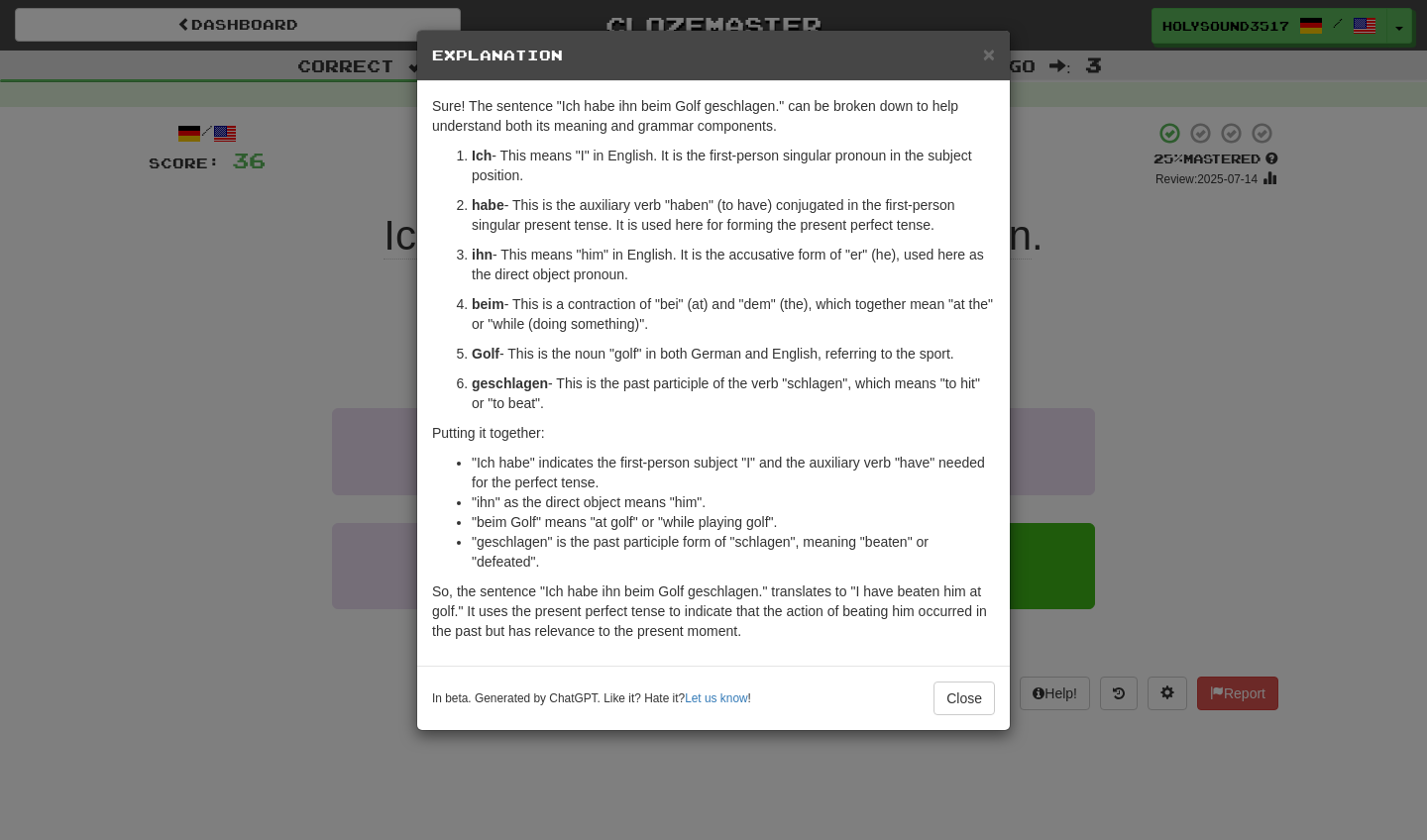 click on "beim  - This is a contraction of "bei" (at) and "dem" (the), which together mean "at the" or "while (doing something)"." at bounding box center (733, 314) 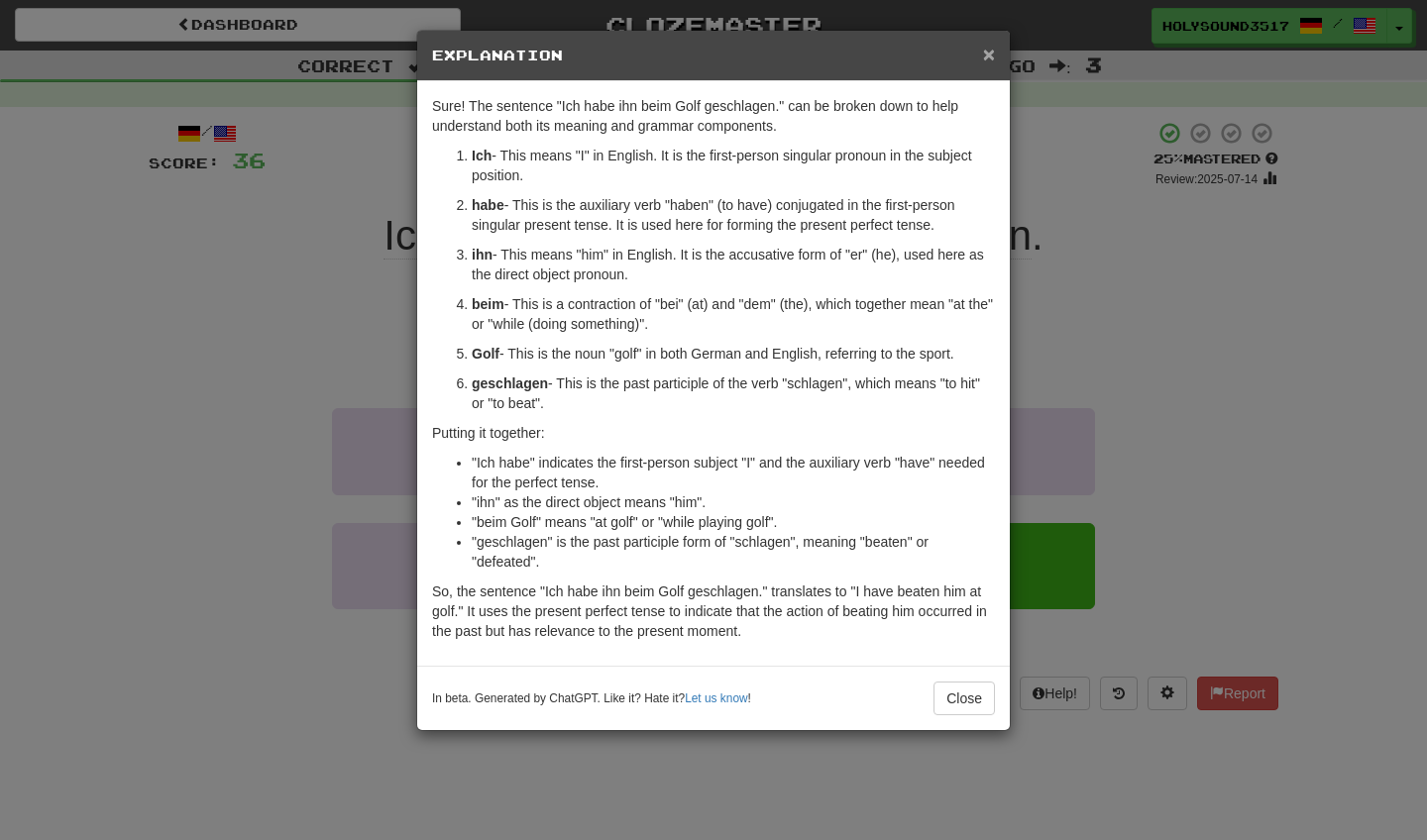 click on "×" at bounding box center (989, 53) 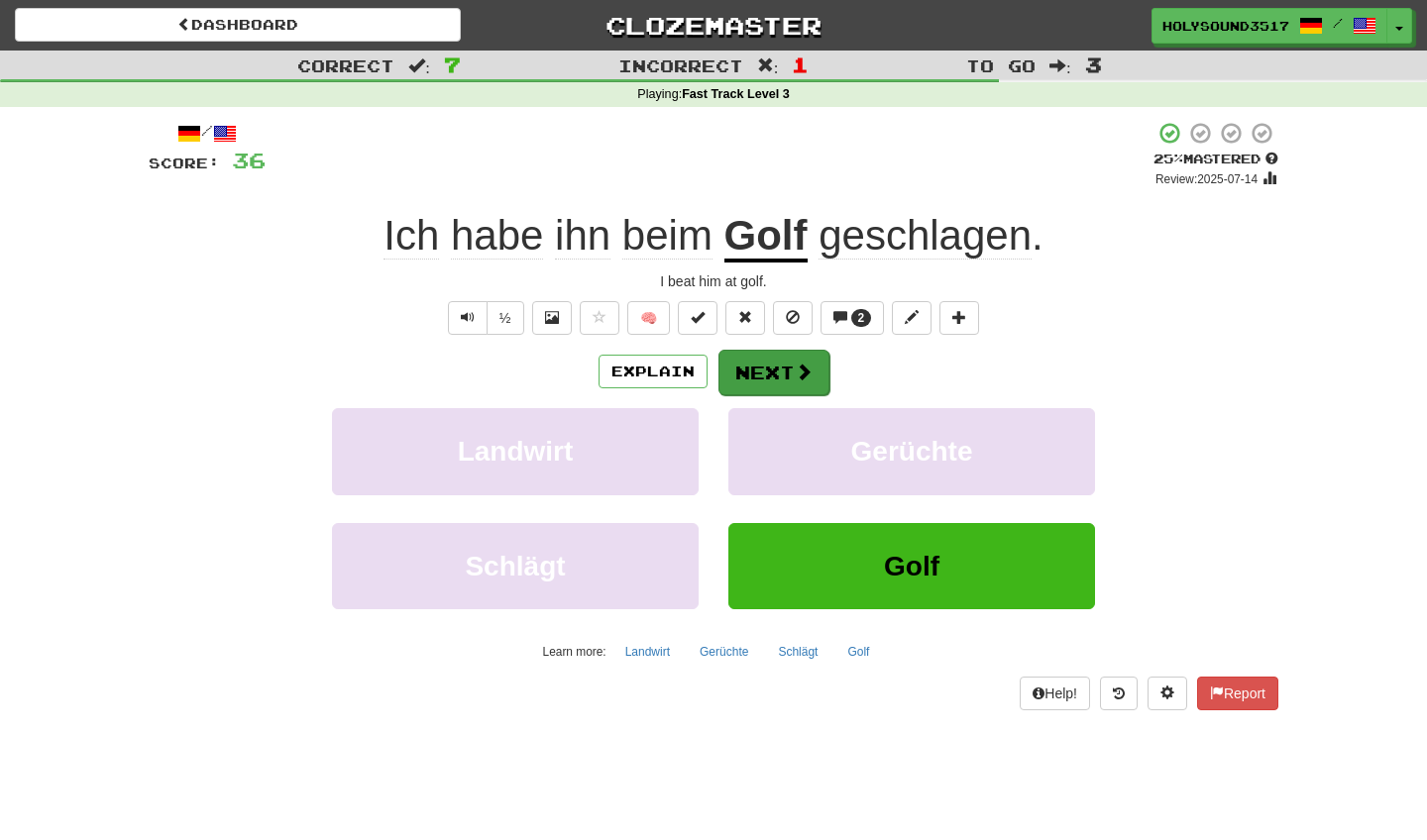 click on "Next" at bounding box center [774, 372] 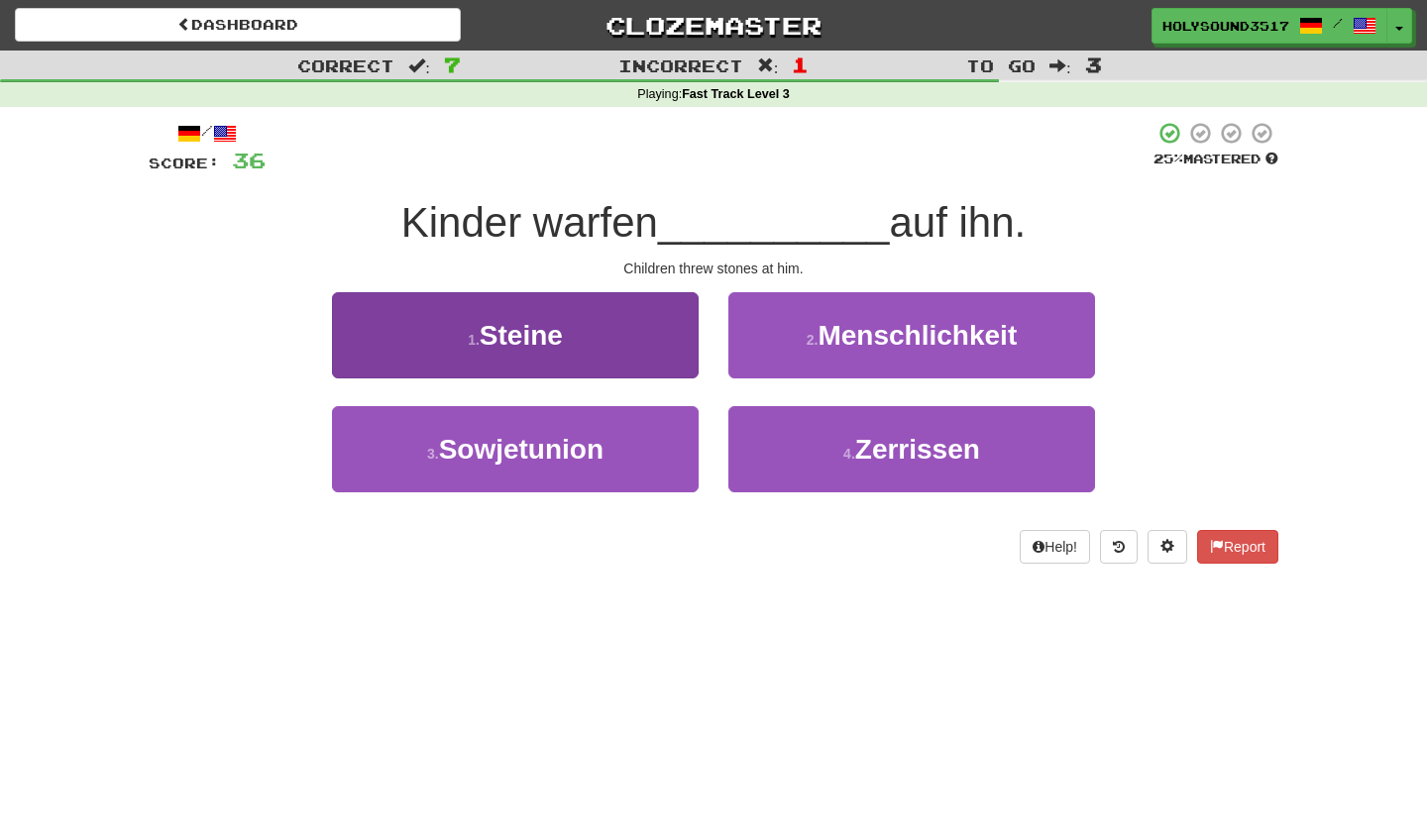 click on "1 .  Steine" at bounding box center [515, 335] 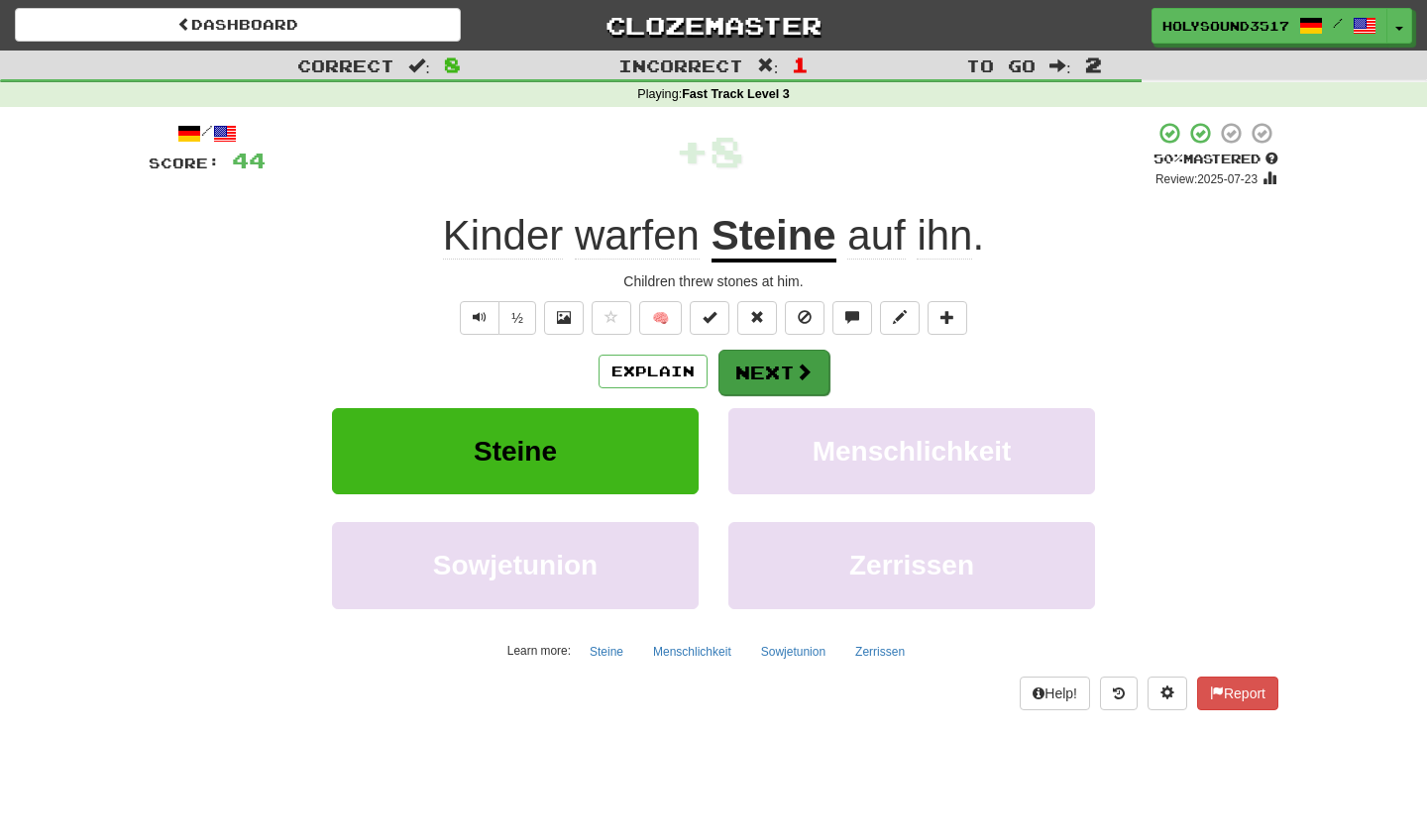 click at bounding box center (804, 371) 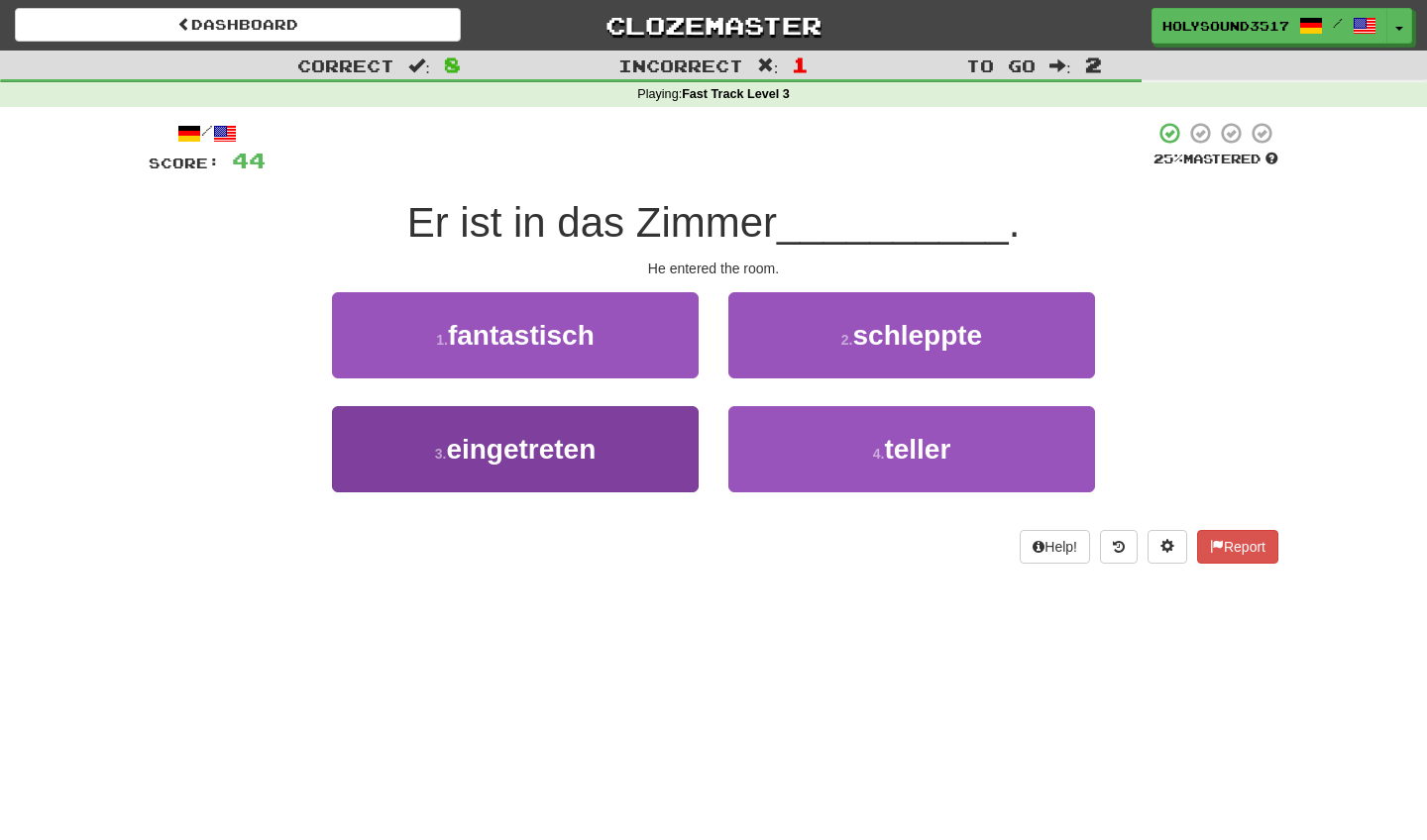 click on "3 .  eingetreten" at bounding box center (515, 449) 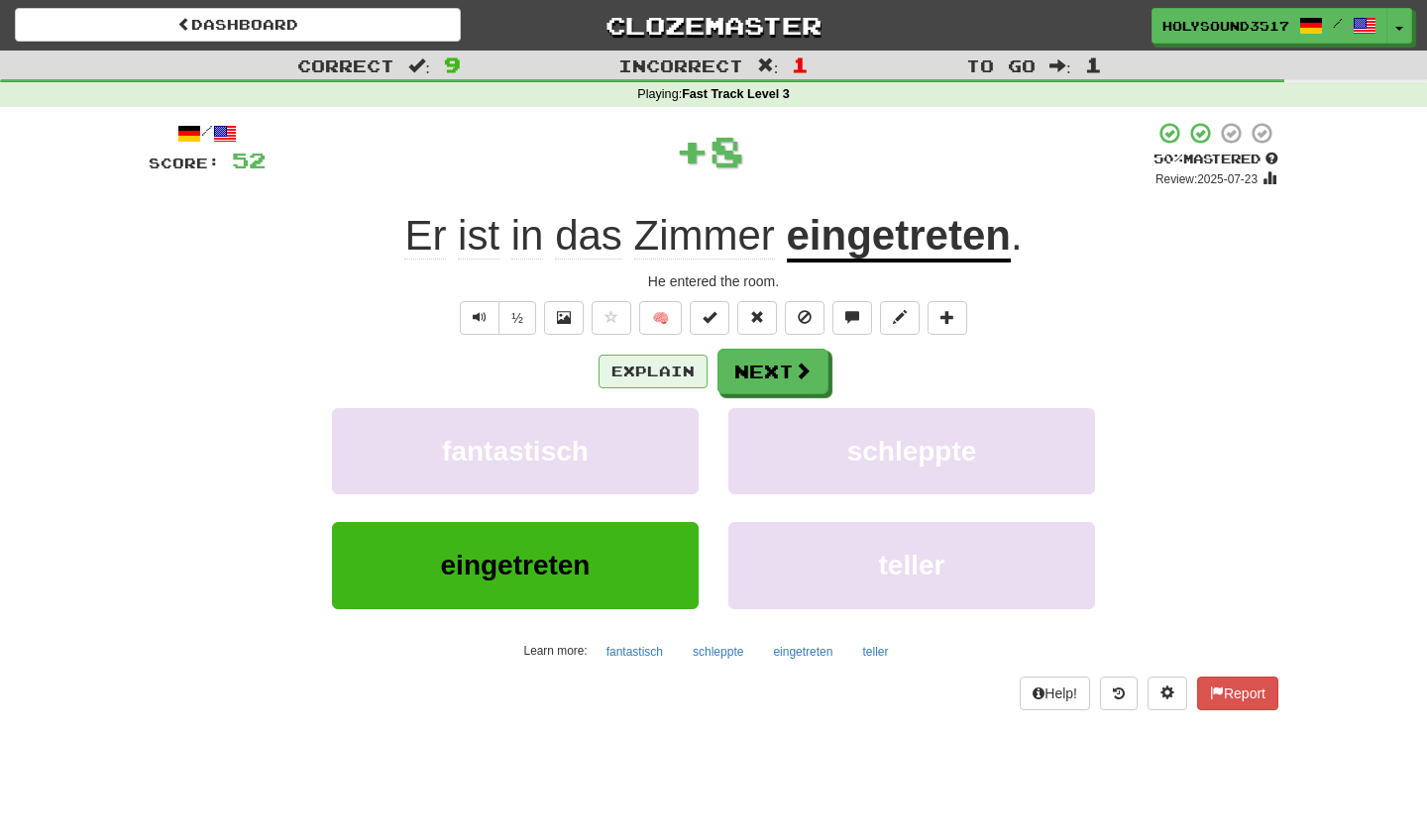 click on "Explain" at bounding box center (653, 371) 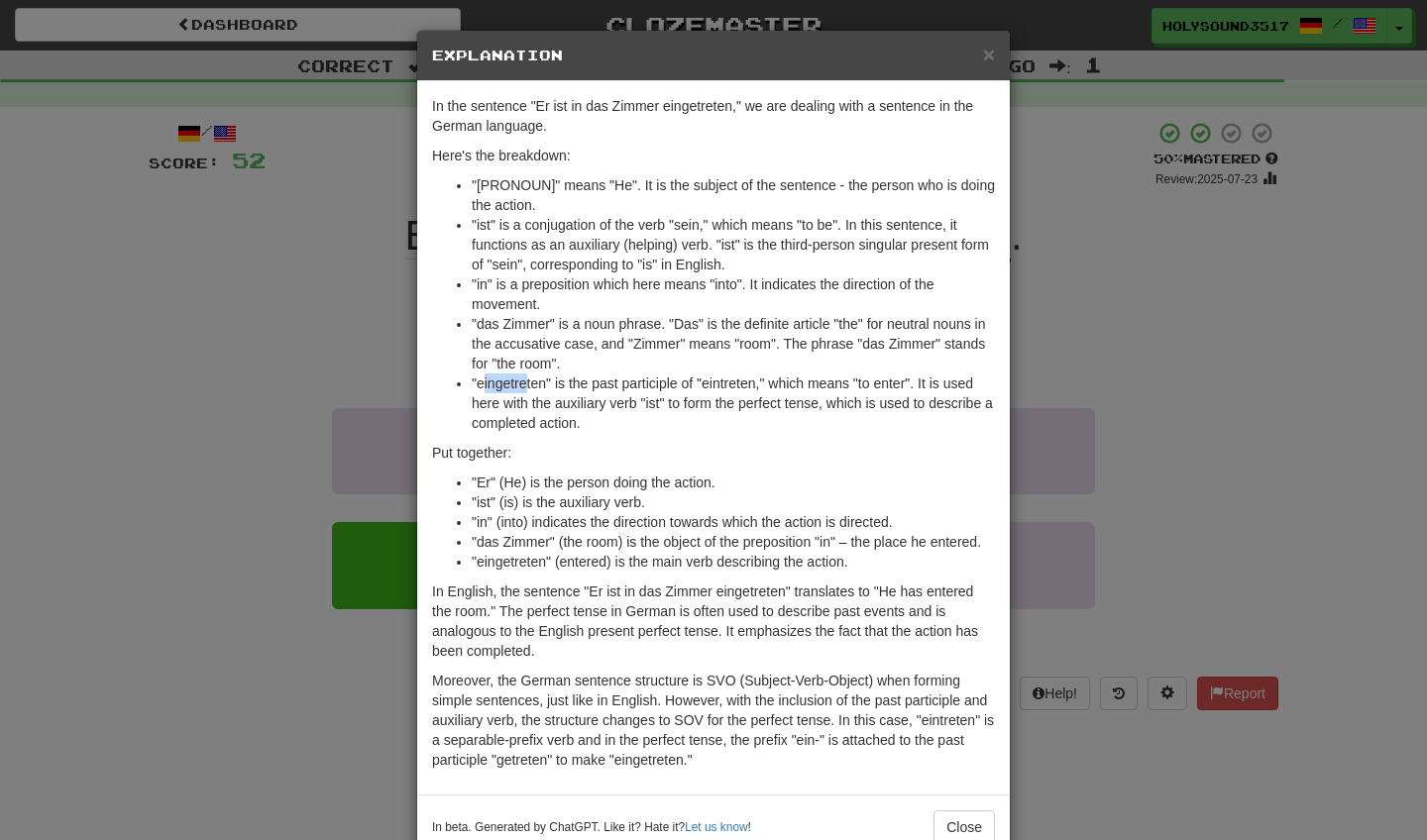 drag, startPoint x: 482, startPoint y: 374, endPoint x: 525, endPoint y: 388, distance: 45.221676 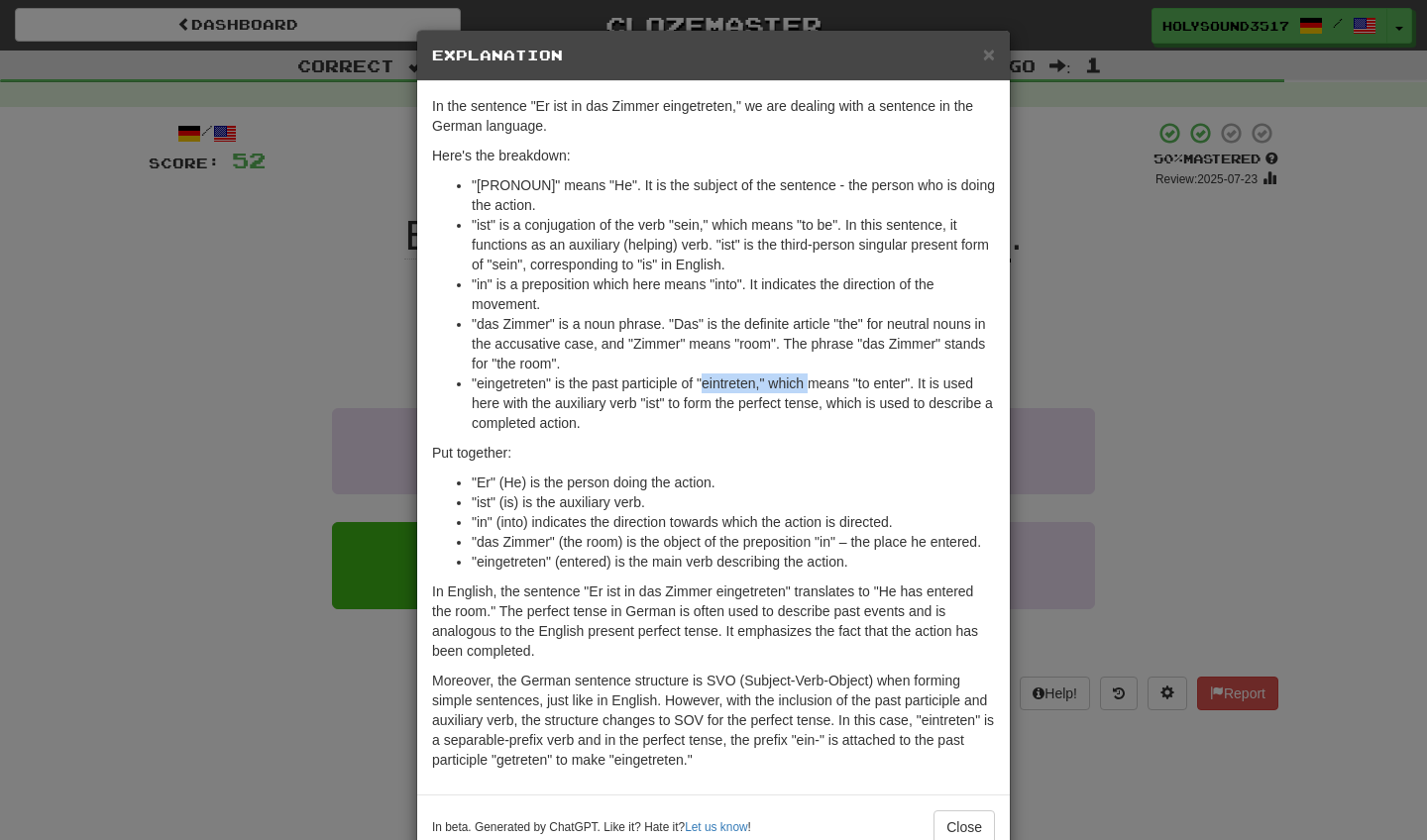 drag, startPoint x: 706, startPoint y: 379, endPoint x: 820, endPoint y: 375, distance: 114.07015 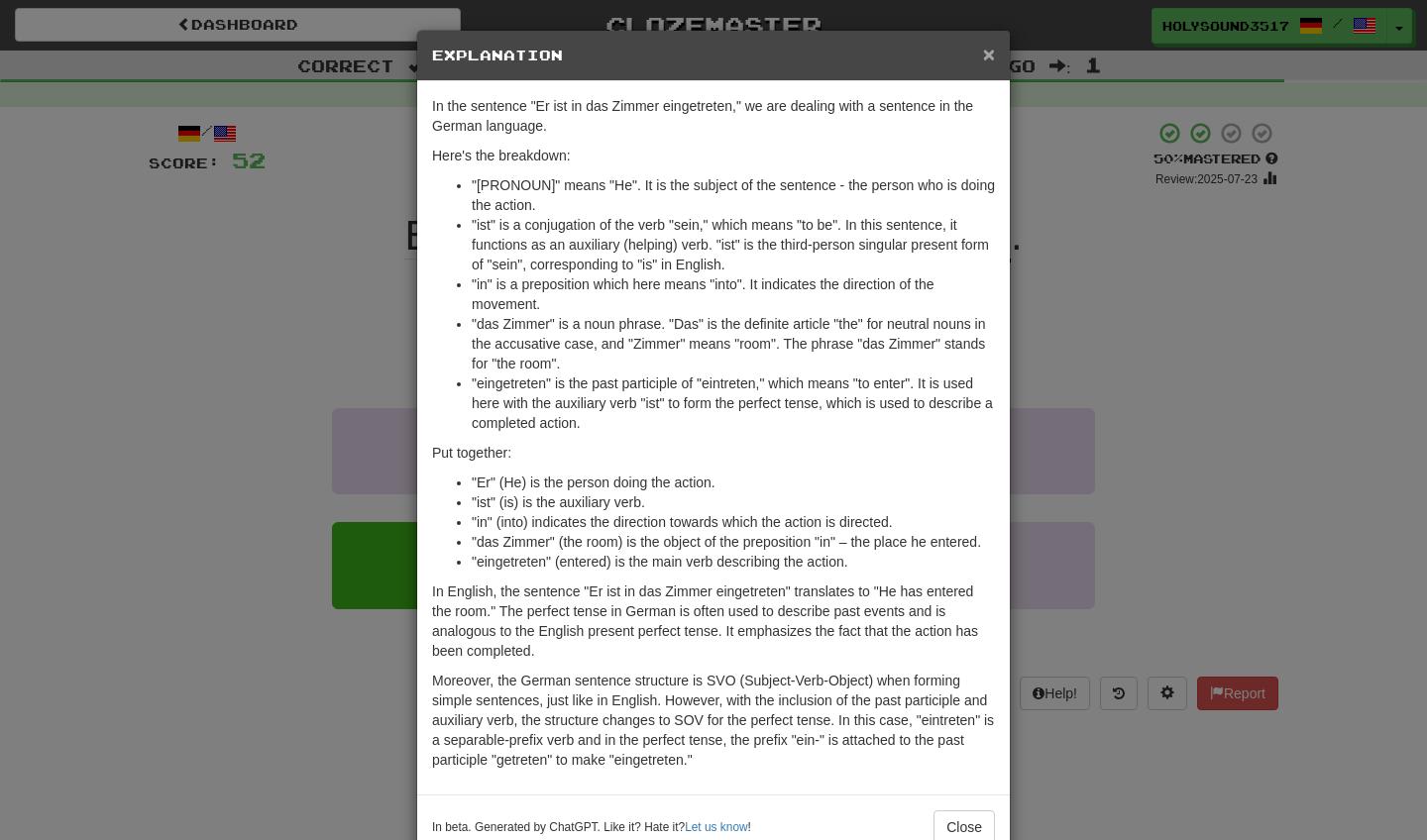 click on "×" at bounding box center [989, 53] 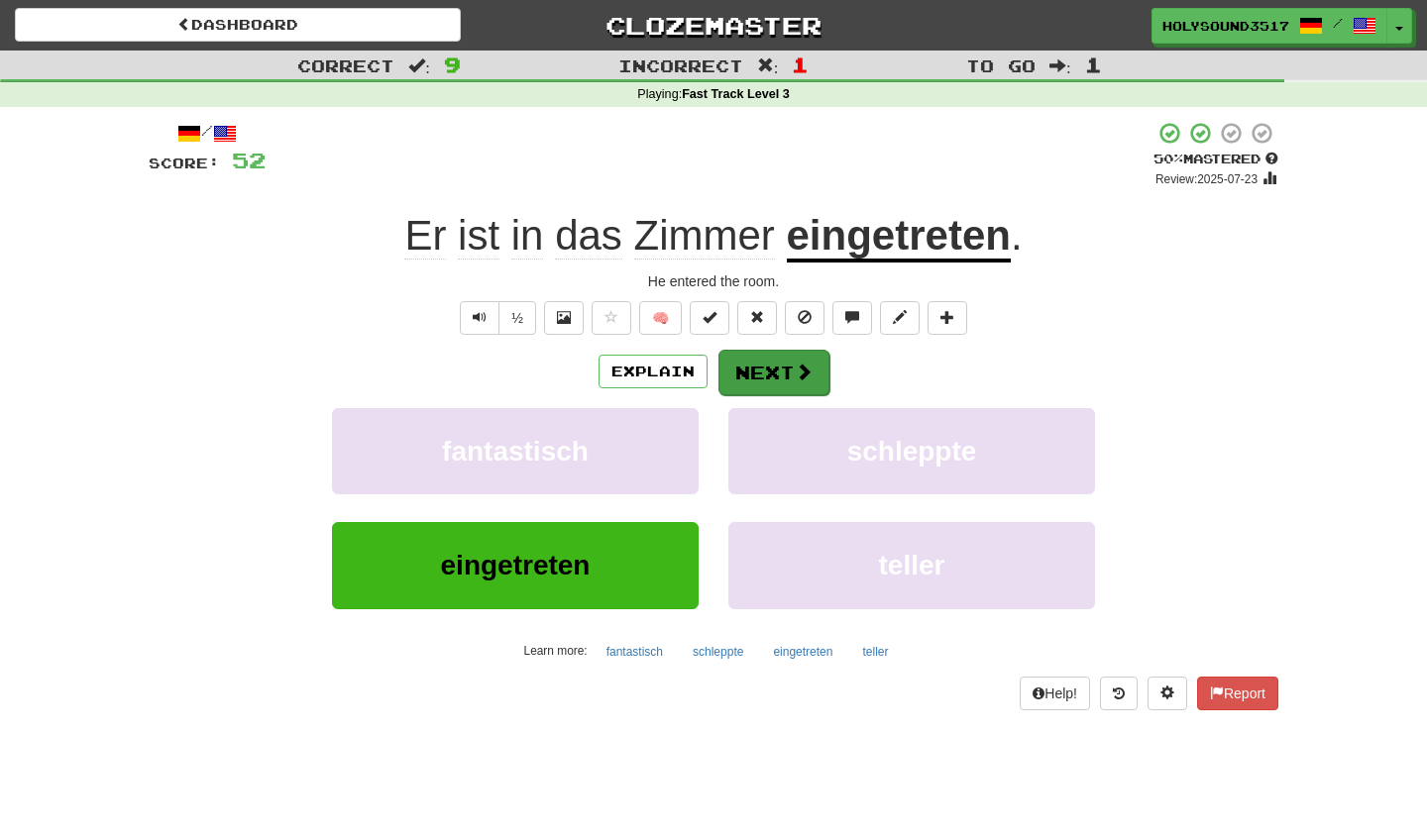 click on "Next" at bounding box center [774, 372] 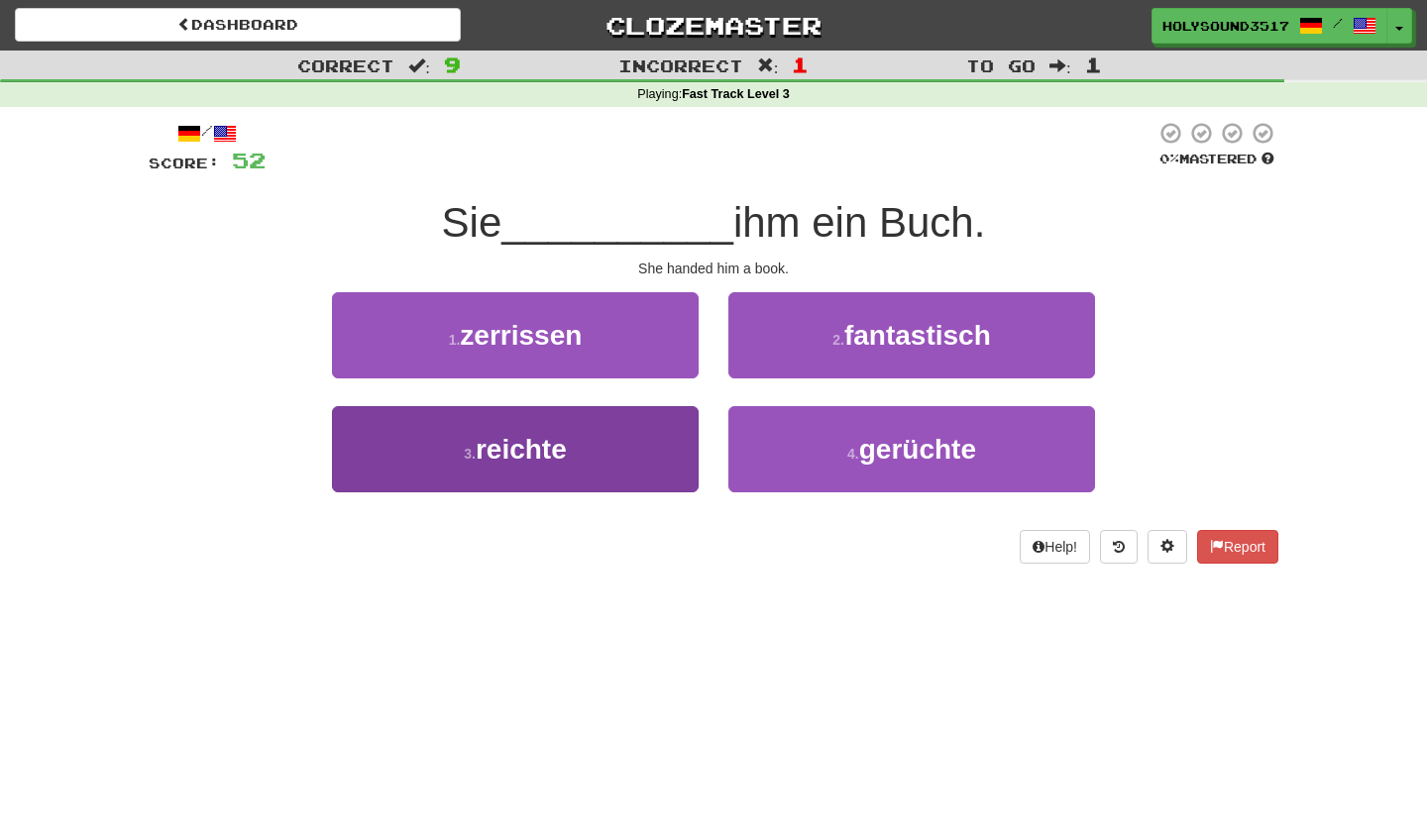 click on "3 .  reichte" at bounding box center [515, 449] 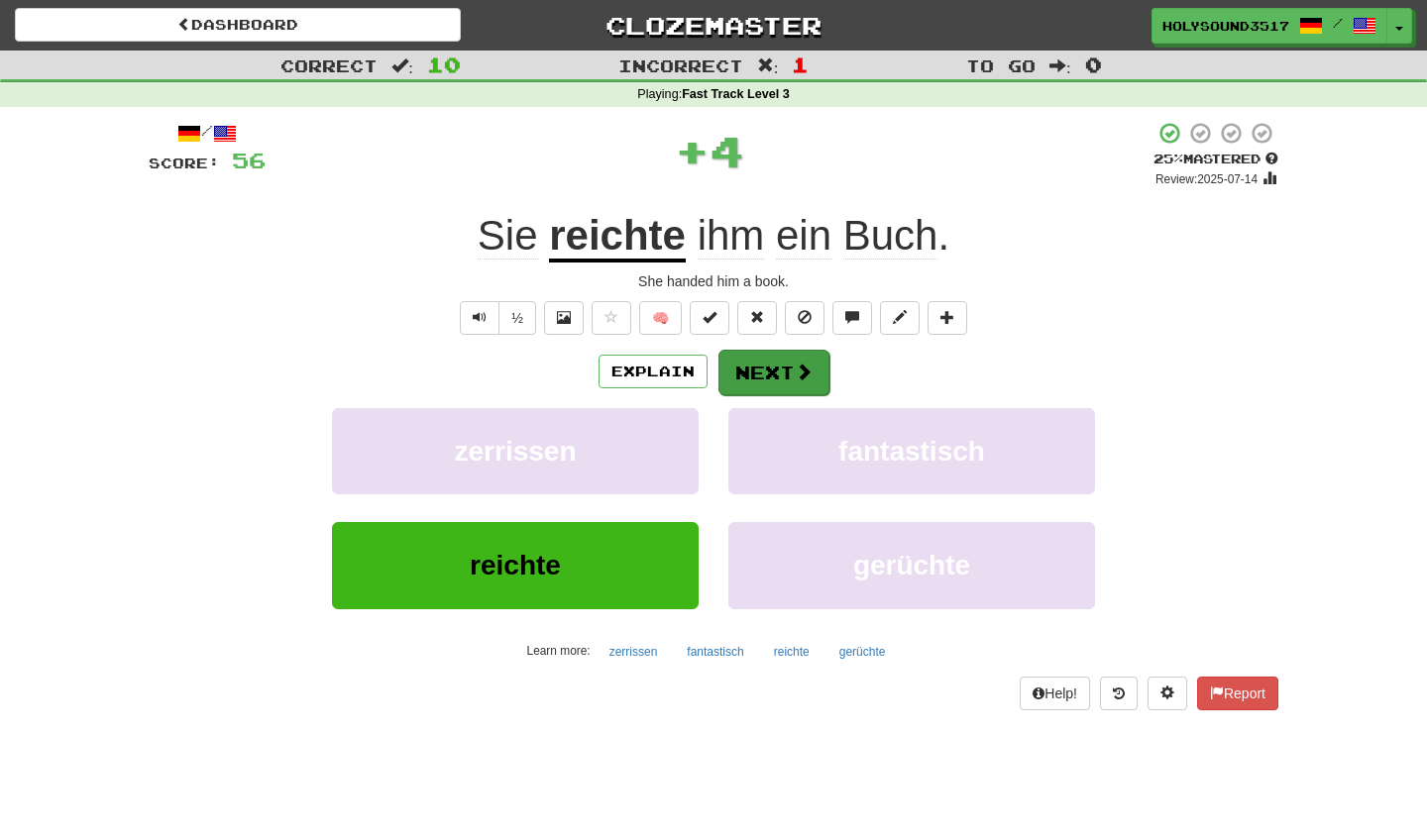 click on "Next" at bounding box center [774, 372] 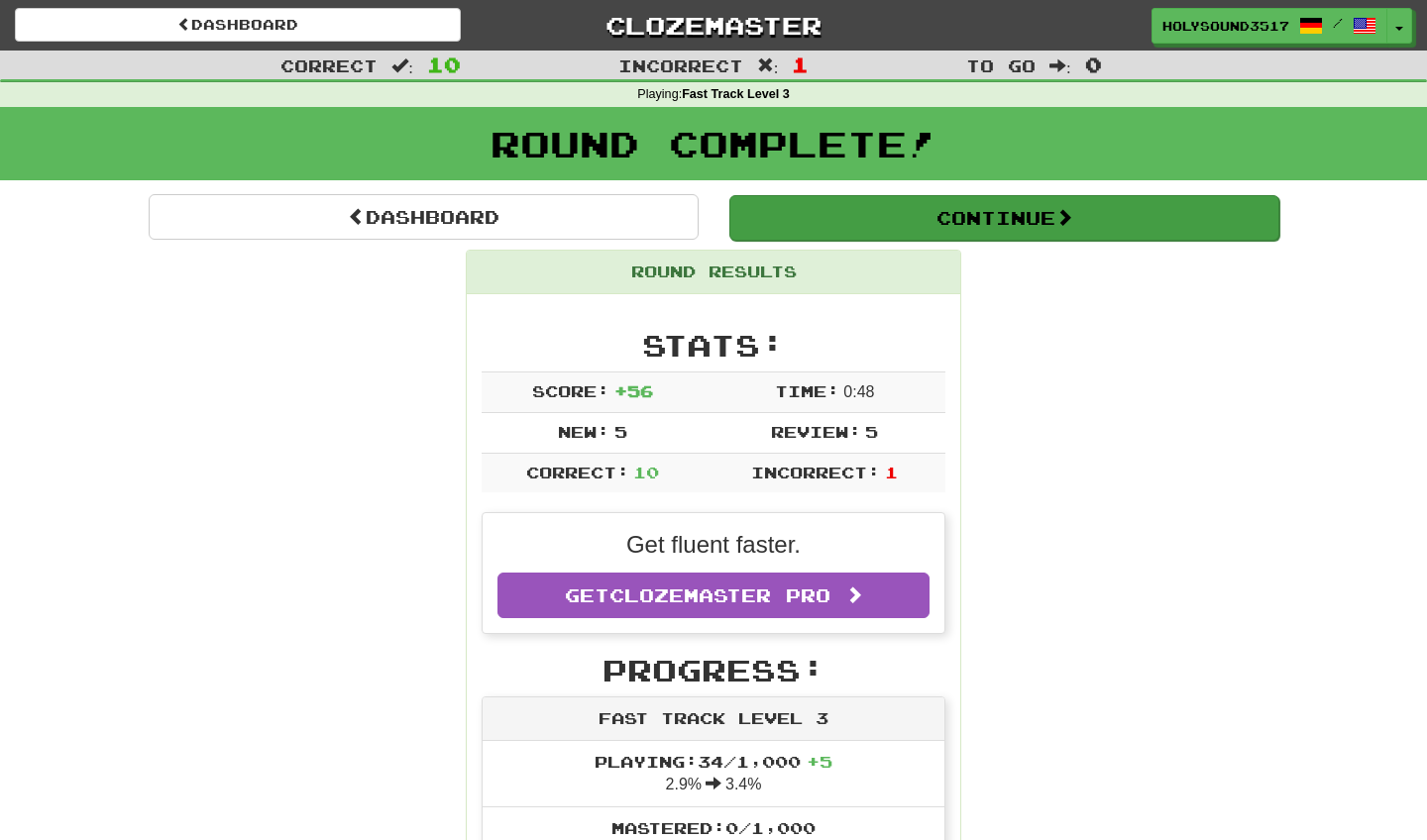click on "Continue" at bounding box center (1004, 218) 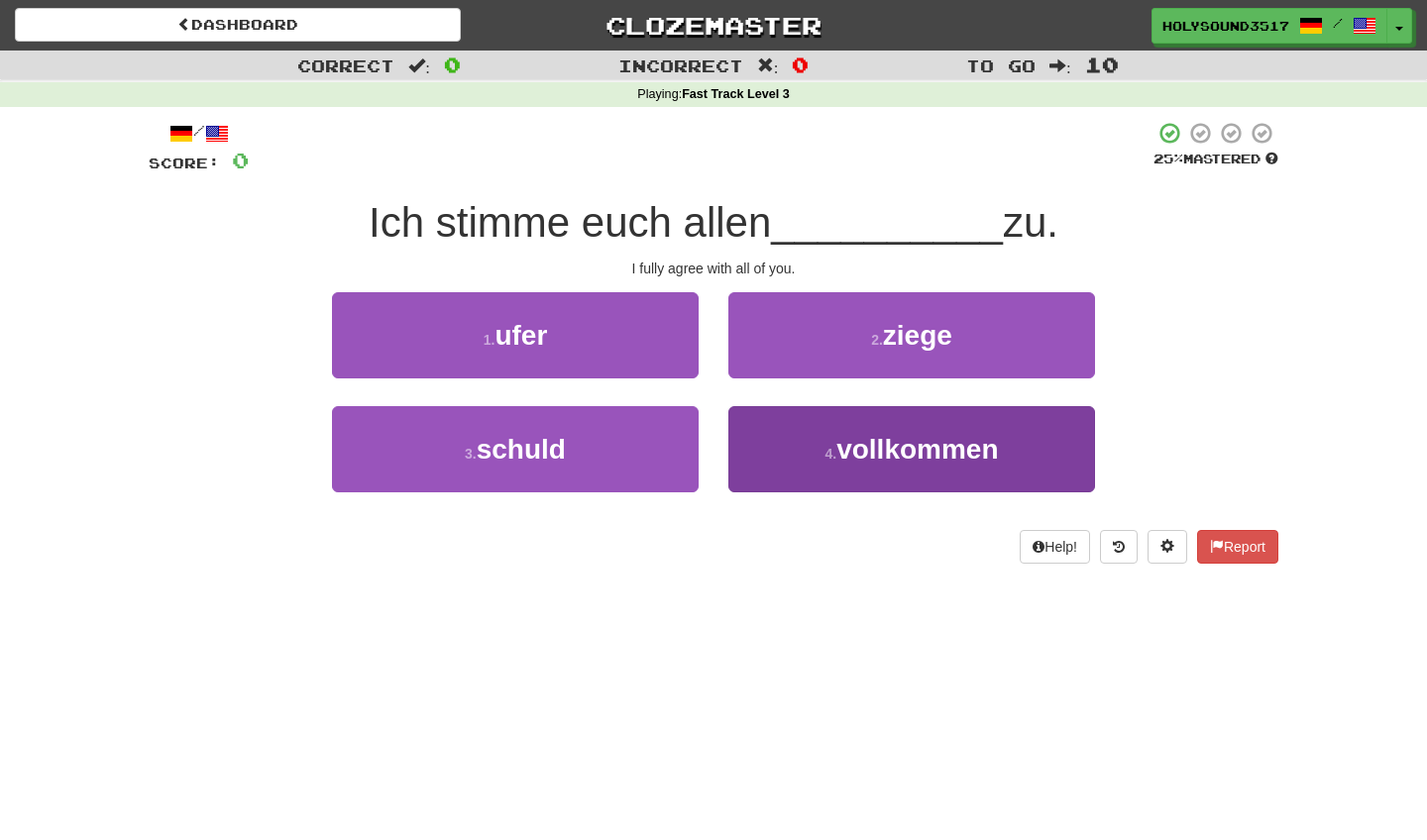 click on "vollkommen" at bounding box center [917, 449] 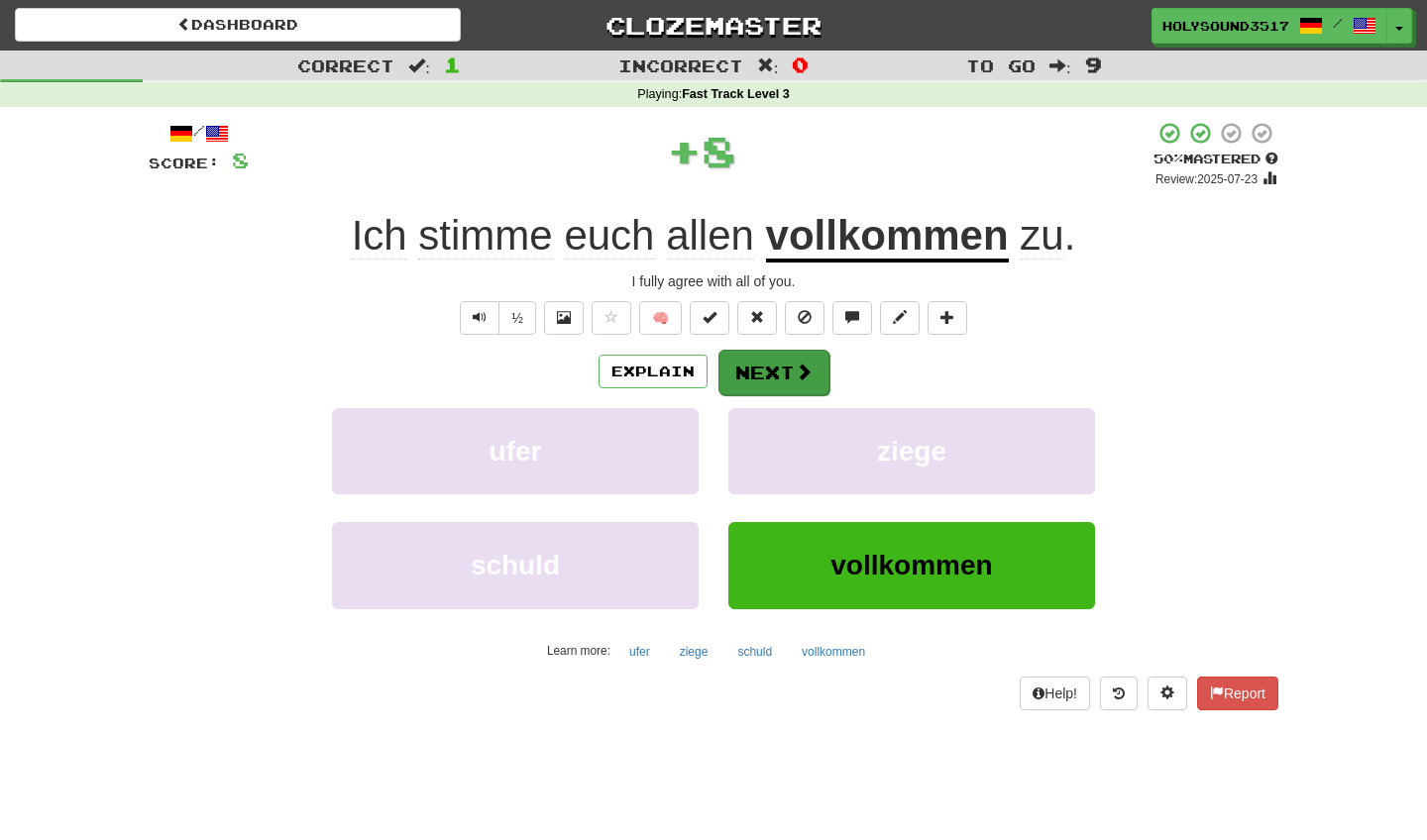 click on "Next" at bounding box center (774, 372) 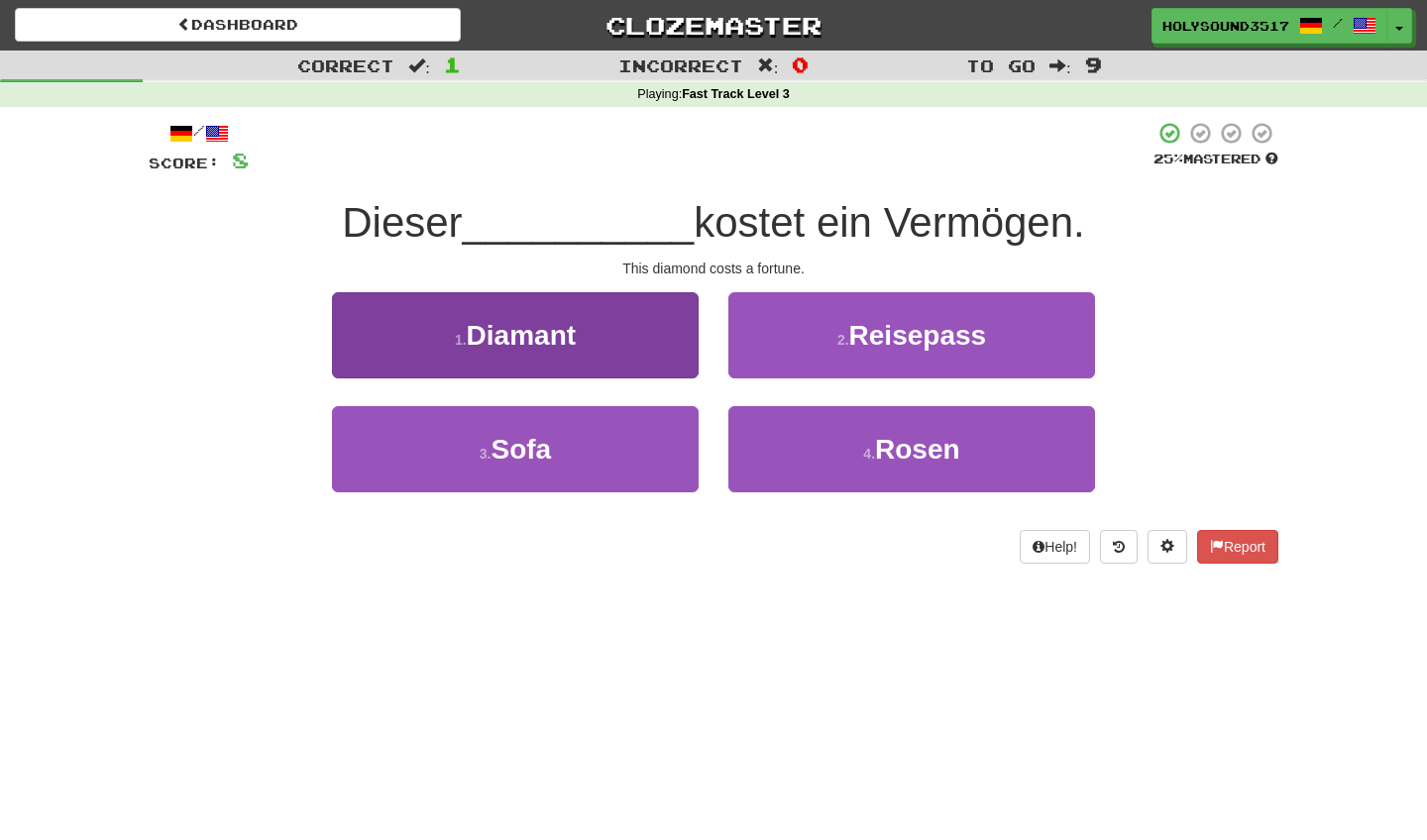 click on "Diamant" at bounding box center (521, 335) 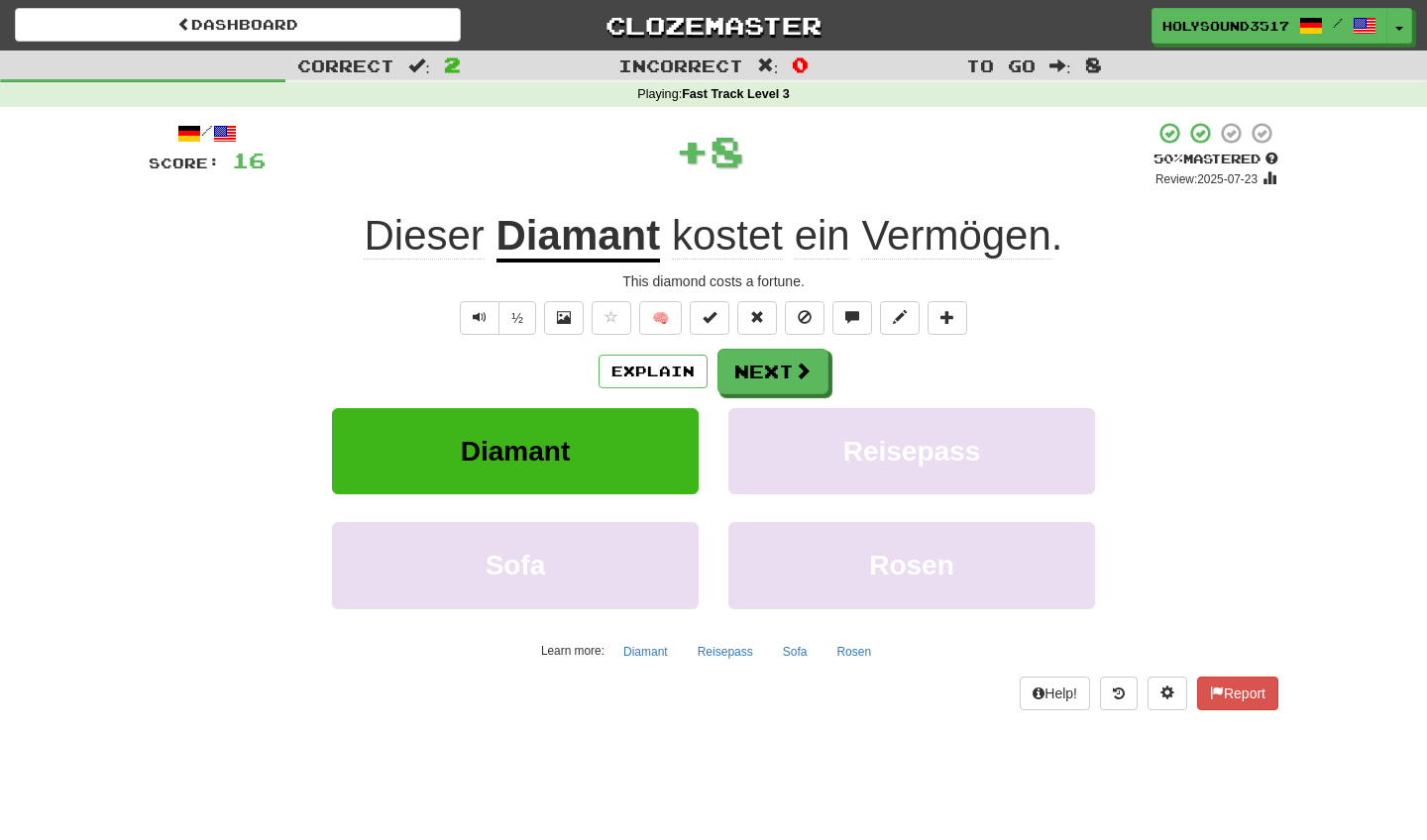 click on "Dieser" 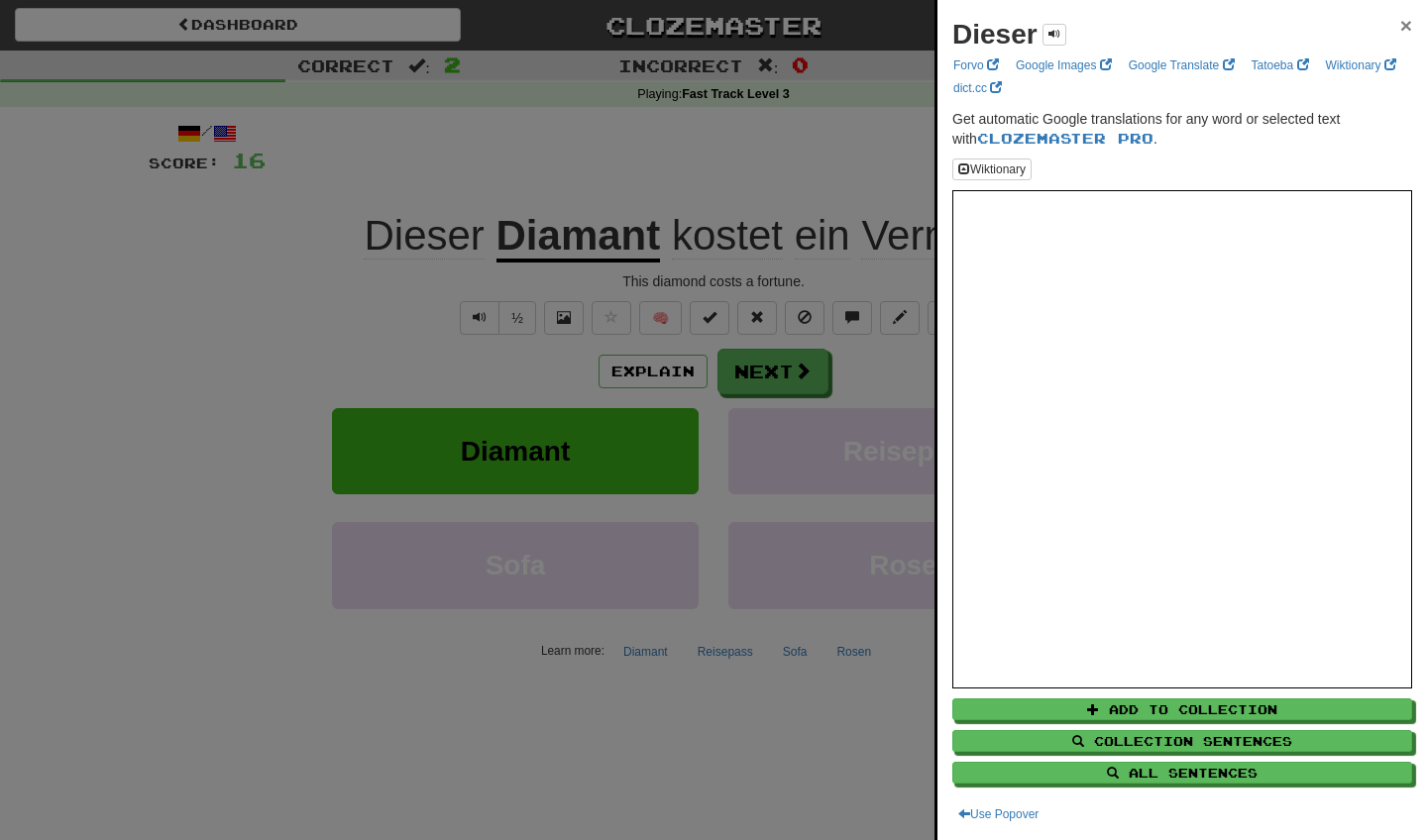 click on "×" at bounding box center (1406, 25) 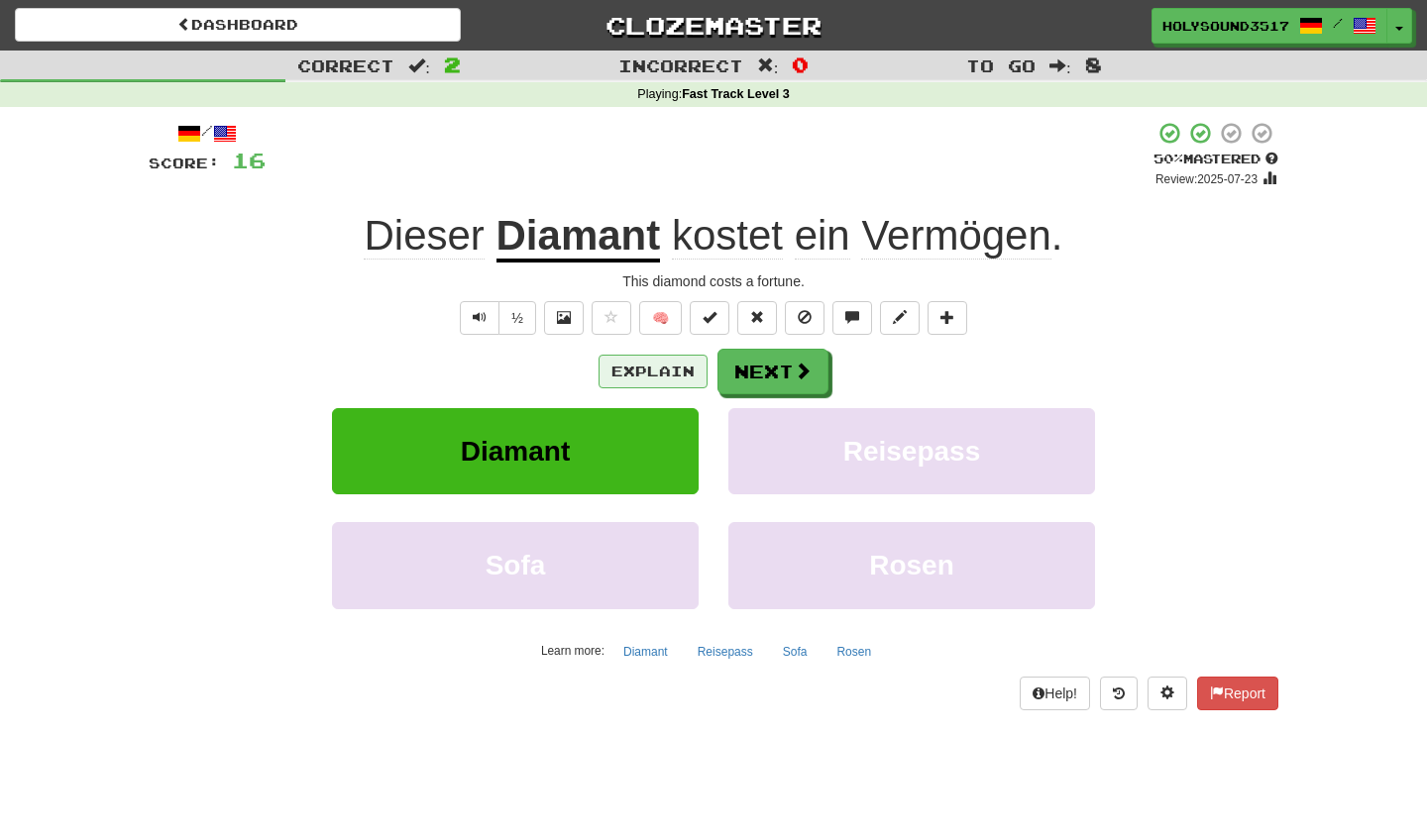 click on "Explain" at bounding box center (653, 371) 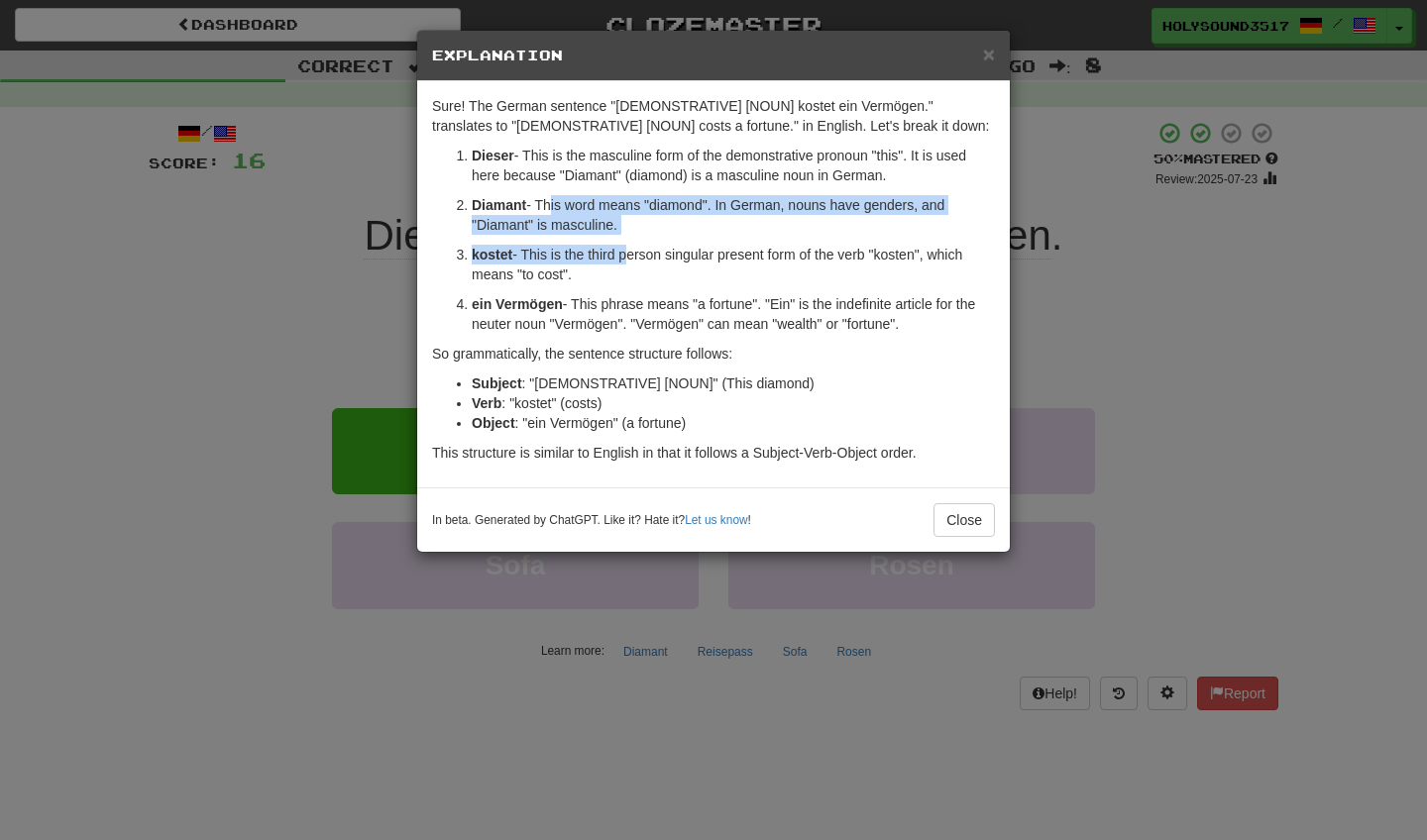 drag, startPoint x: 550, startPoint y: 205, endPoint x: 626, endPoint y: 249, distance: 87.81799 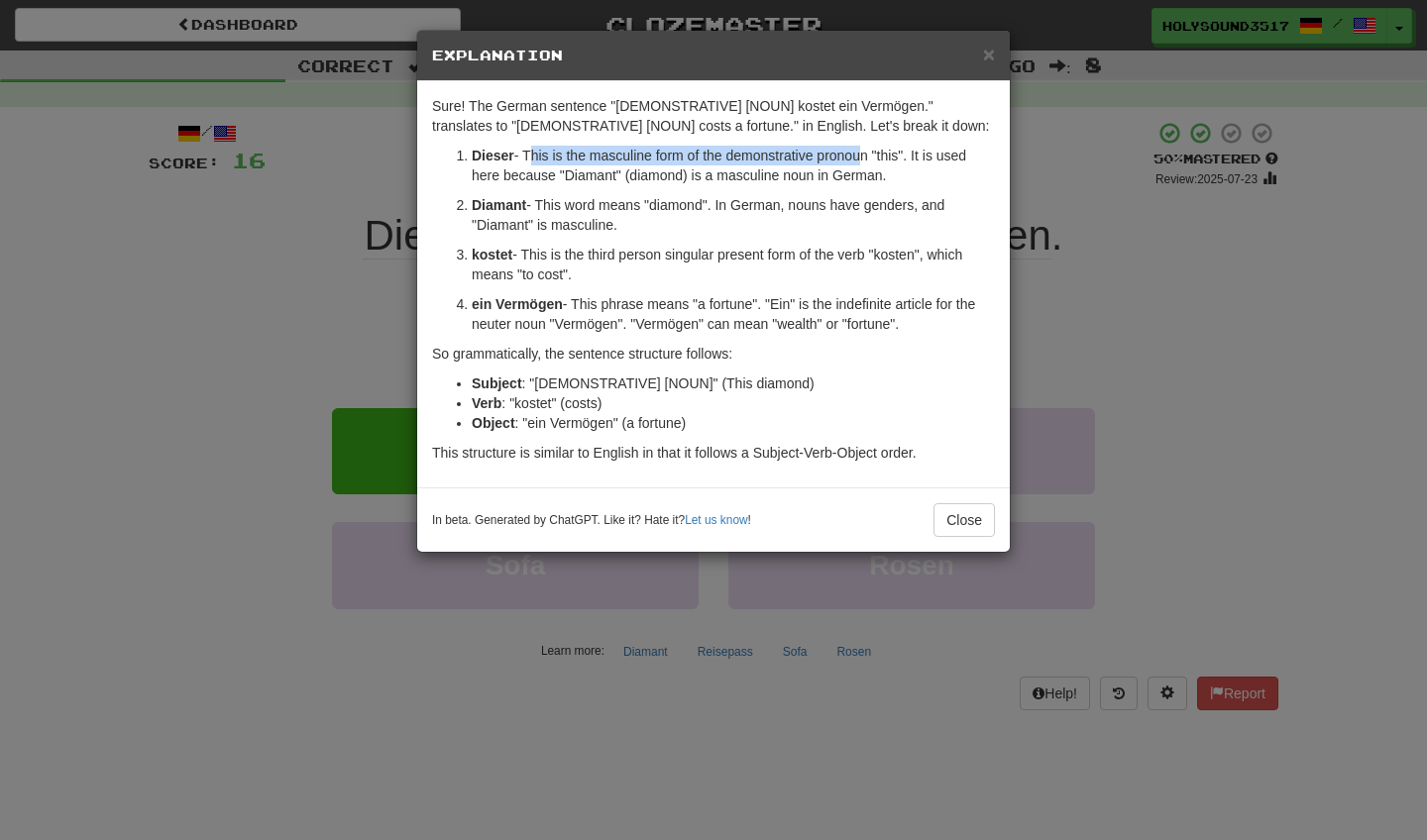 drag, startPoint x: 527, startPoint y: 157, endPoint x: 861, endPoint y: 159, distance: 334.00599 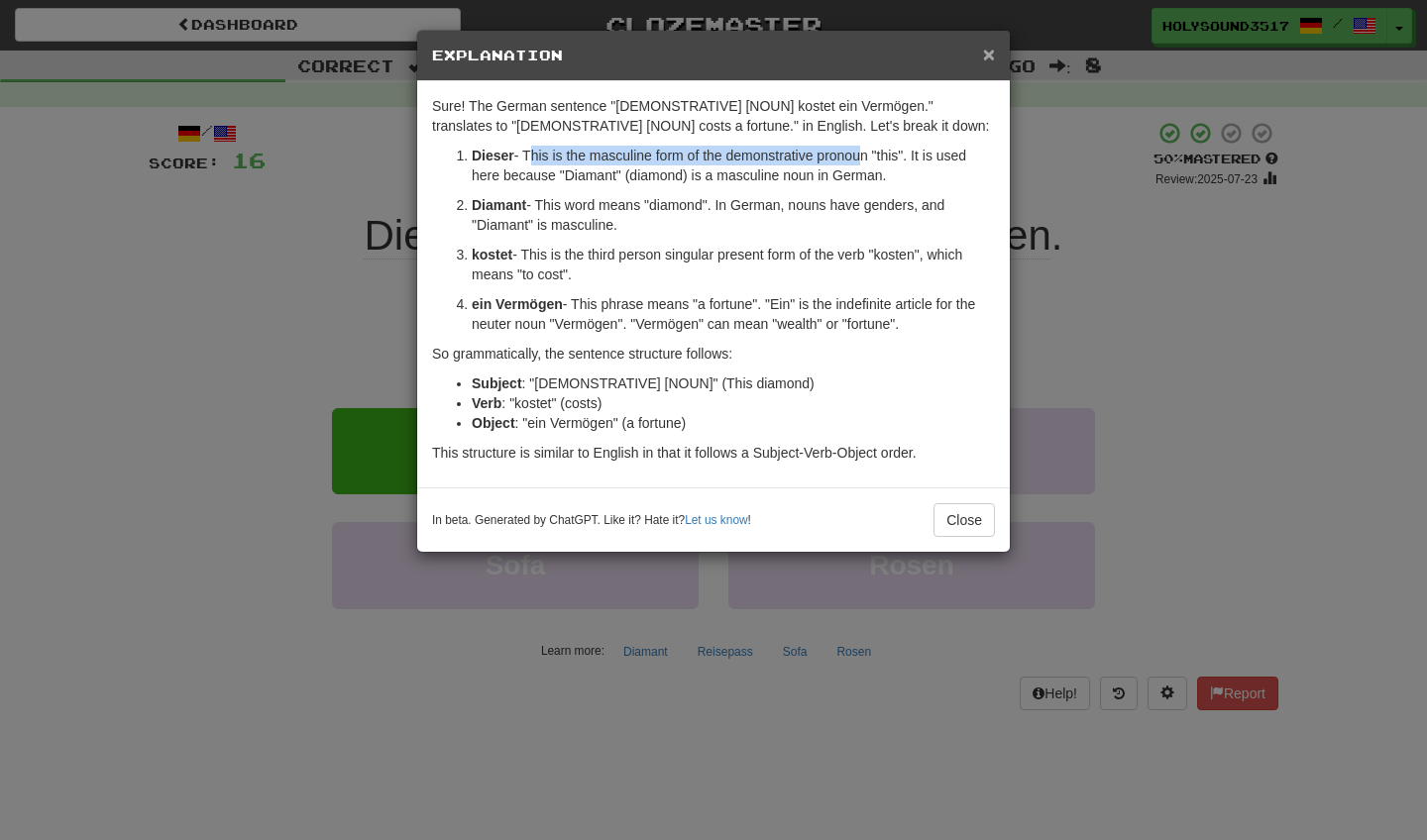click on "×" at bounding box center [989, 53] 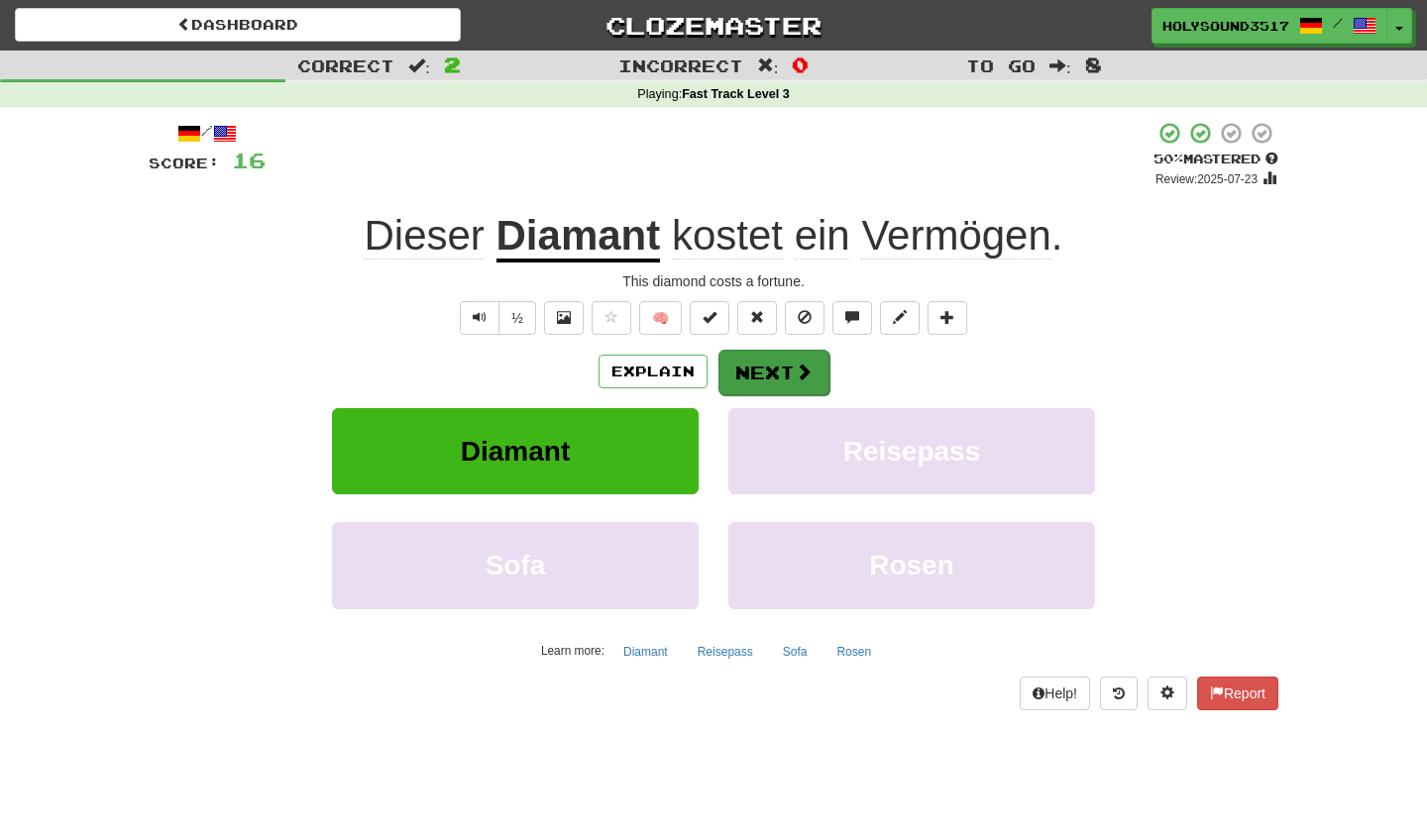 click on "Next" at bounding box center (774, 372) 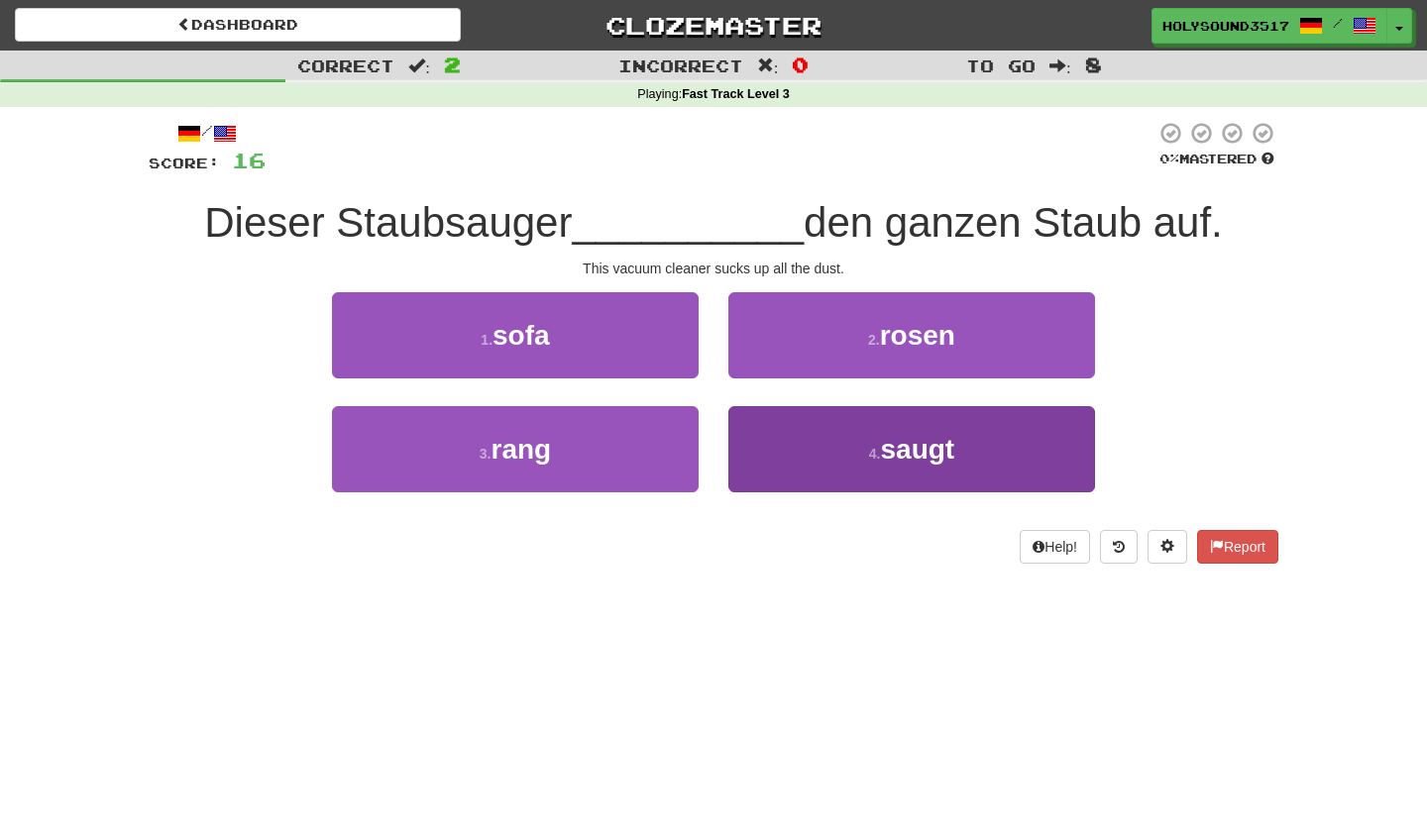 click on "4 .  saugt" at bounding box center (912, 449) 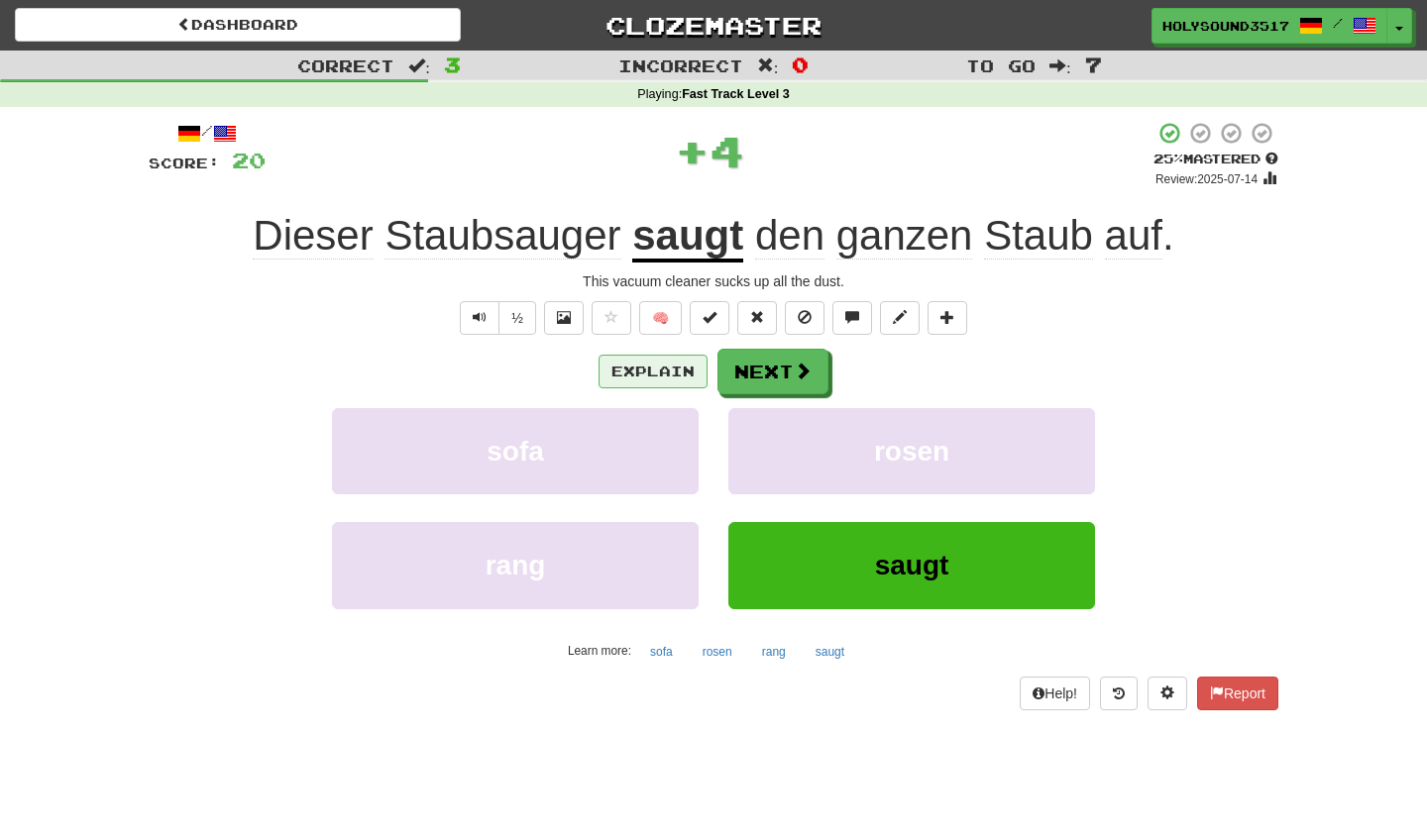 click on "Explain" at bounding box center [653, 371] 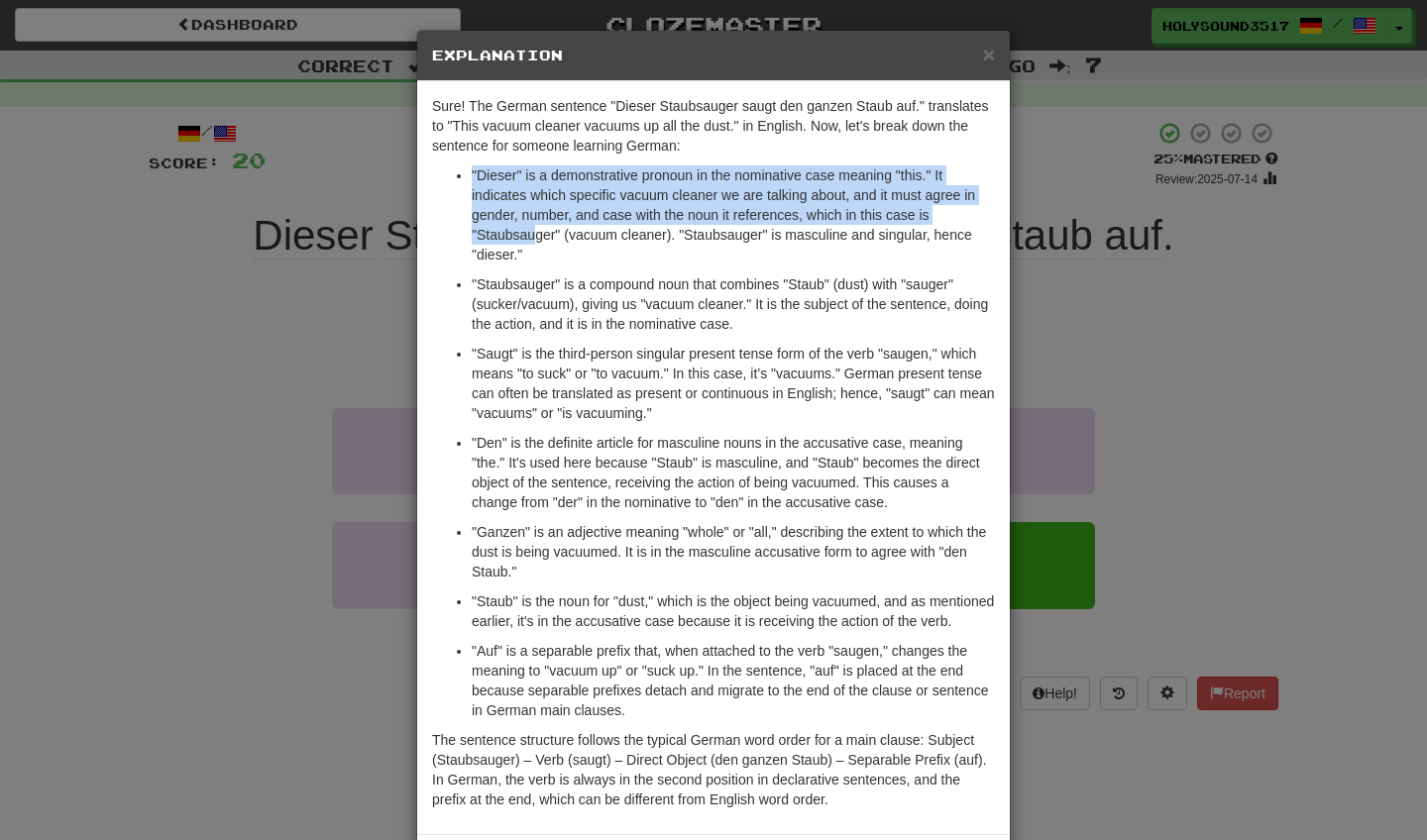 drag, startPoint x: 471, startPoint y: 169, endPoint x: 538, endPoint y: 234, distance: 93.34881 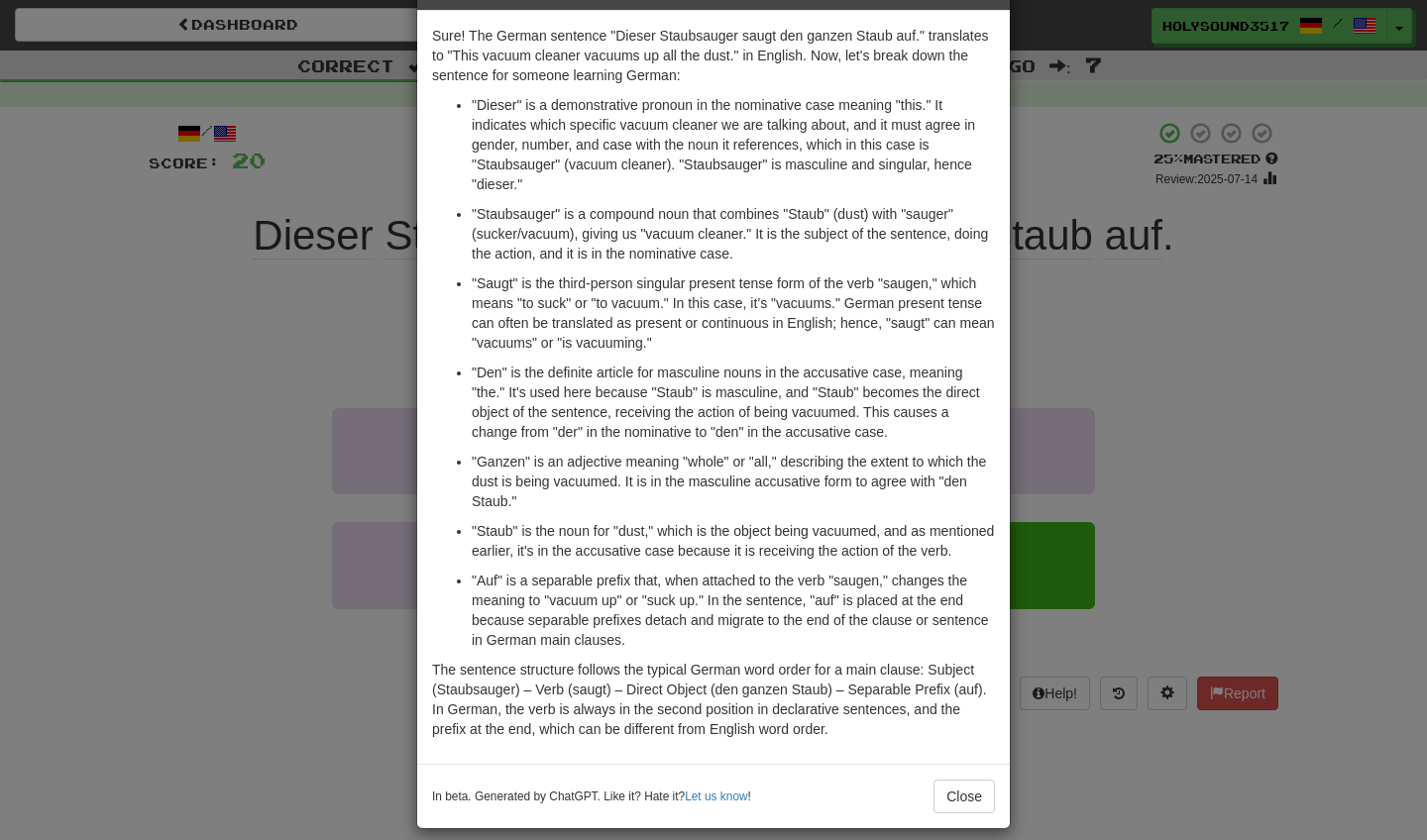 scroll, scrollTop: 81, scrollLeft: 0, axis: vertical 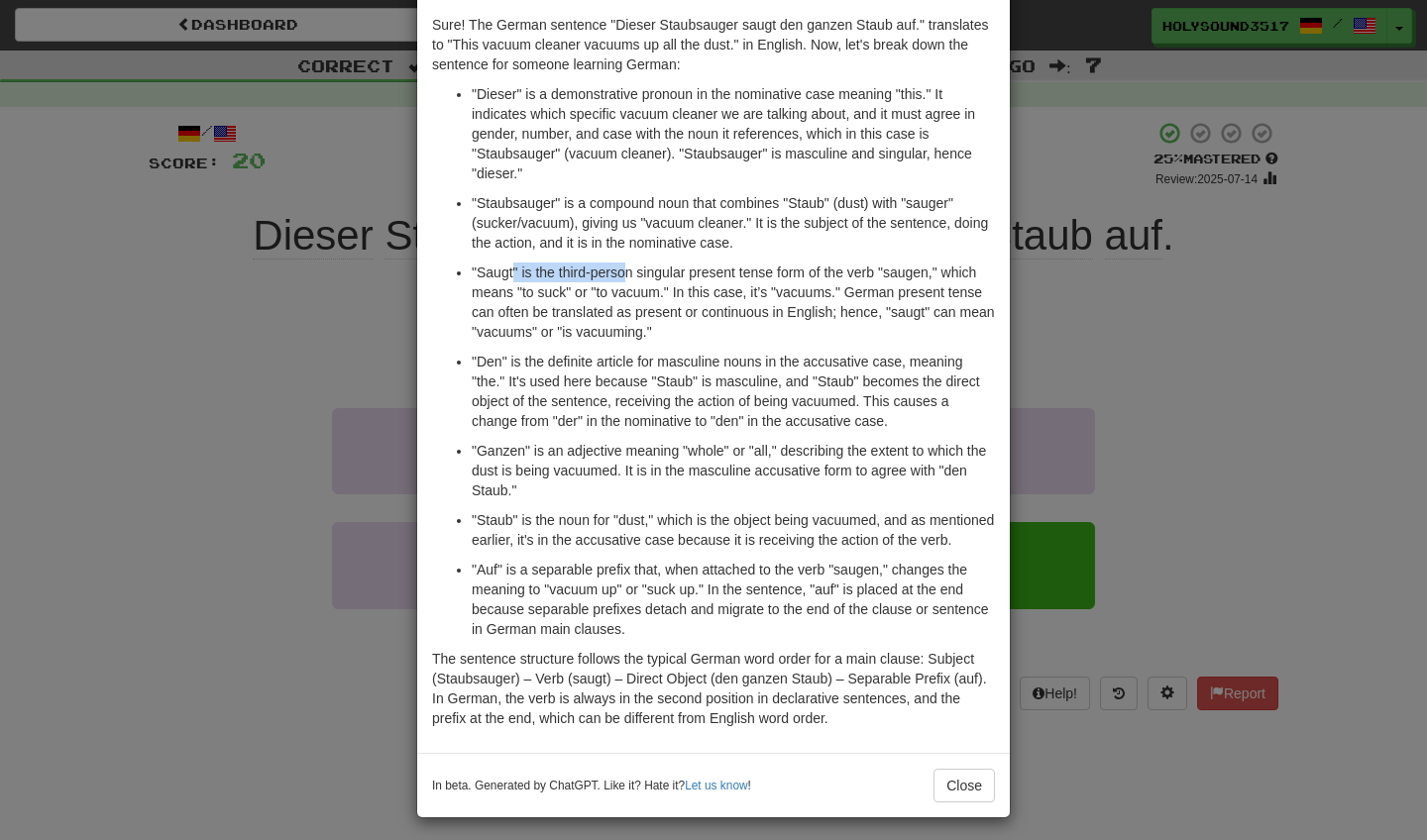 drag, startPoint x: 514, startPoint y: 266, endPoint x: 568, endPoint y: 332, distance: 85.276022 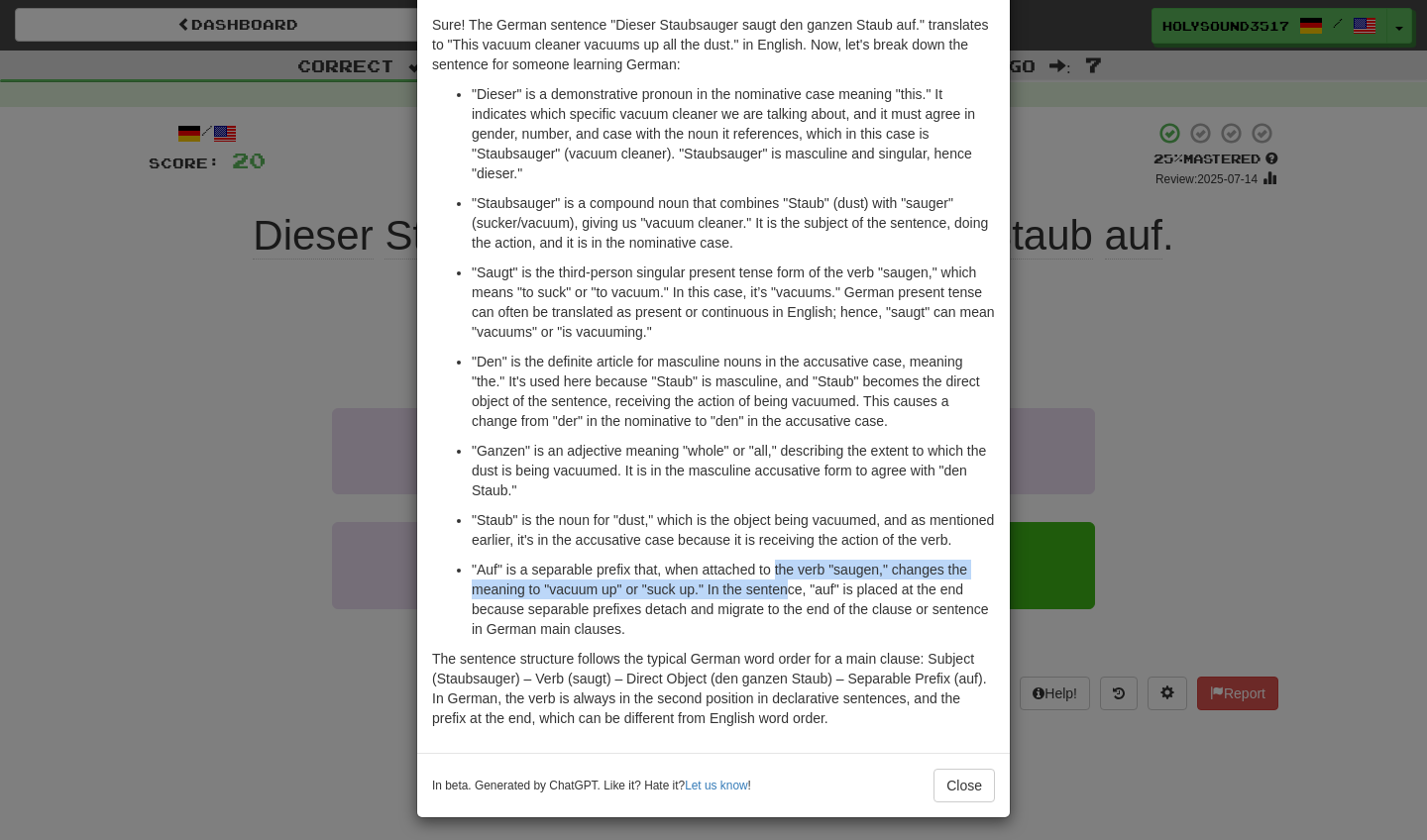 drag, startPoint x: 781, startPoint y: 596, endPoint x: 797, endPoint y: 615, distance: 24.839485 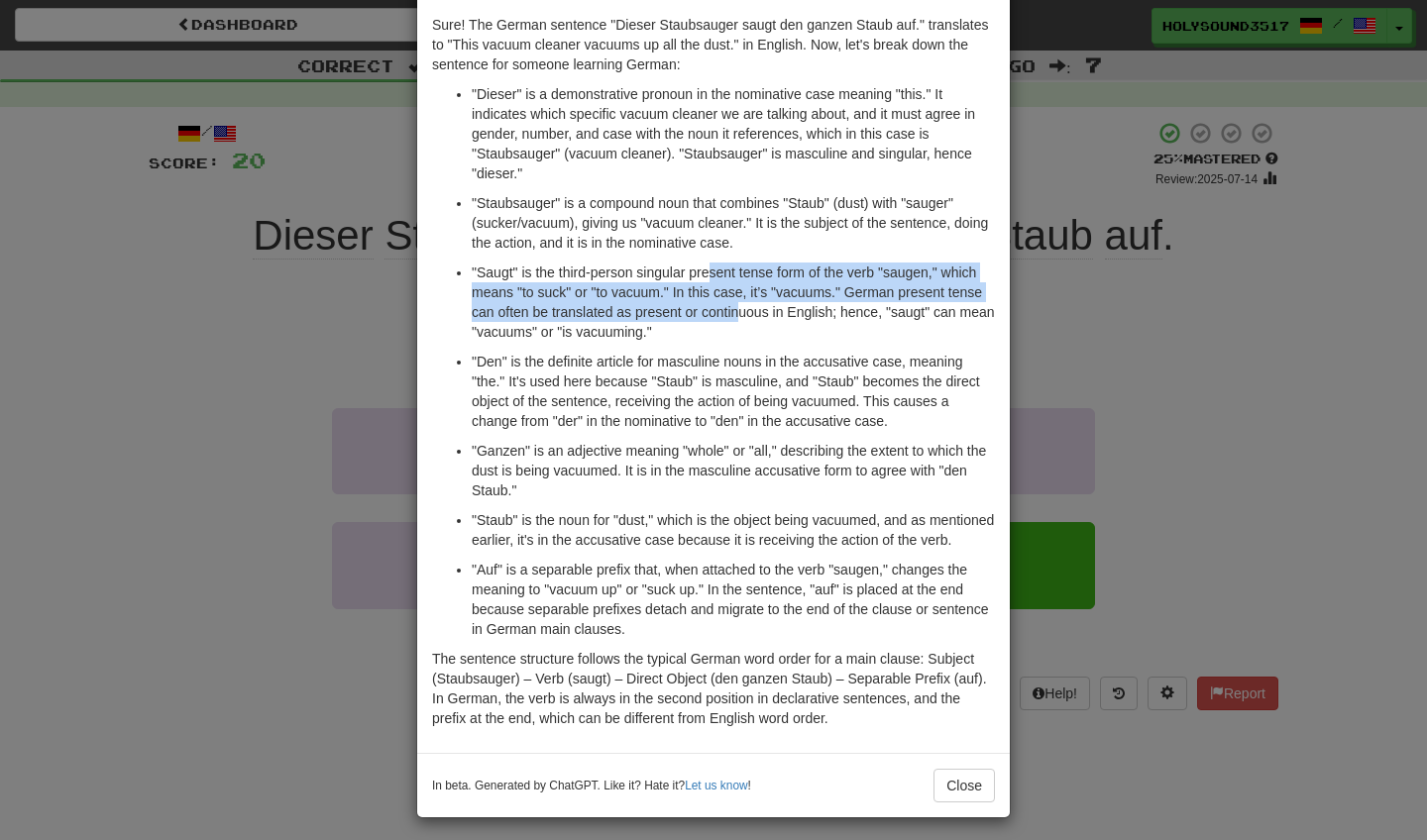 drag, startPoint x: 714, startPoint y: 267, endPoint x: 742, endPoint y: 306, distance: 48.010416 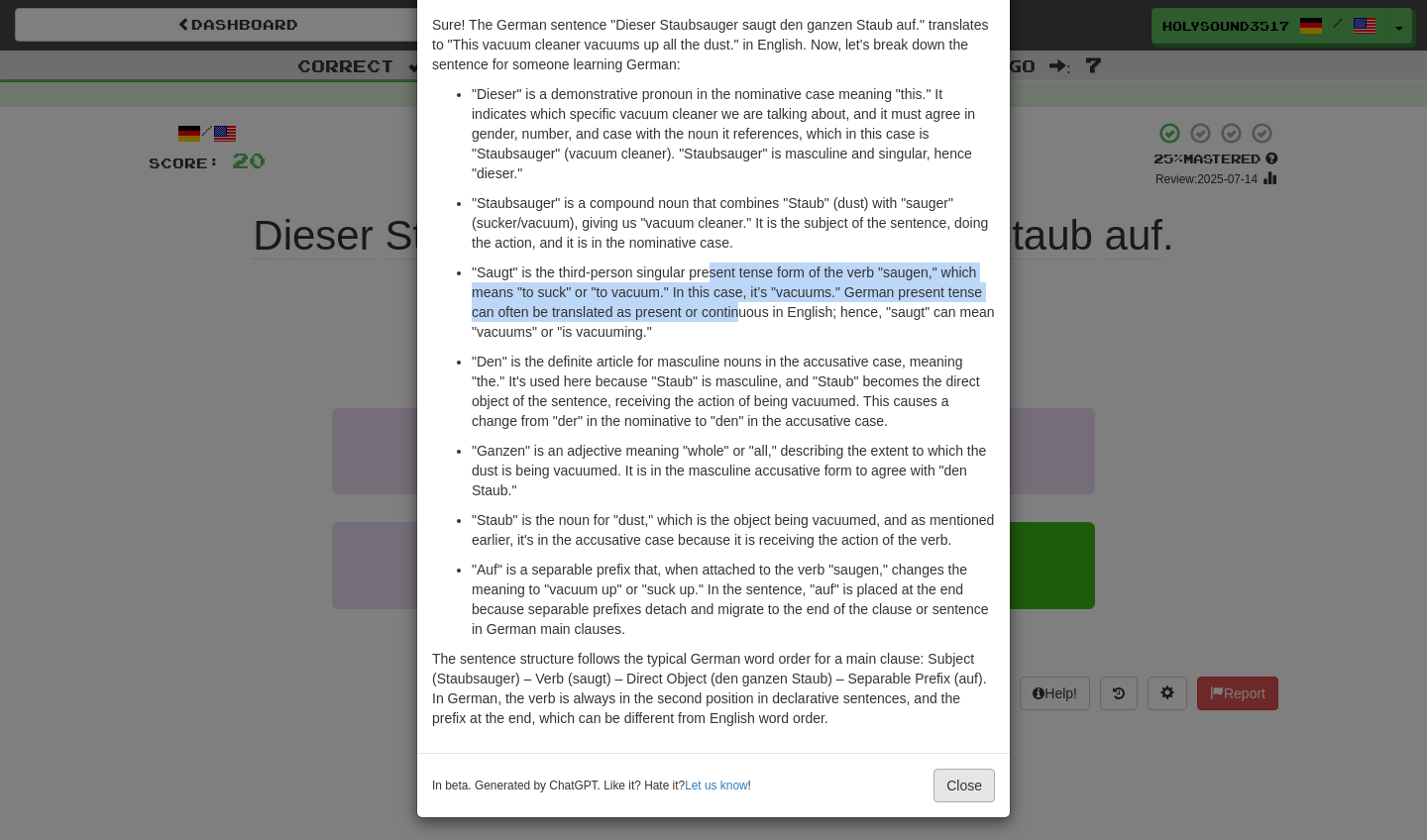 click on "Close" at bounding box center [964, 786] 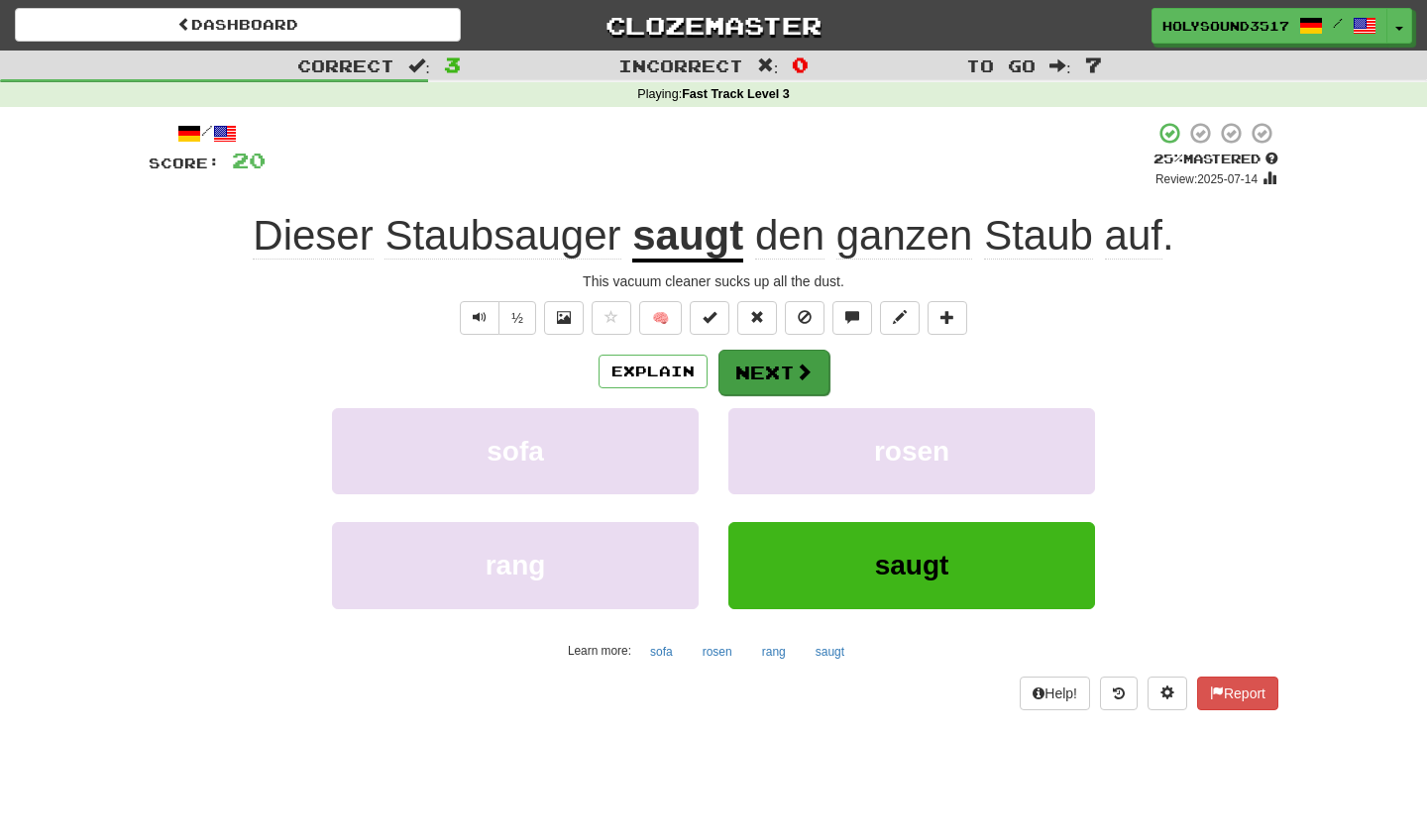 click on "Next" at bounding box center (774, 372) 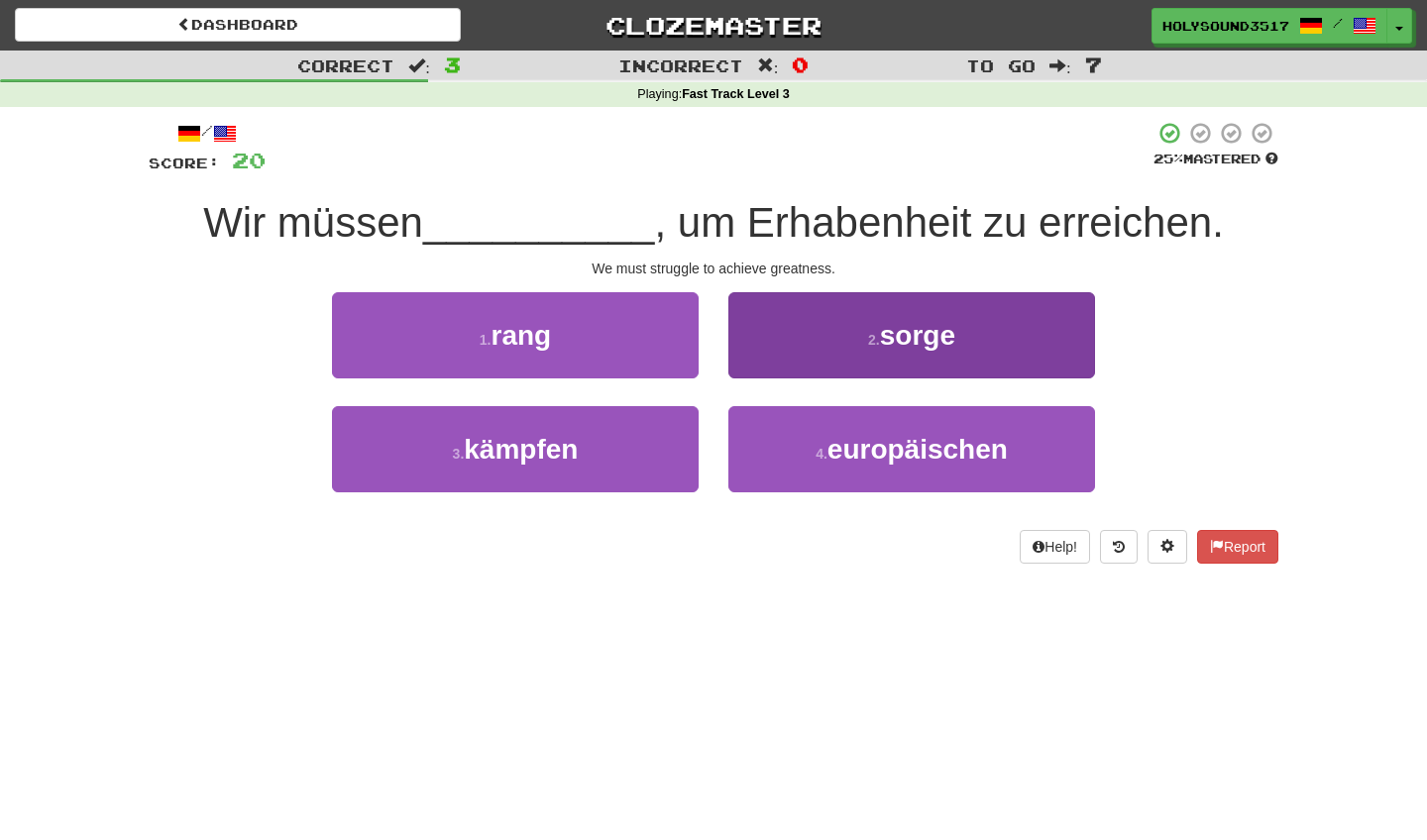 click on "2 .  sorge" at bounding box center (912, 335) 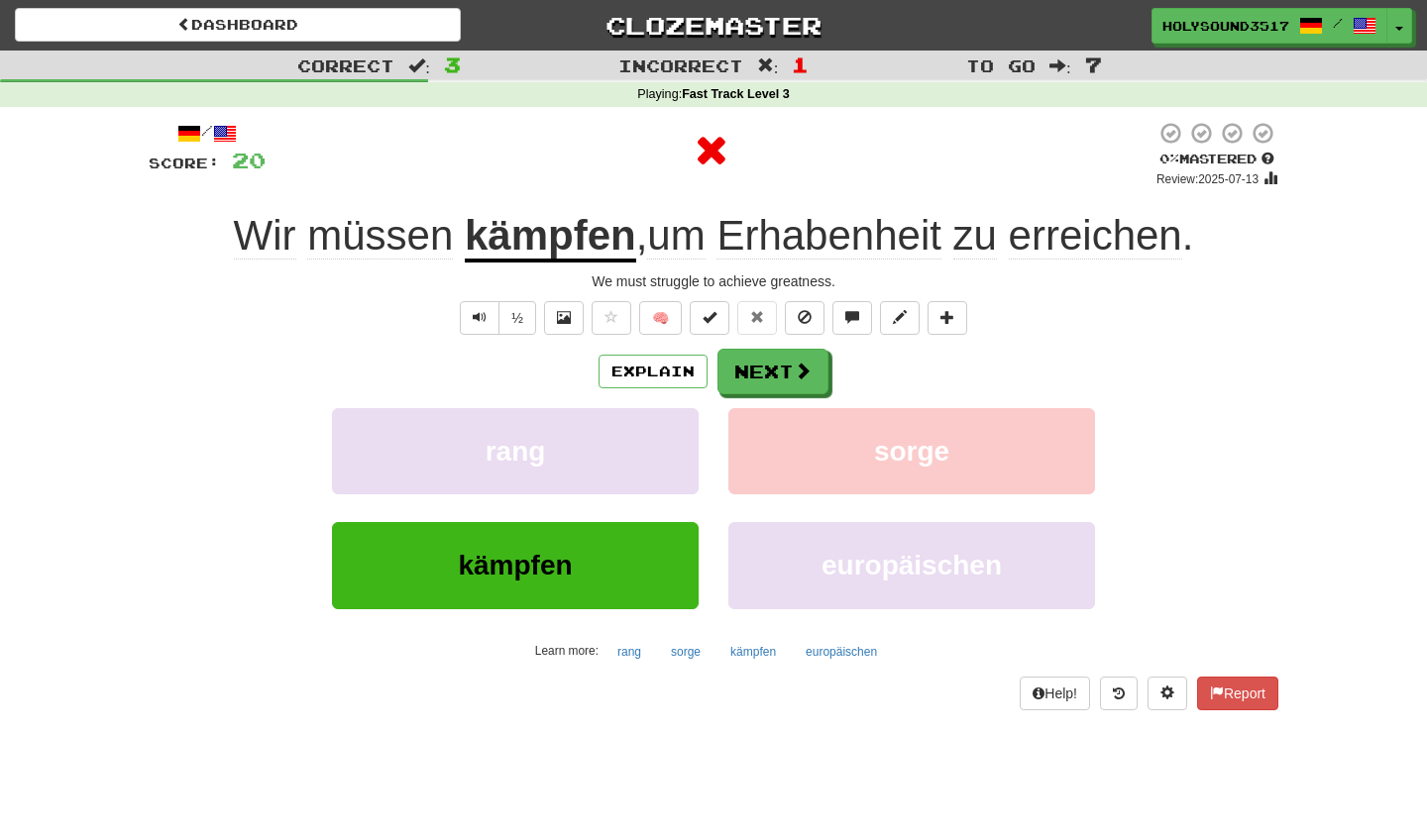 click on "kämpfen" at bounding box center (550, 237) 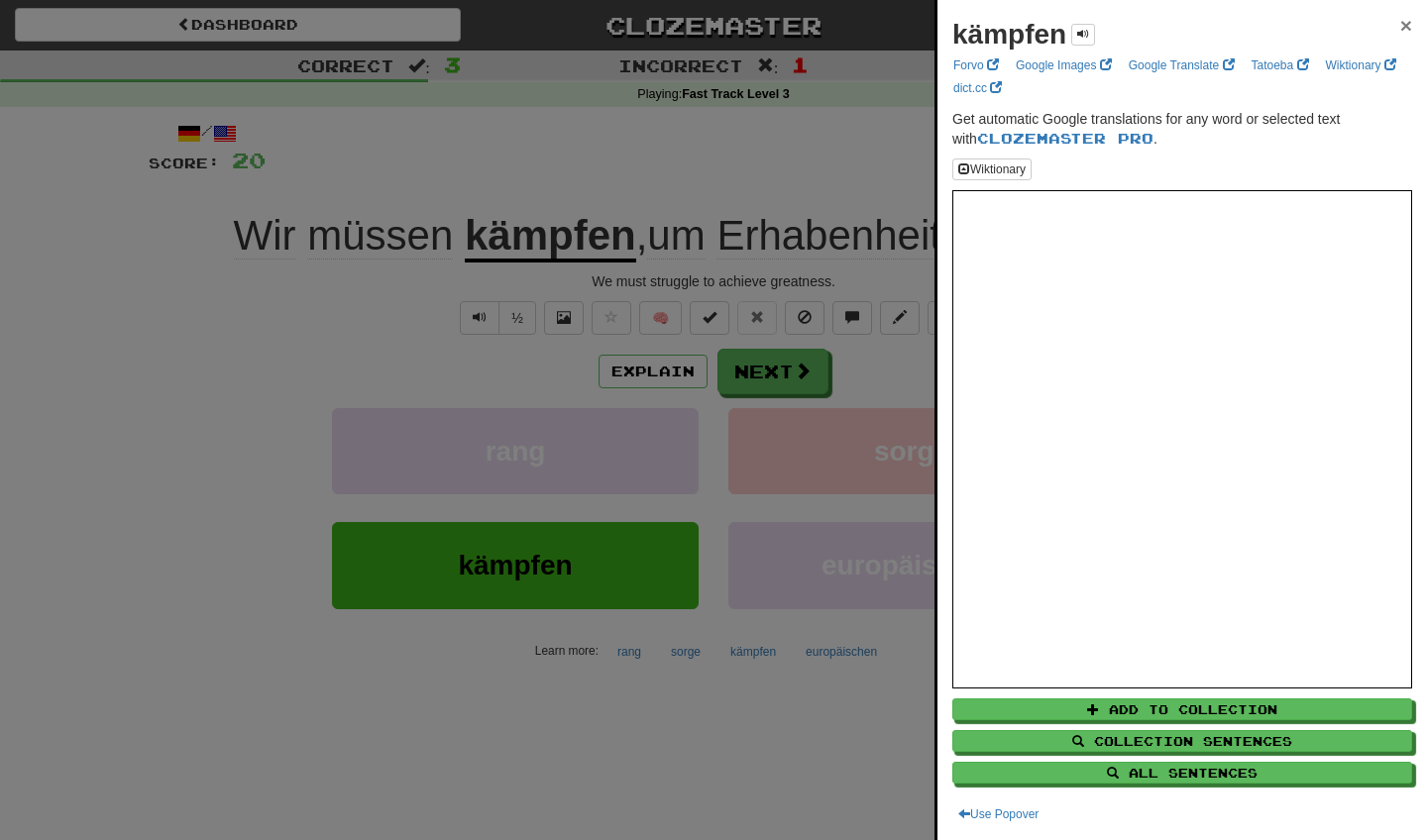 click on "×" at bounding box center [1406, 25] 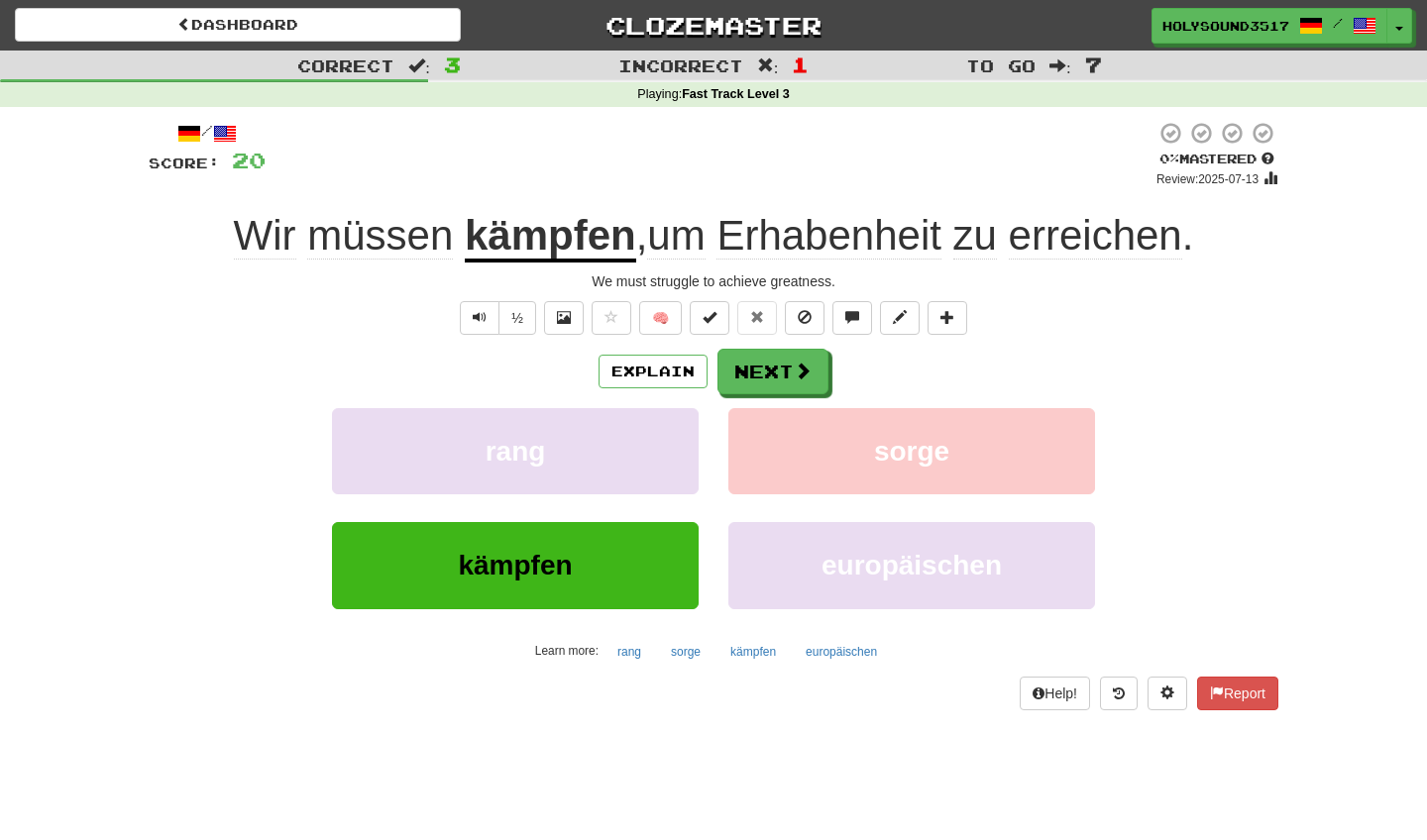click on "Erhabenheit" at bounding box center [828, 236] 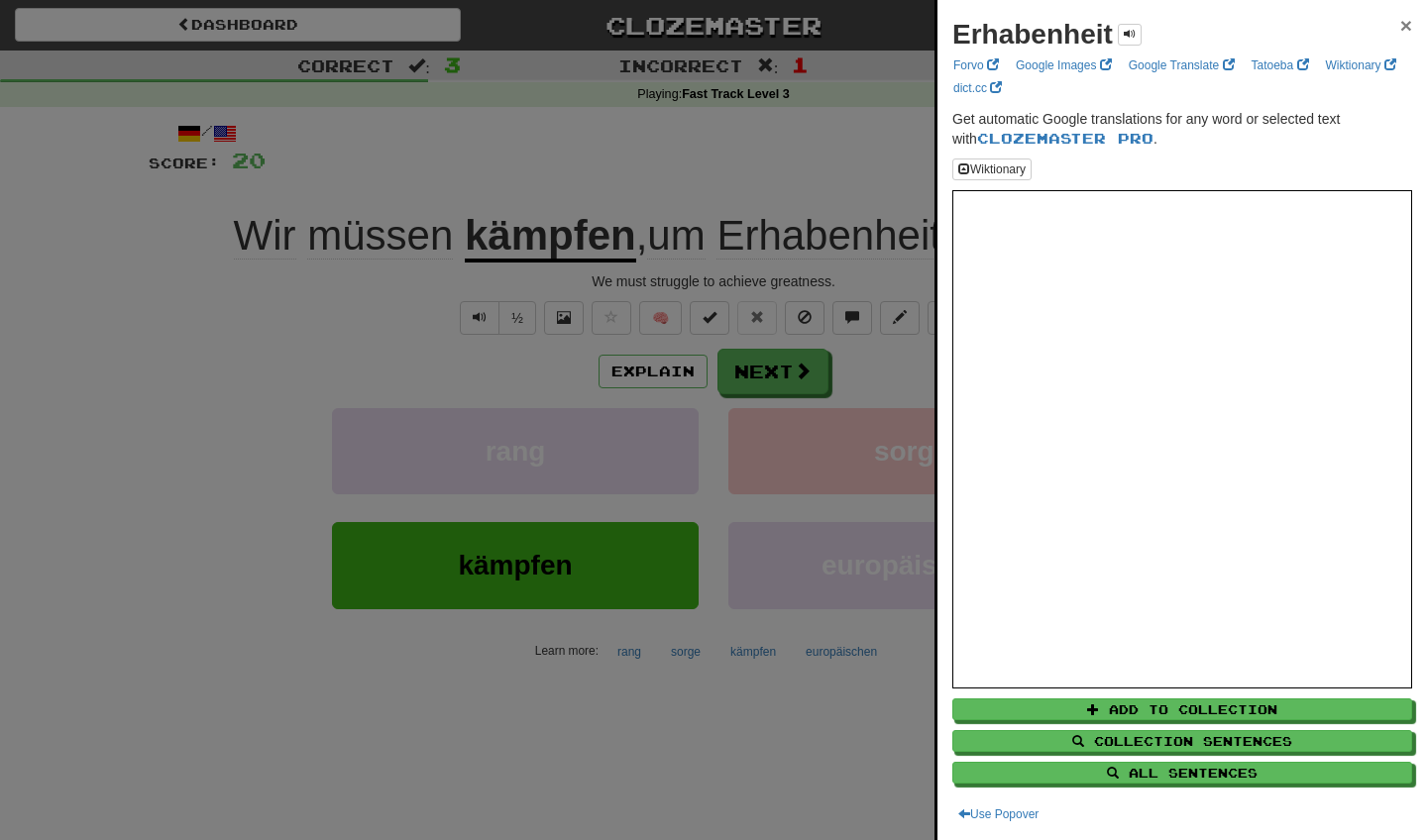 click on "×" at bounding box center [1406, 25] 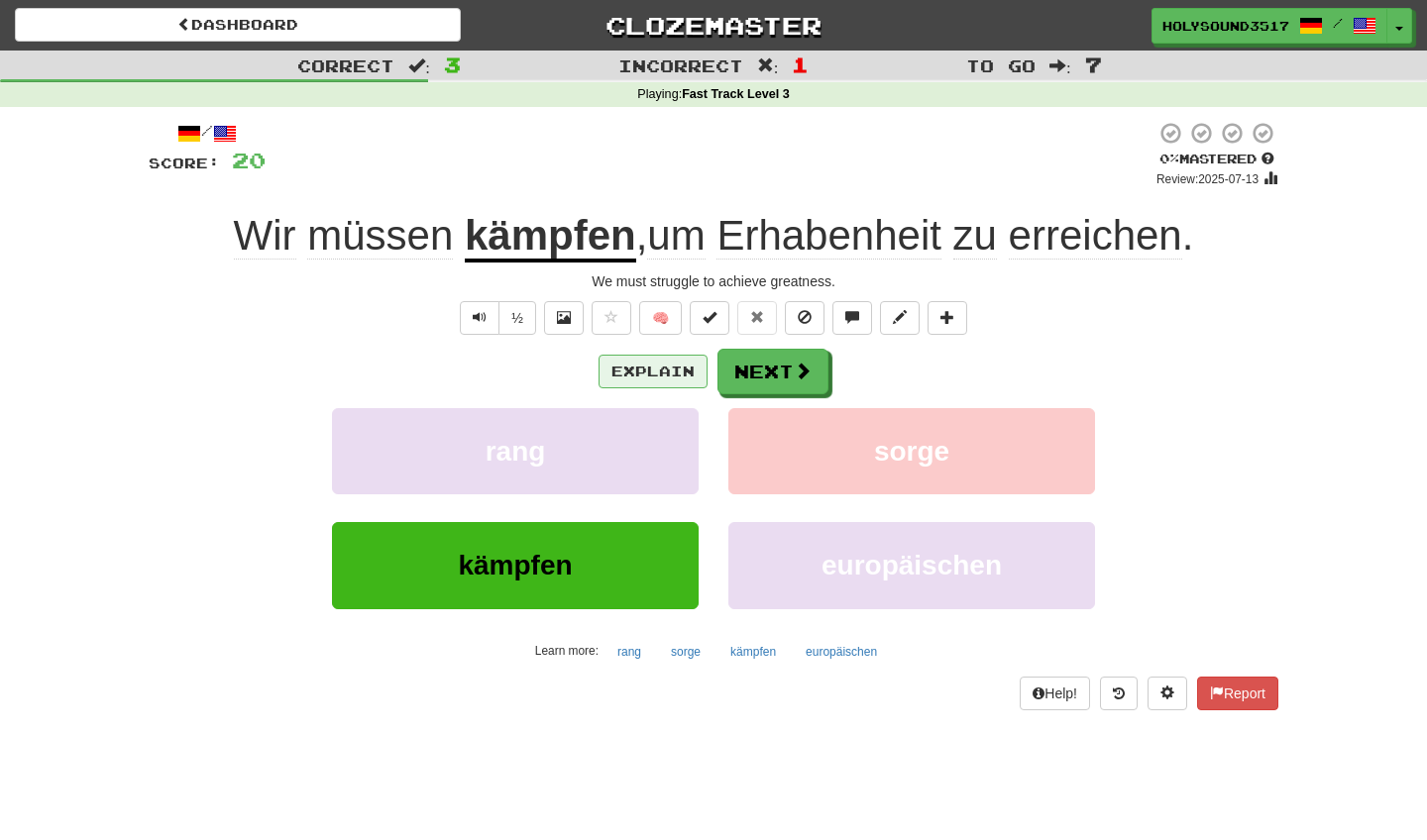 click on "Explain" at bounding box center [653, 371] 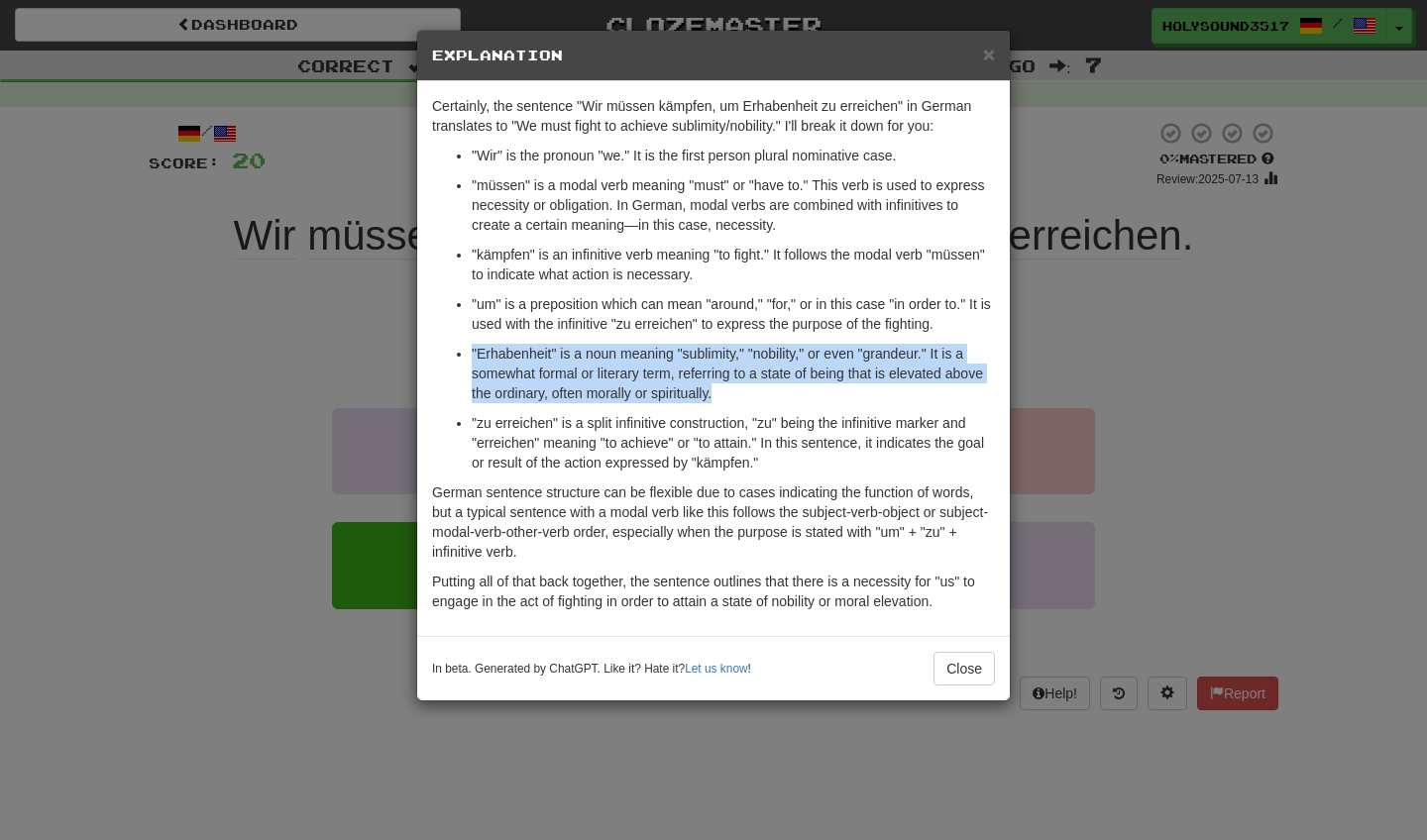 drag, startPoint x: 473, startPoint y: 345, endPoint x: 742, endPoint y: 402, distance: 274.97273 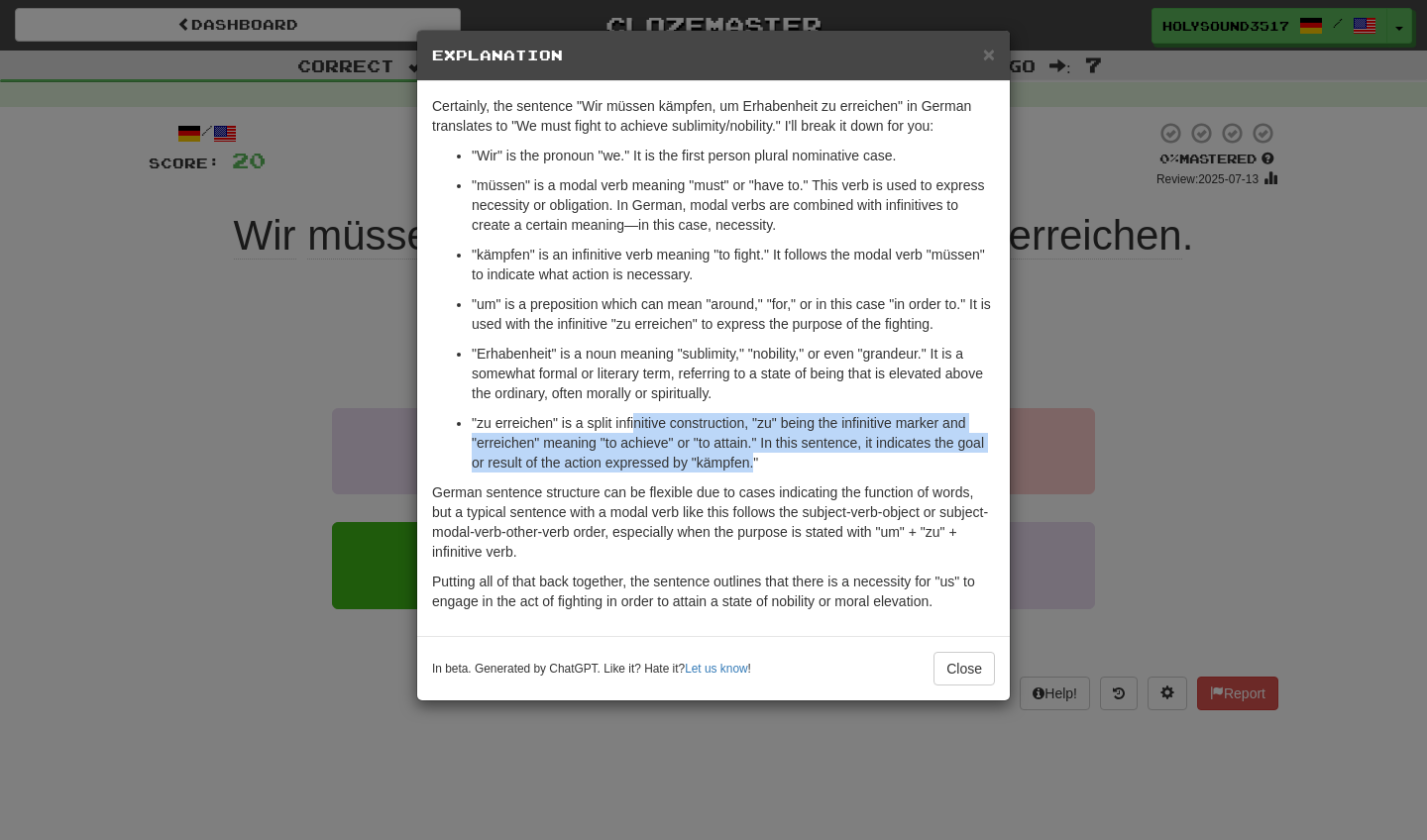 drag, startPoint x: 649, startPoint y: 424, endPoint x: 758, endPoint y: 462, distance: 115.43396 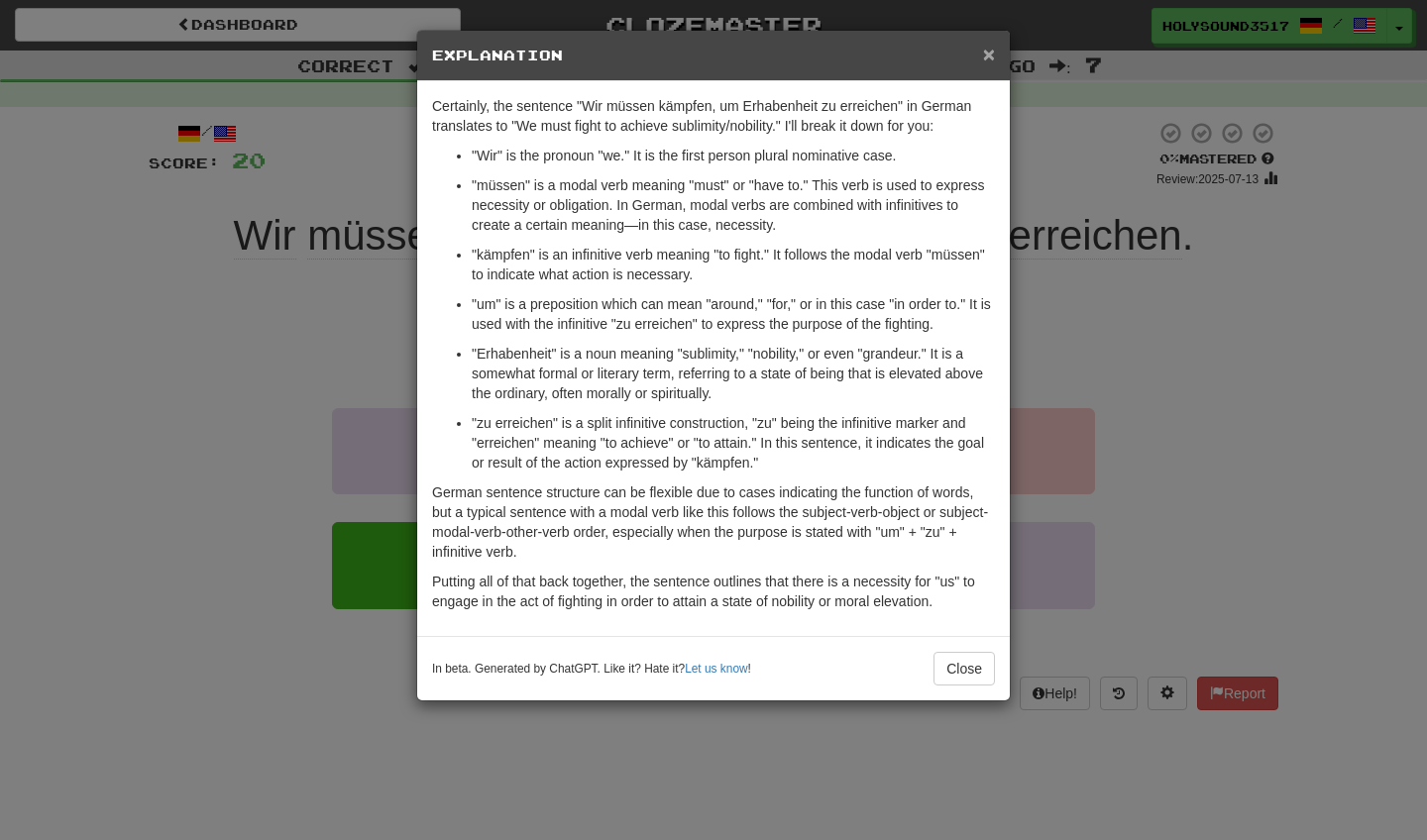 click on "×" at bounding box center (989, 53) 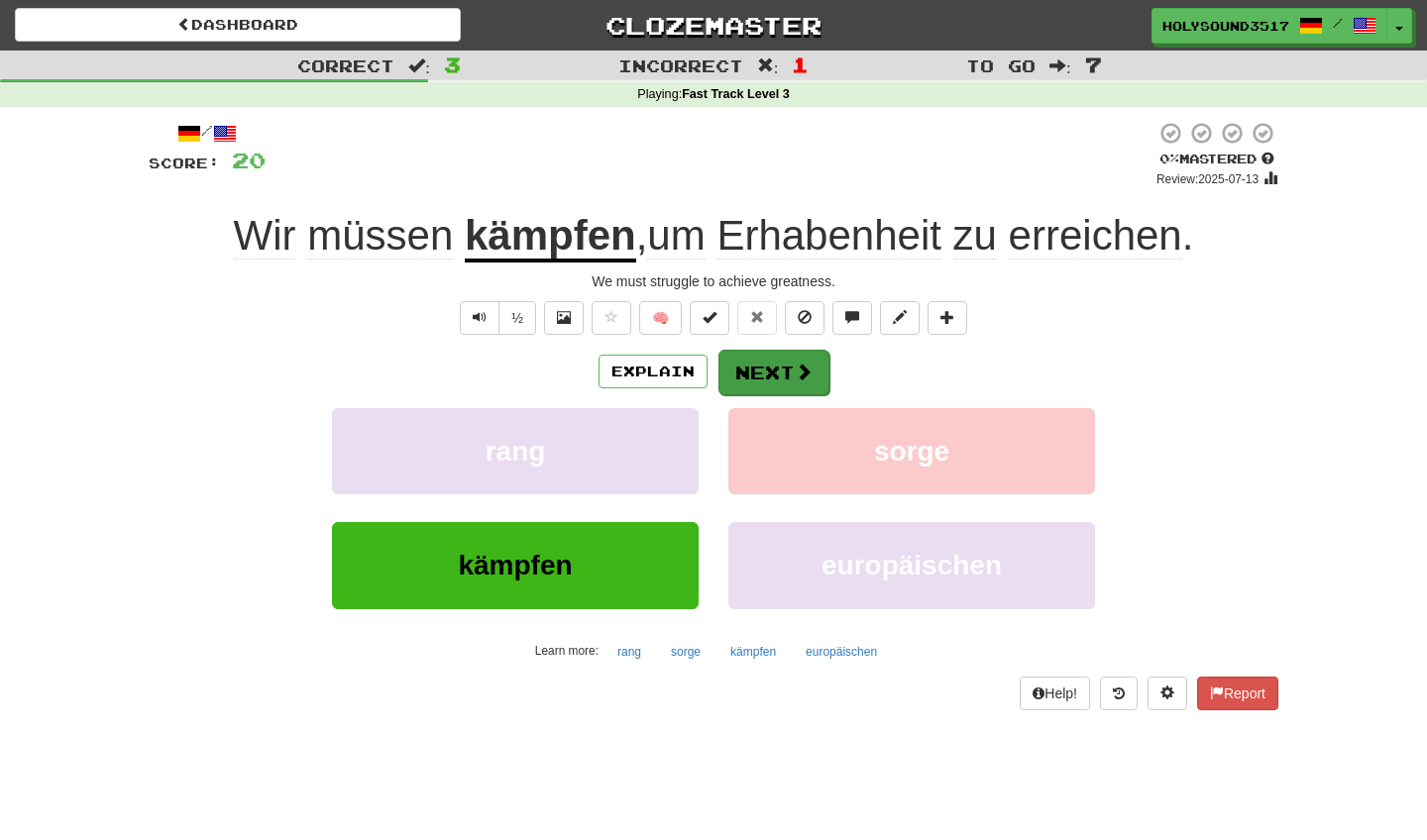 click on "Next" at bounding box center (774, 372) 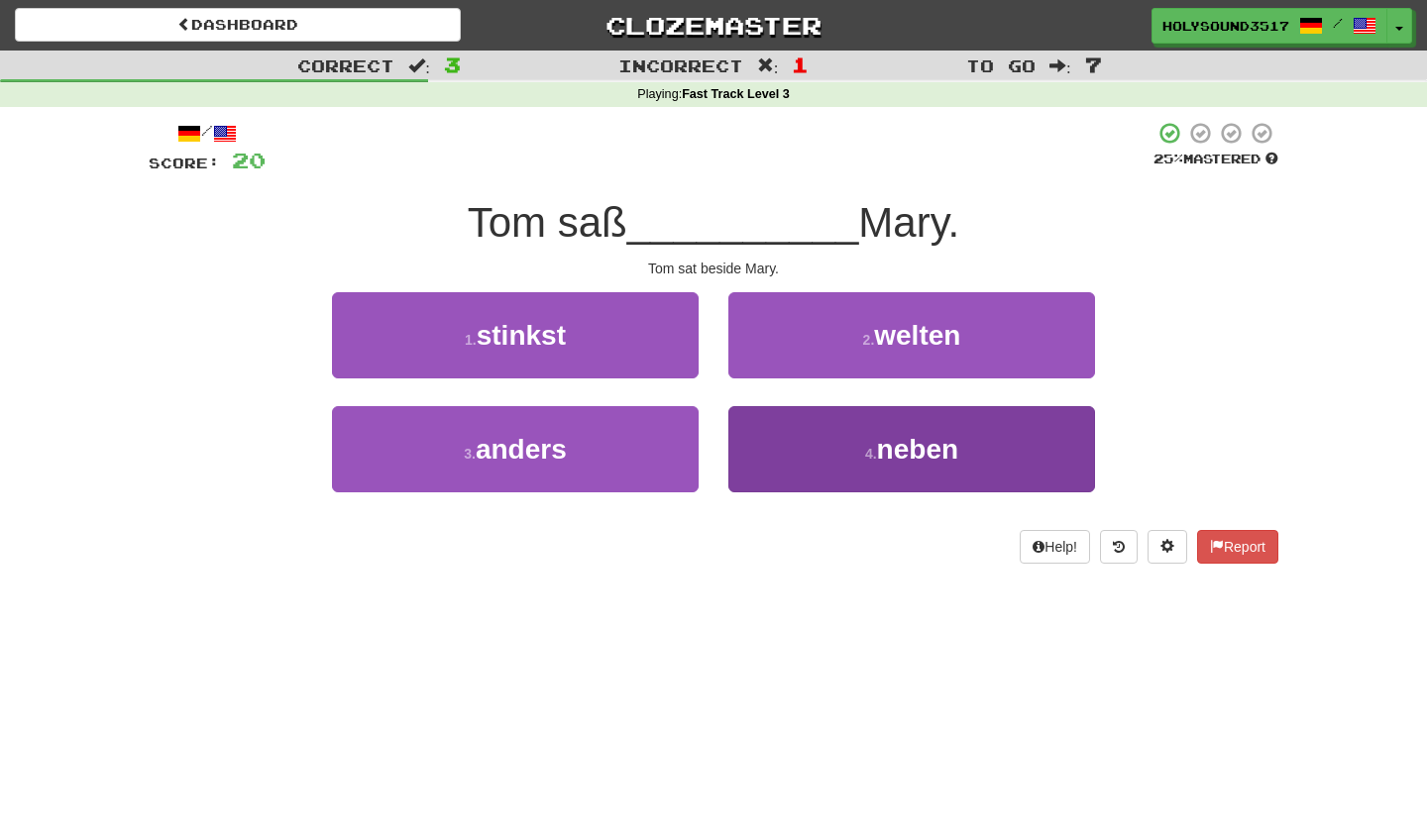 click on "4 .  neben" at bounding box center (912, 449) 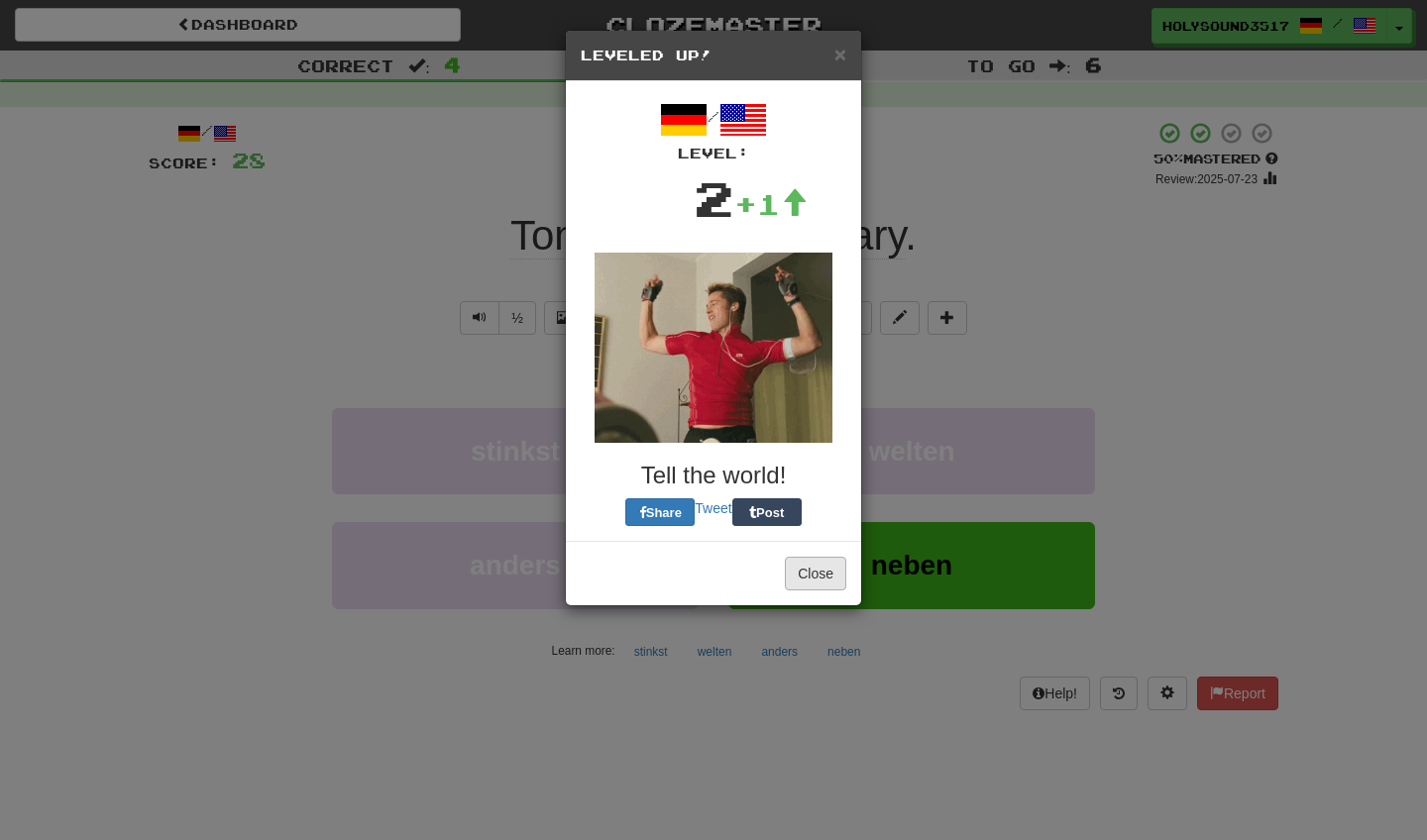 click on "Close" at bounding box center [816, 574] 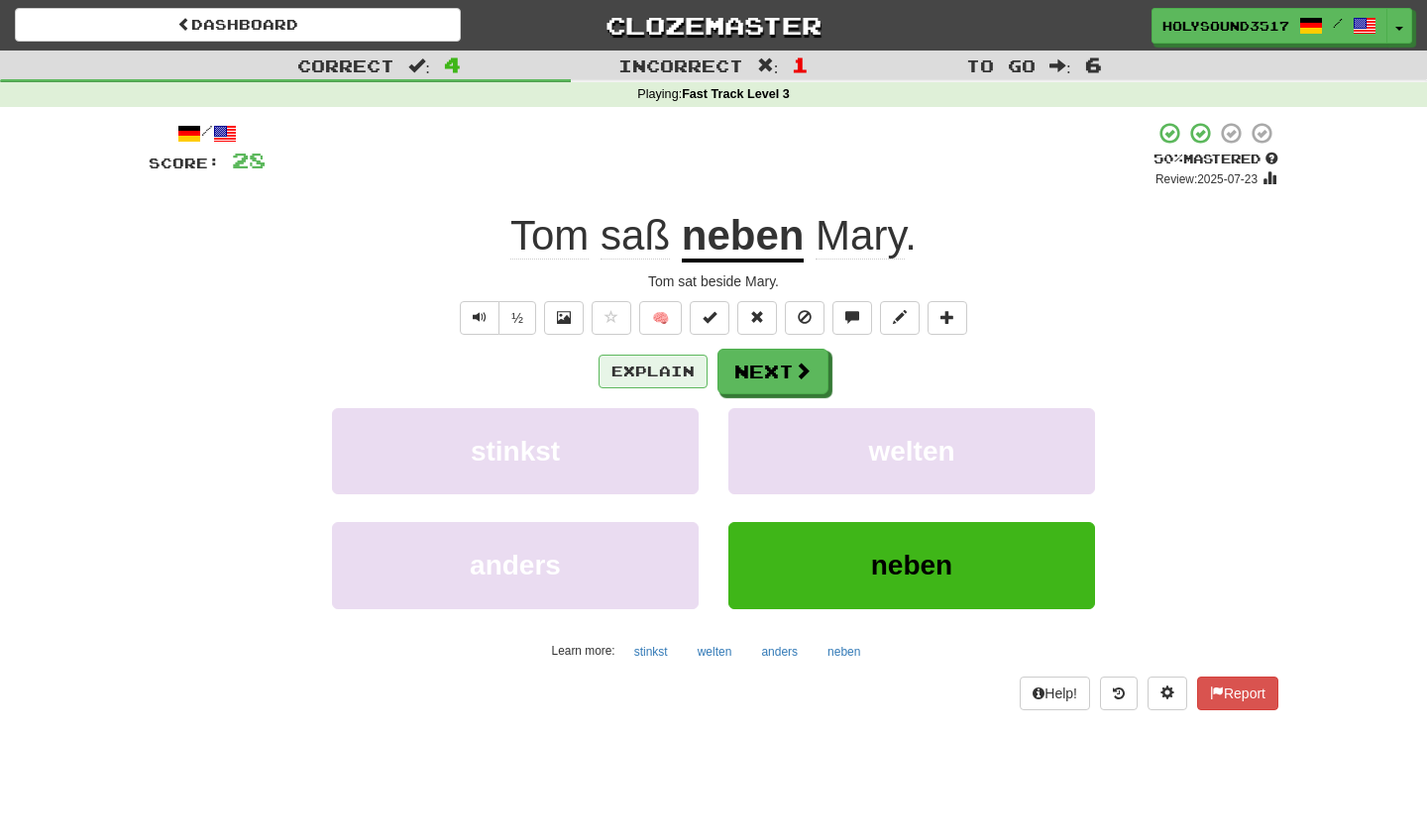 click on "Explain" at bounding box center (653, 371) 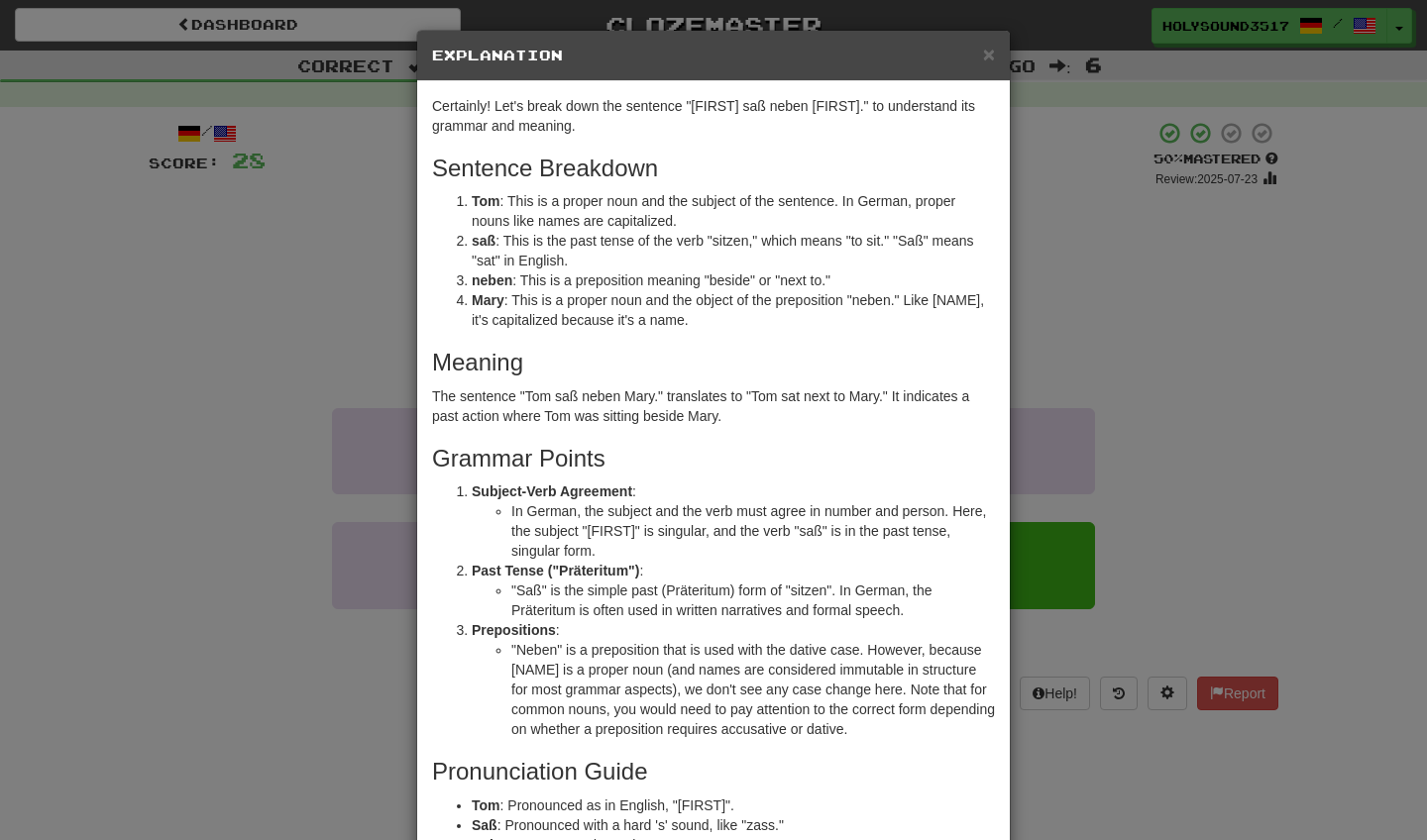 click on "Explanation" at bounding box center (714, 55) 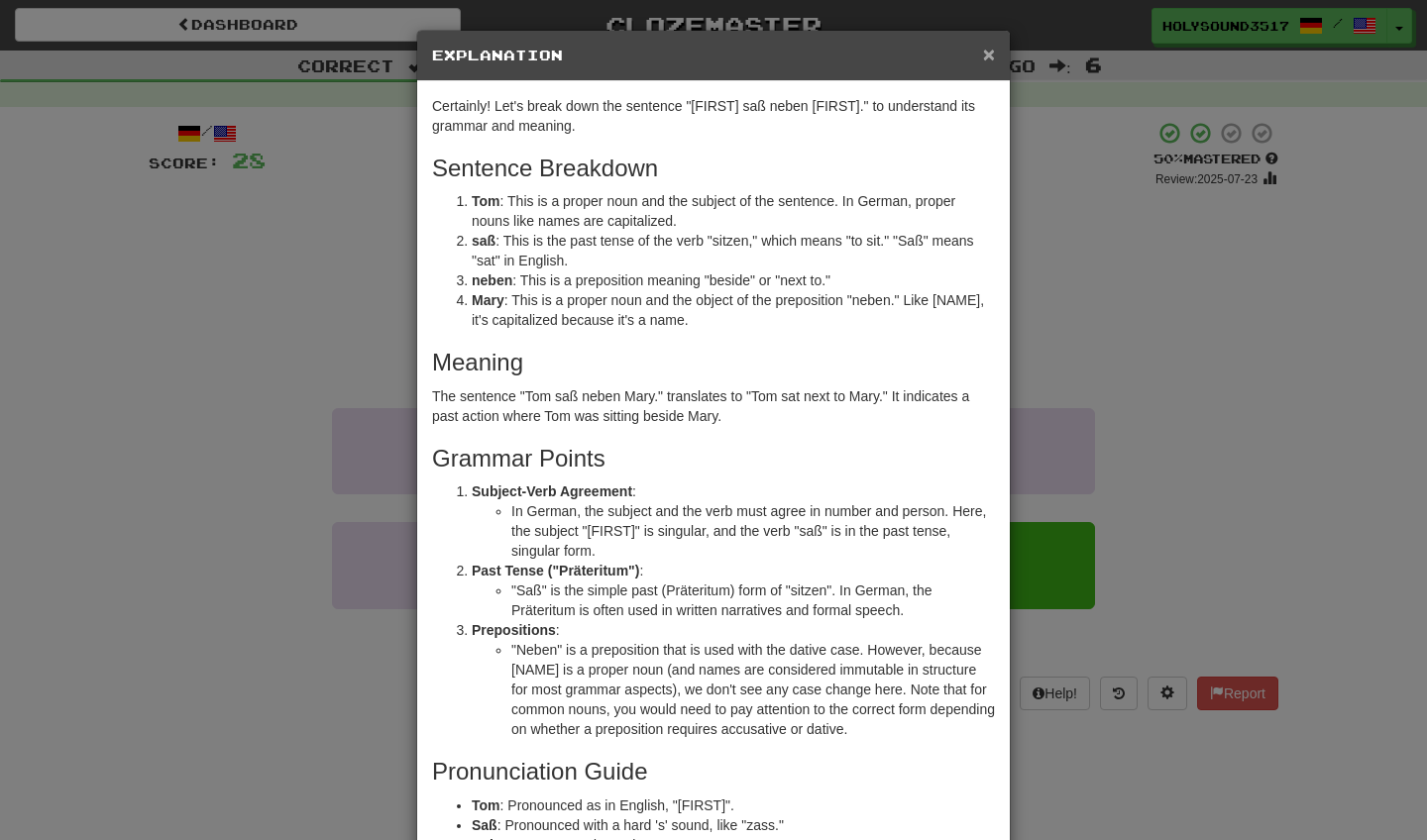 click on "×" at bounding box center (989, 53) 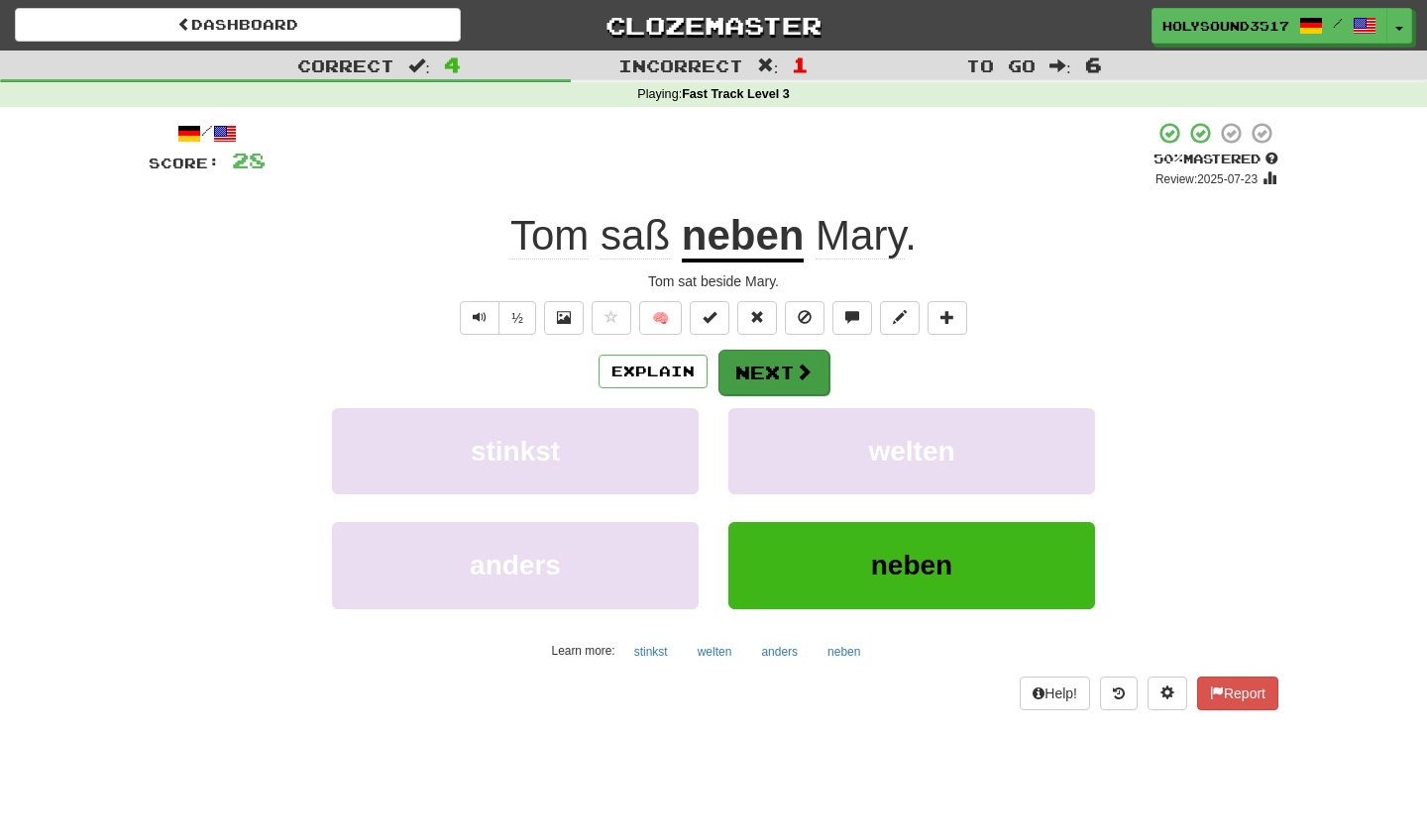 click on "Next" at bounding box center (774, 372) 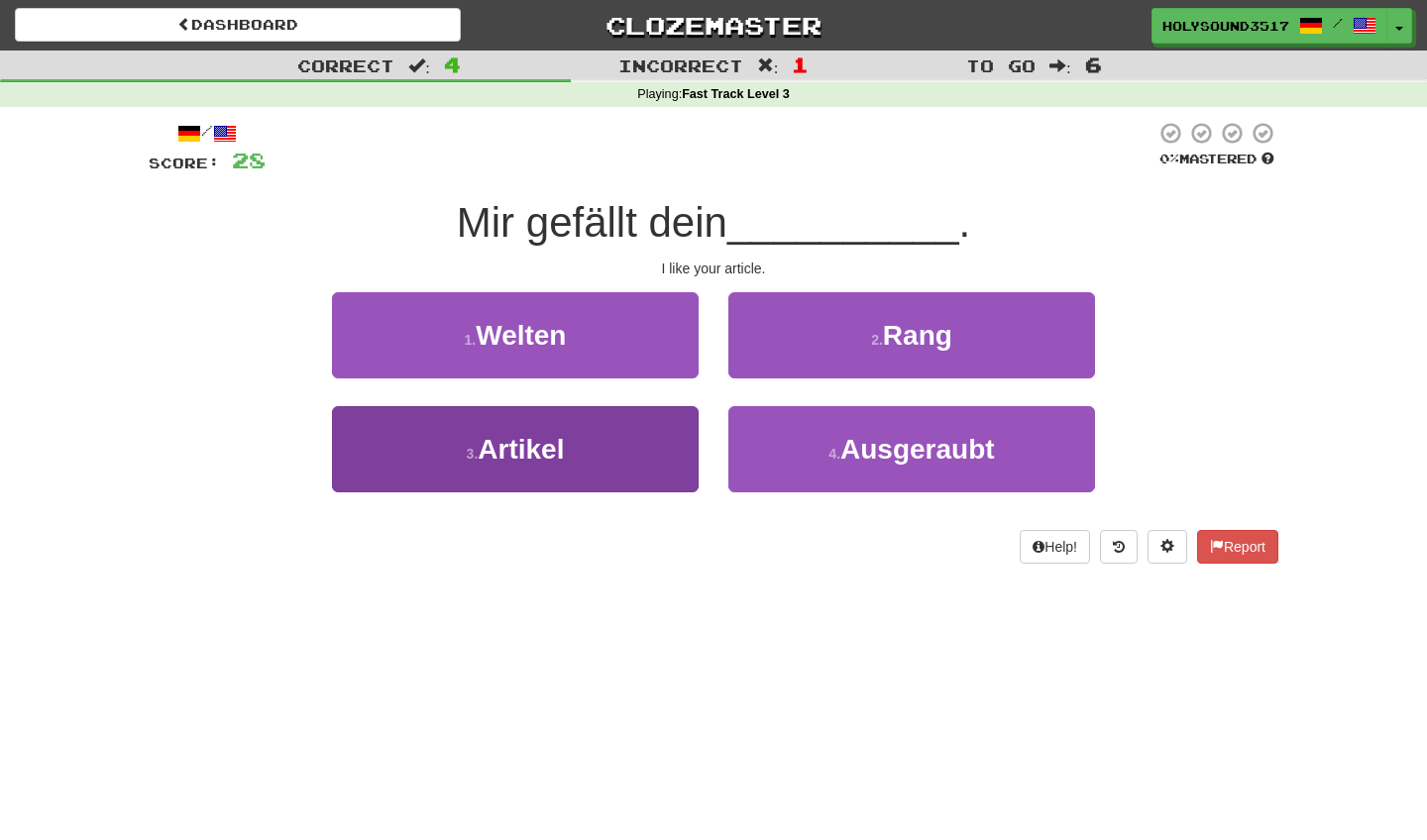 click on "3 .  Artikel" at bounding box center (515, 449) 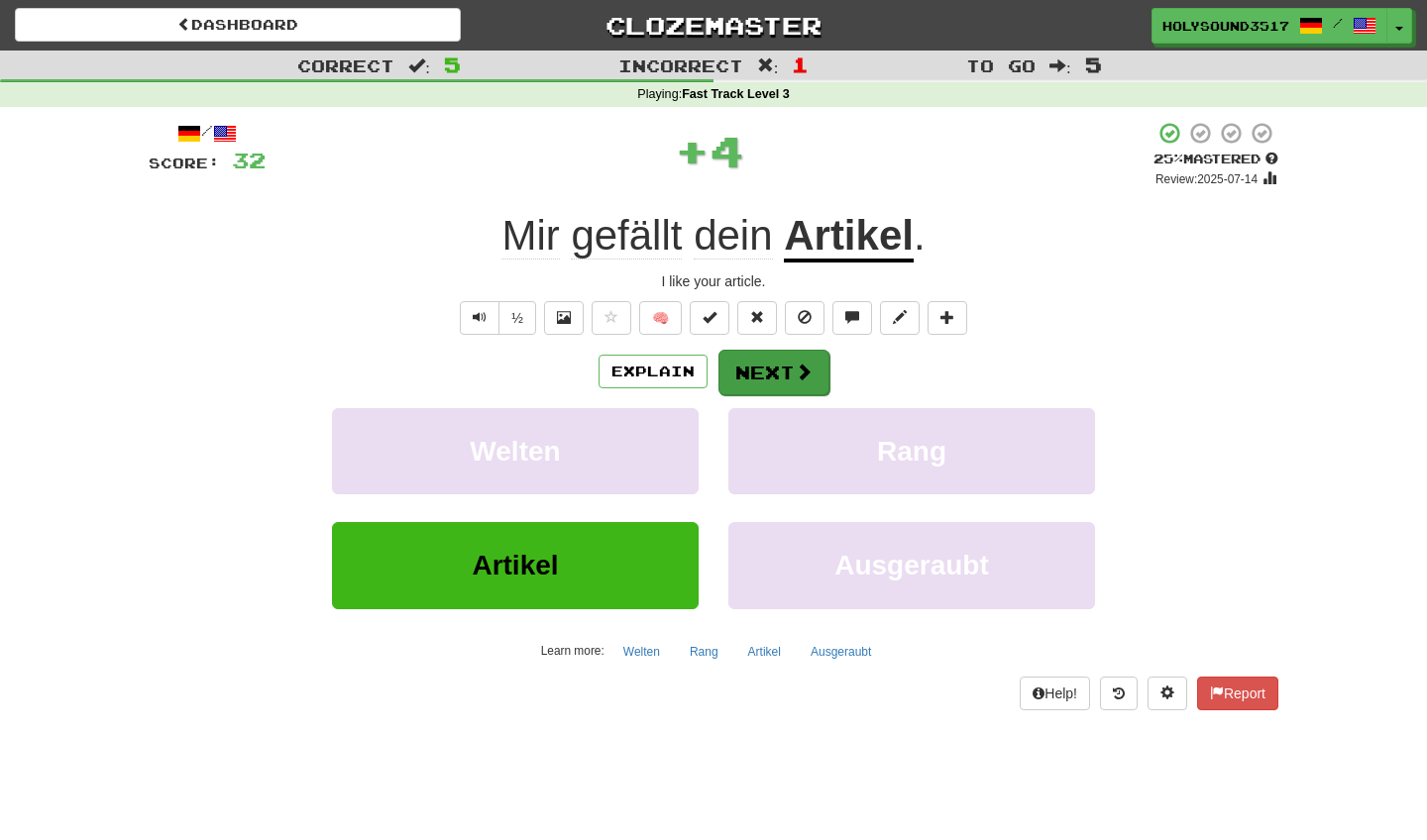 click on "Next" at bounding box center (774, 372) 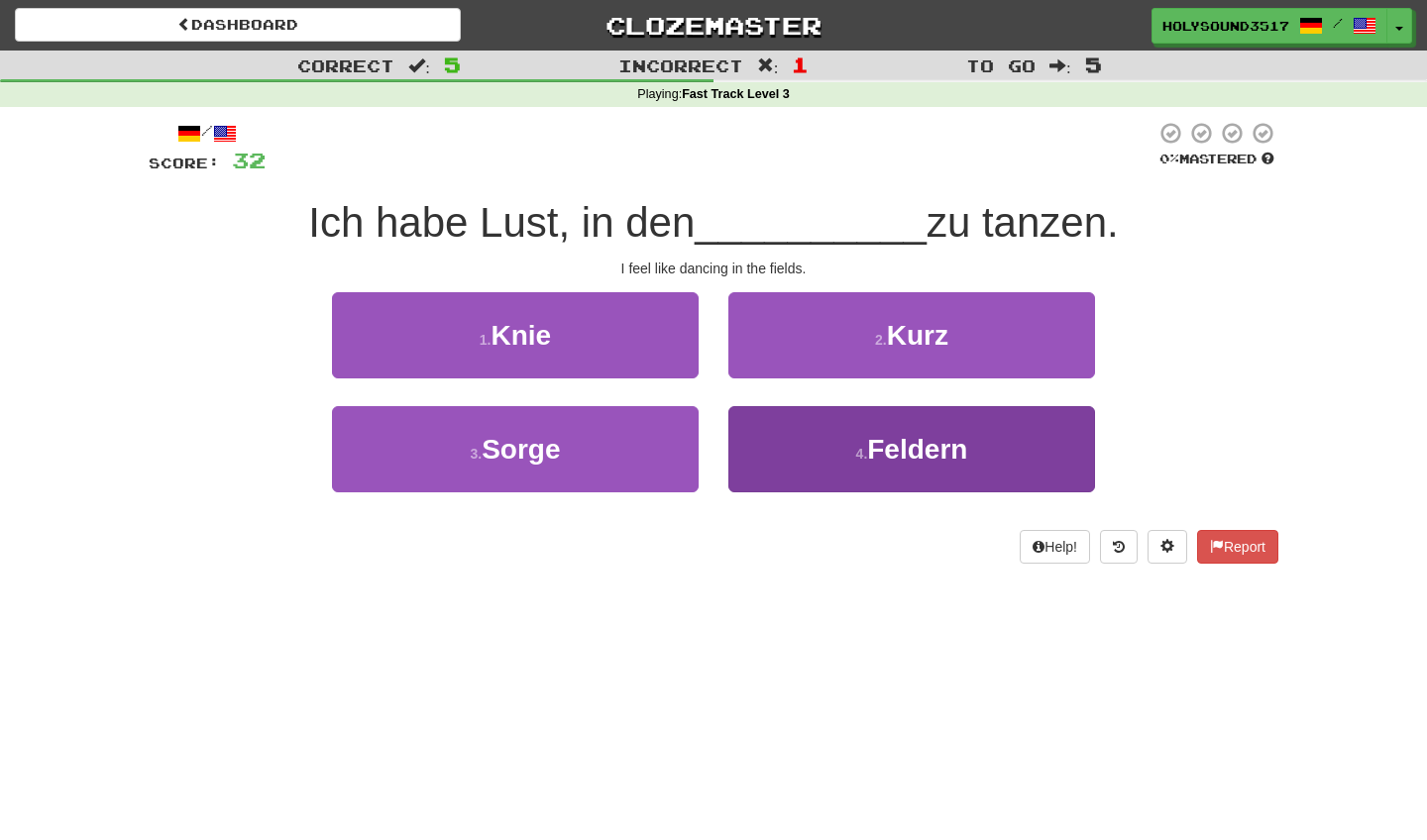 click on "4 .  Feldern" at bounding box center [912, 449] 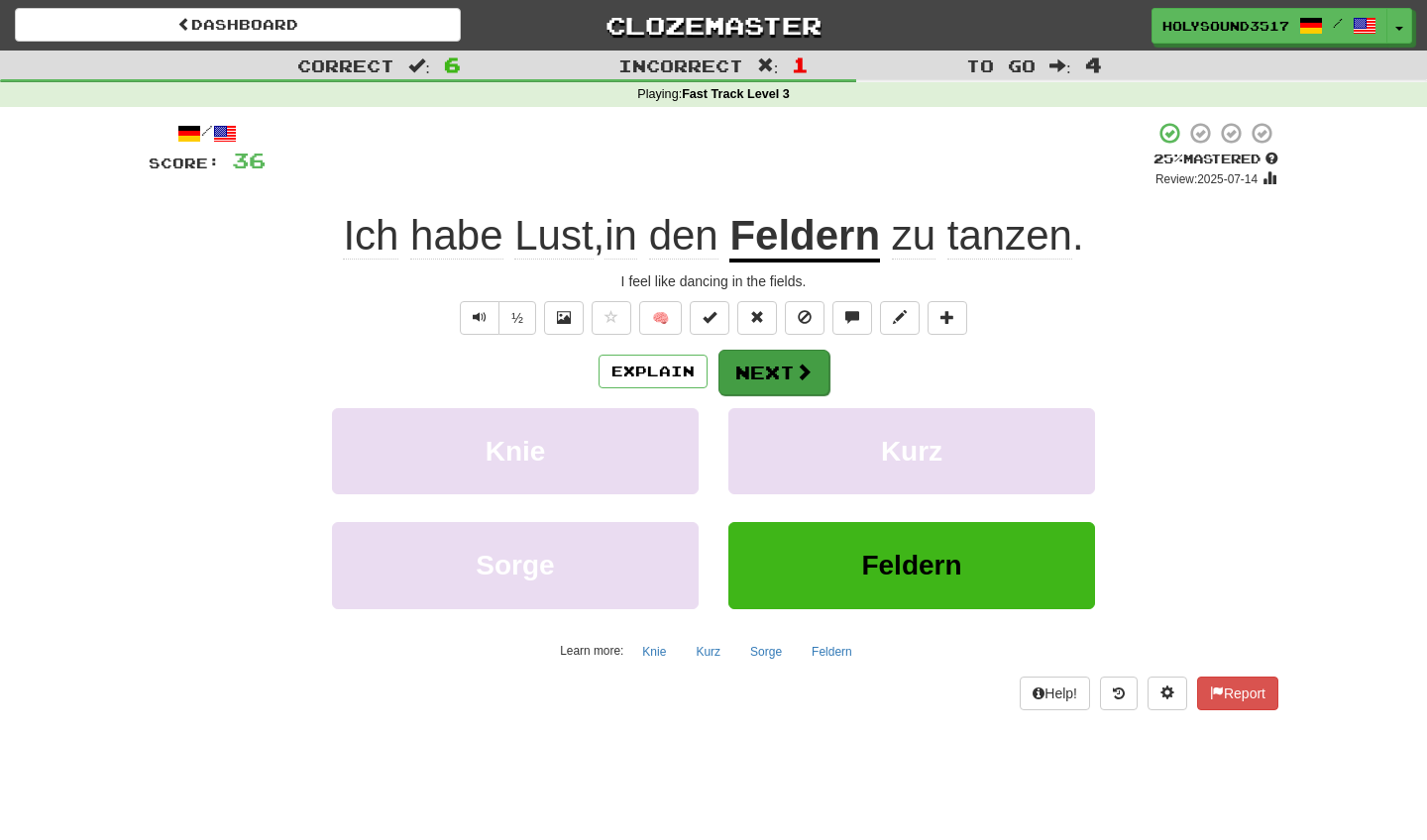 click at bounding box center [804, 371] 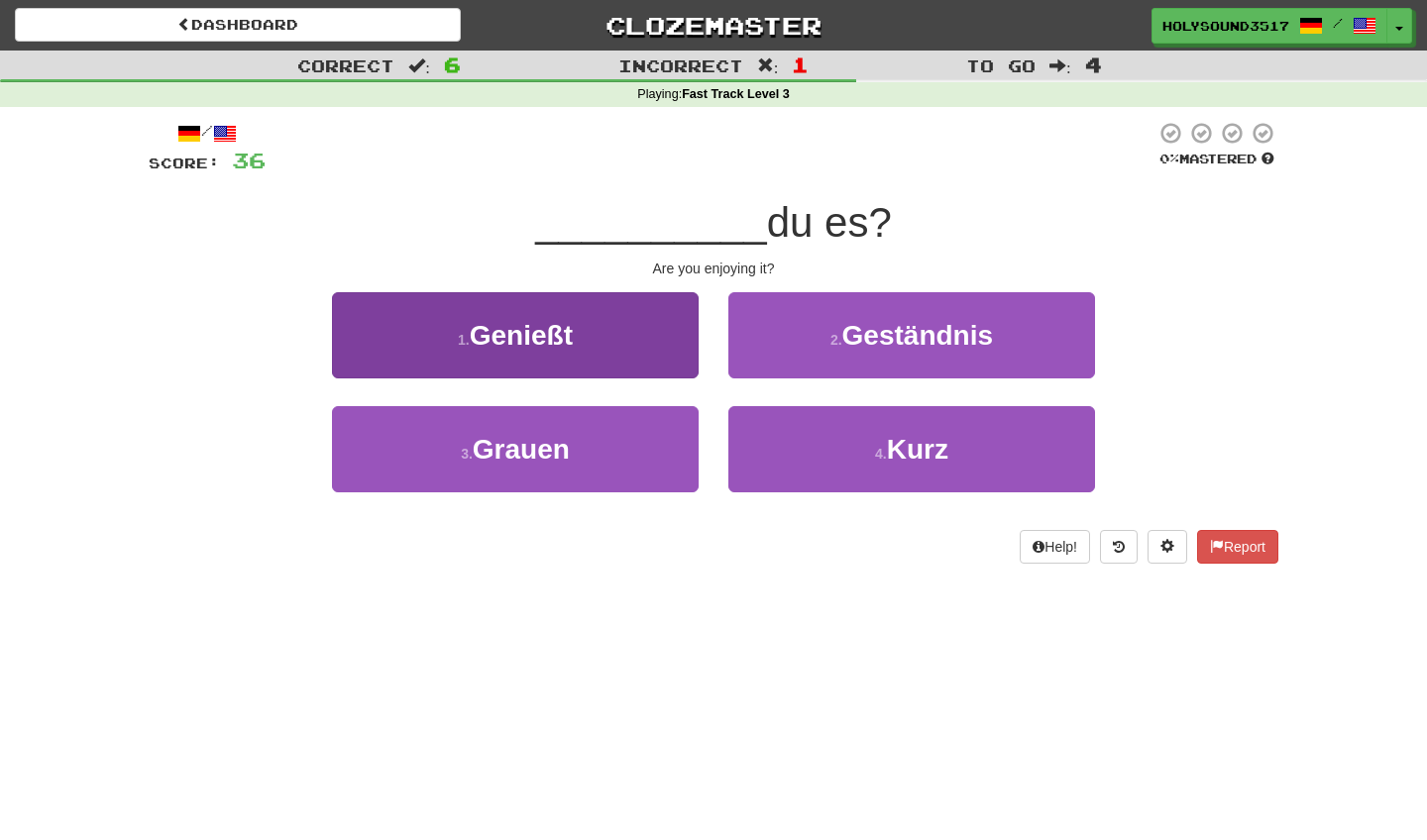click on "Genießt" at bounding box center [521, 335] 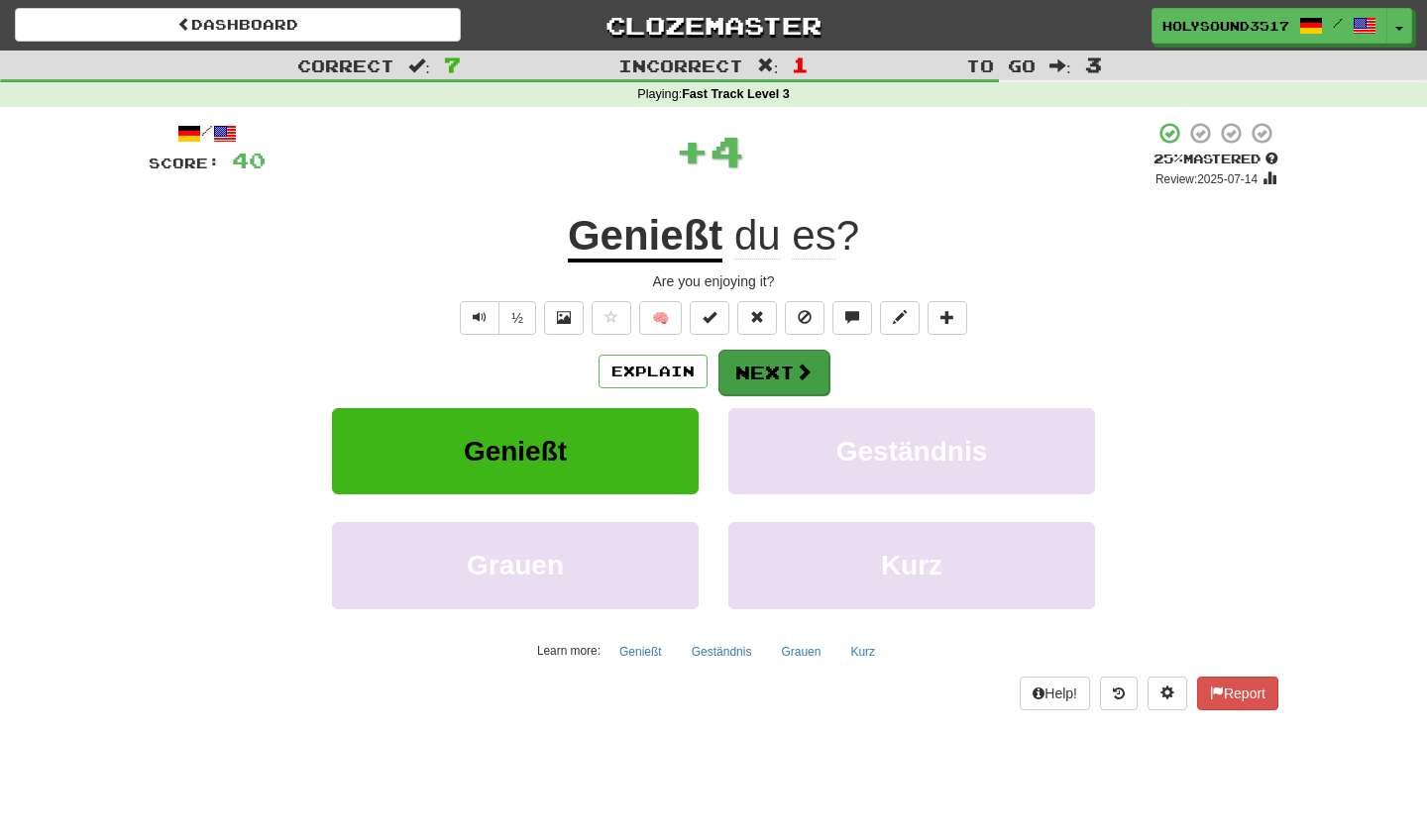 click on "Next" at bounding box center [774, 372] 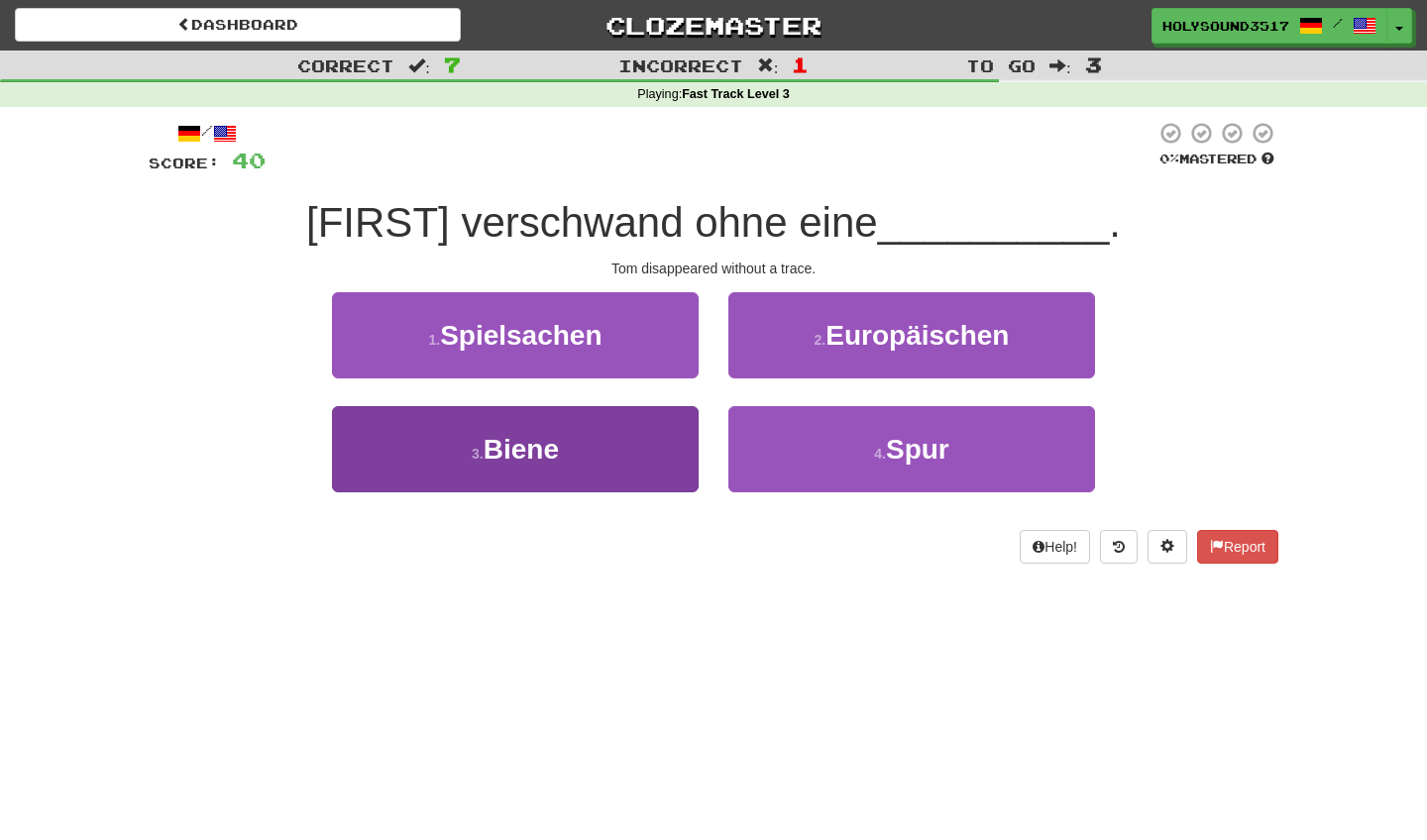 click on "2 .  Biene" at bounding box center [515, 449] 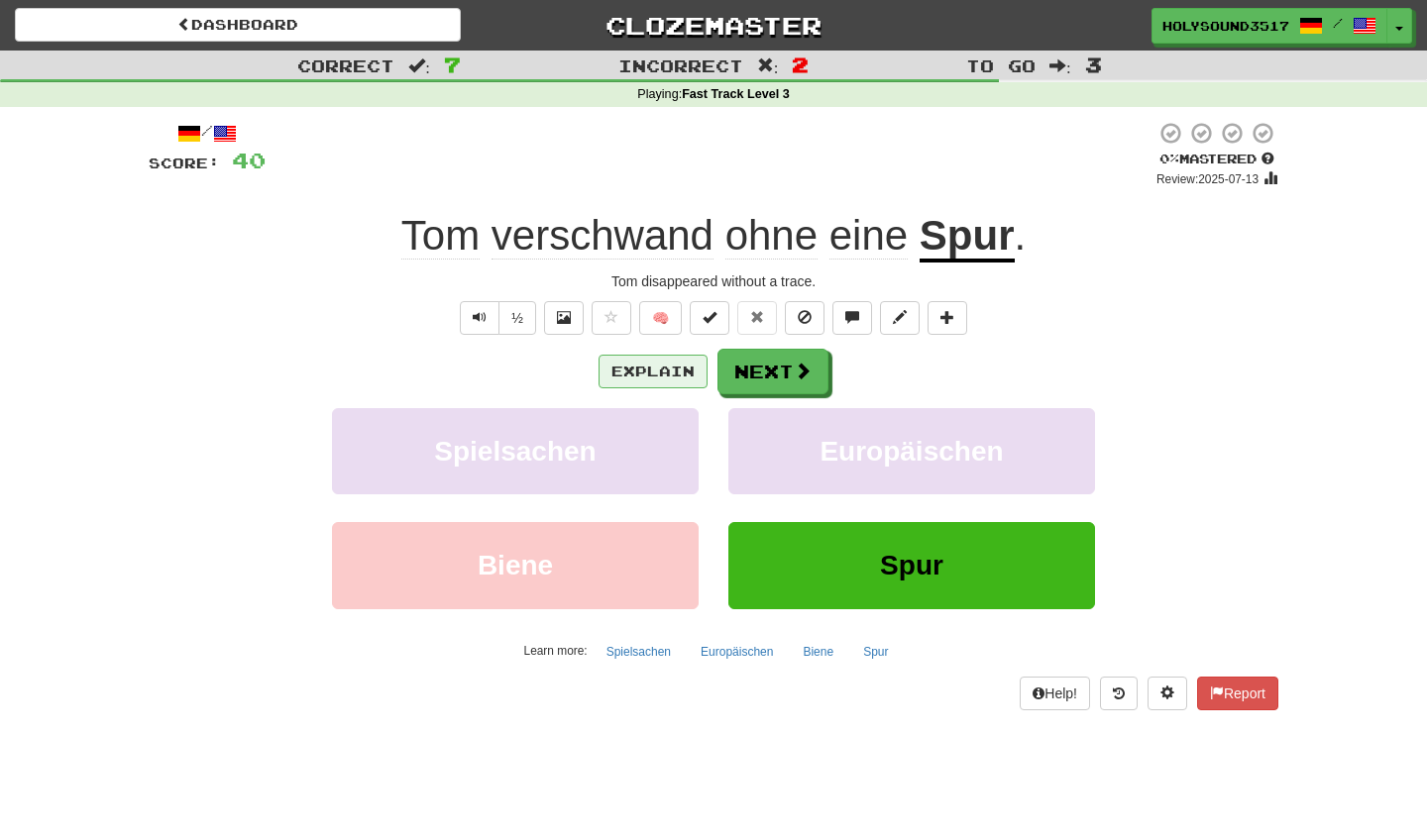 click on "Explain" at bounding box center [653, 371] 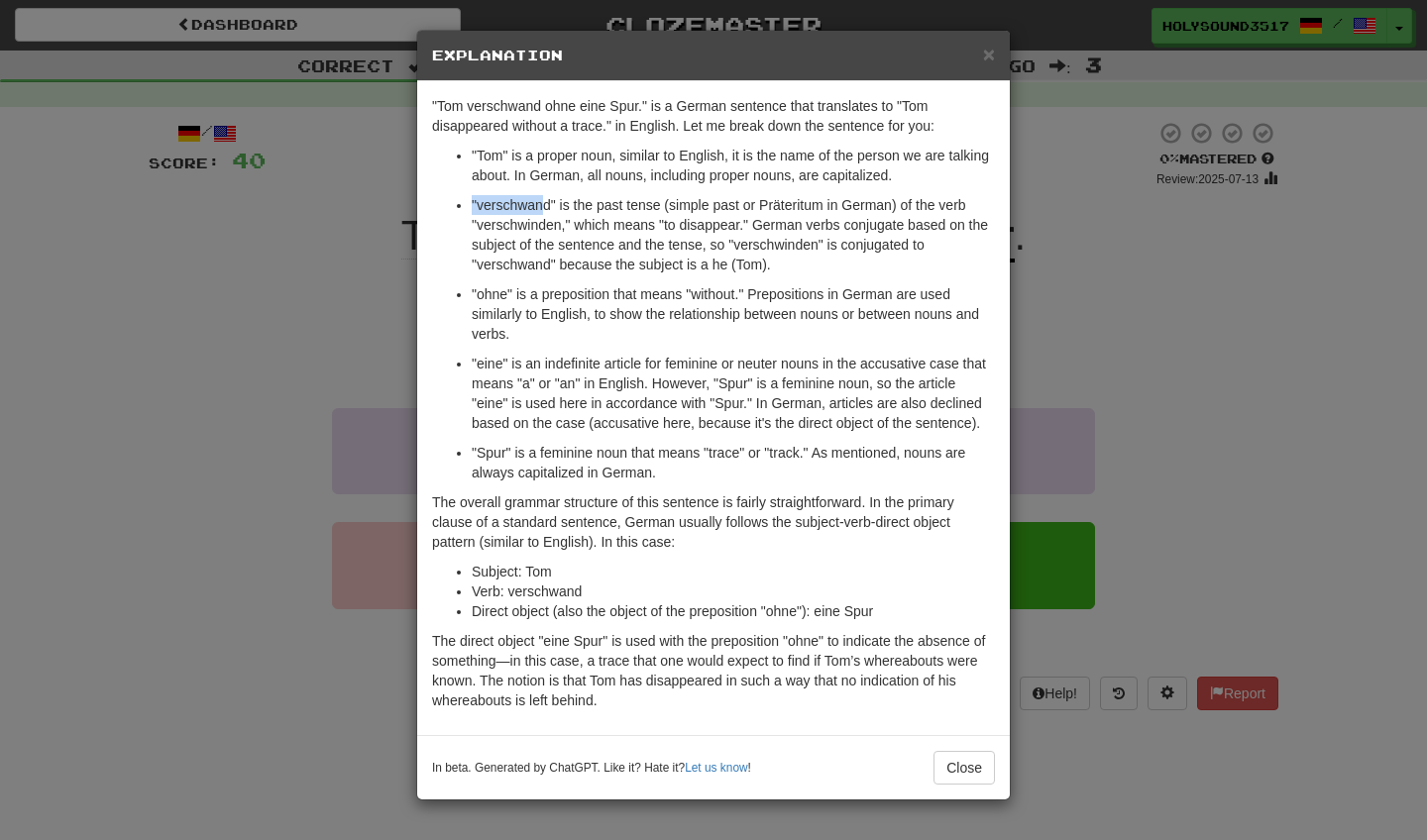 drag, startPoint x: 531, startPoint y: 193, endPoint x: 558, endPoint y: 207, distance: 30.413813 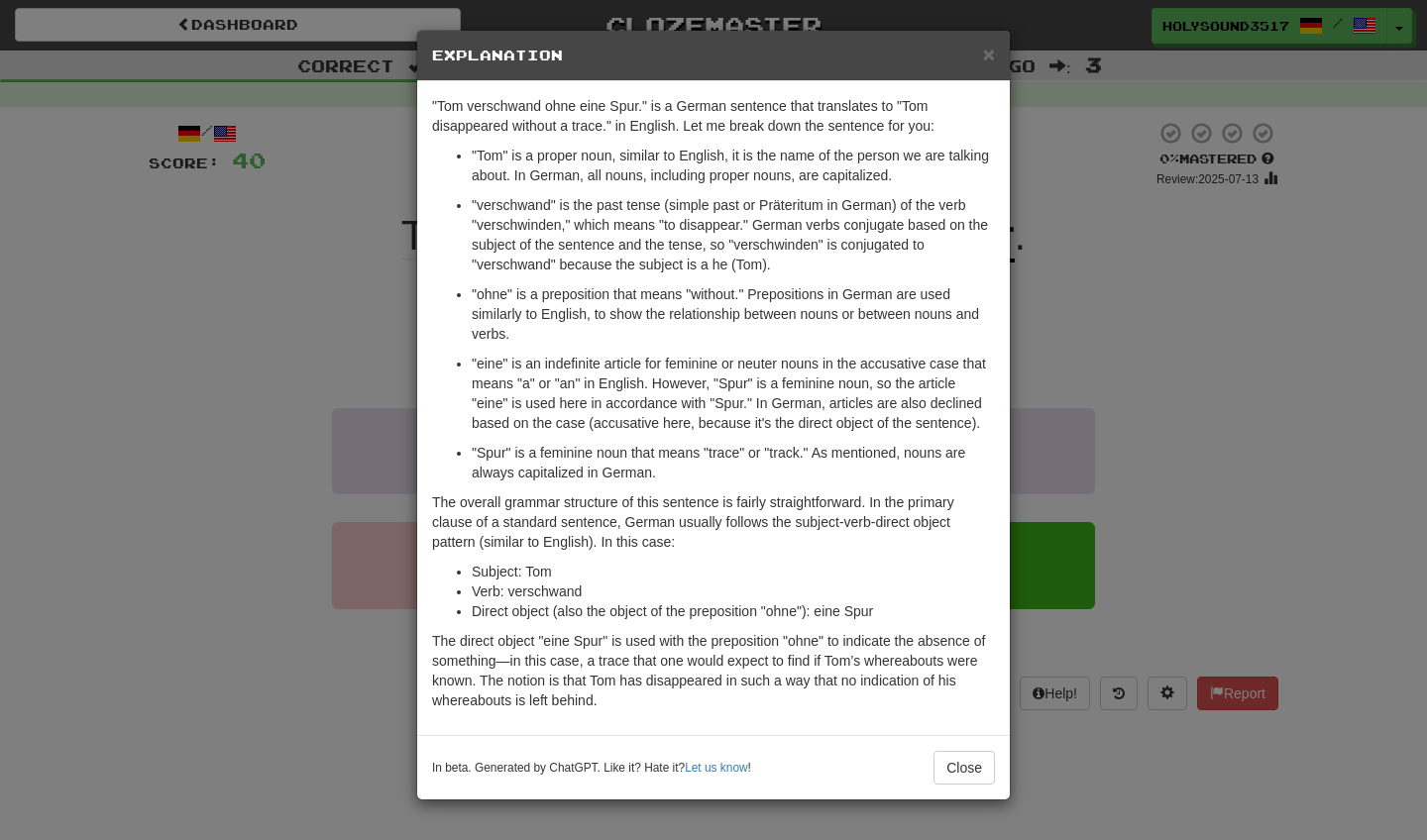 click on ""ohne" is a preposition that means "without." Prepositions in German are used similarly to English, to show the relationship between nouns or between nouns and verbs." at bounding box center [733, 314] 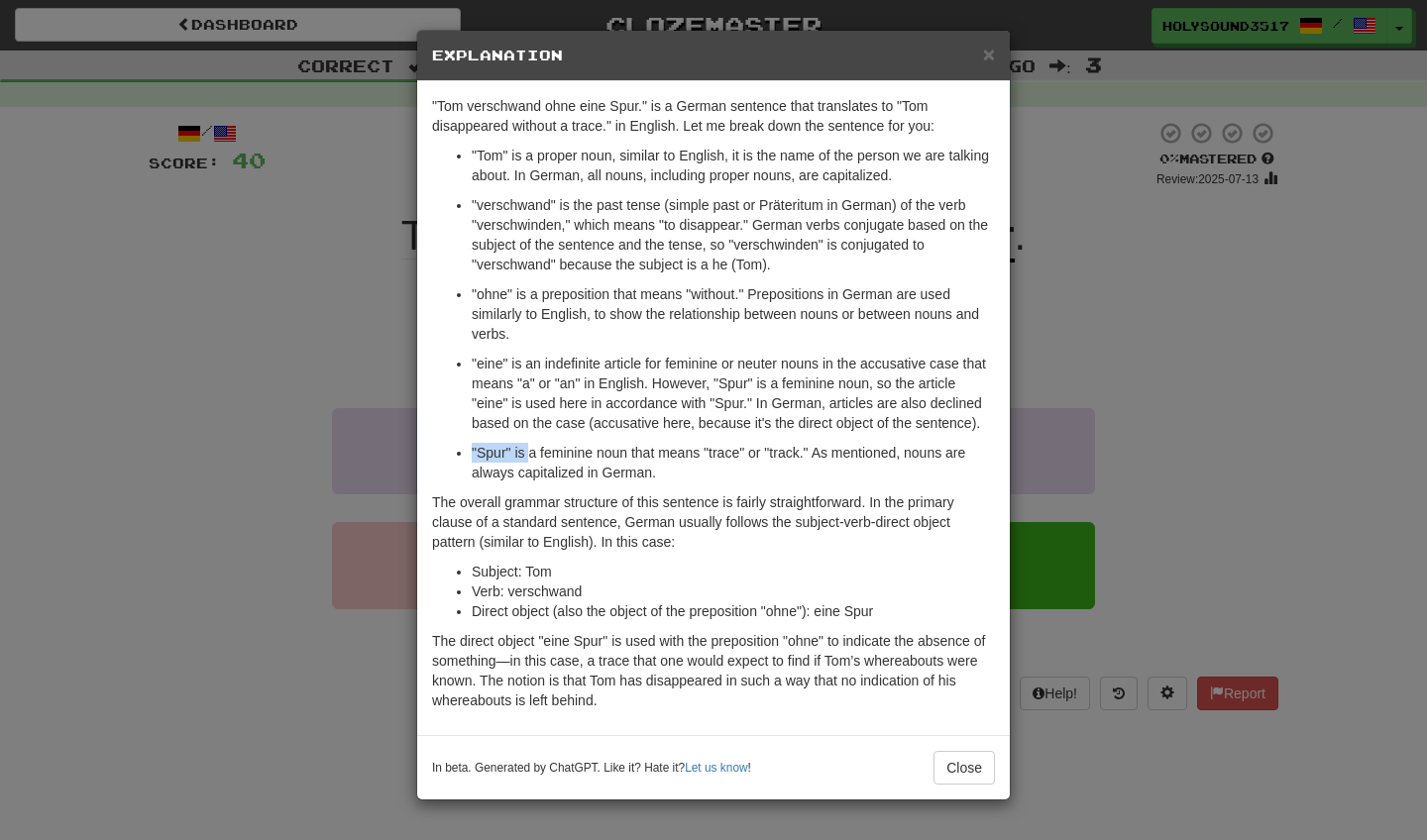 click on ""Spur" is a feminine noun that means "trace" or "track." As mentioned, nouns are always capitalized in German." at bounding box center [733, 463] 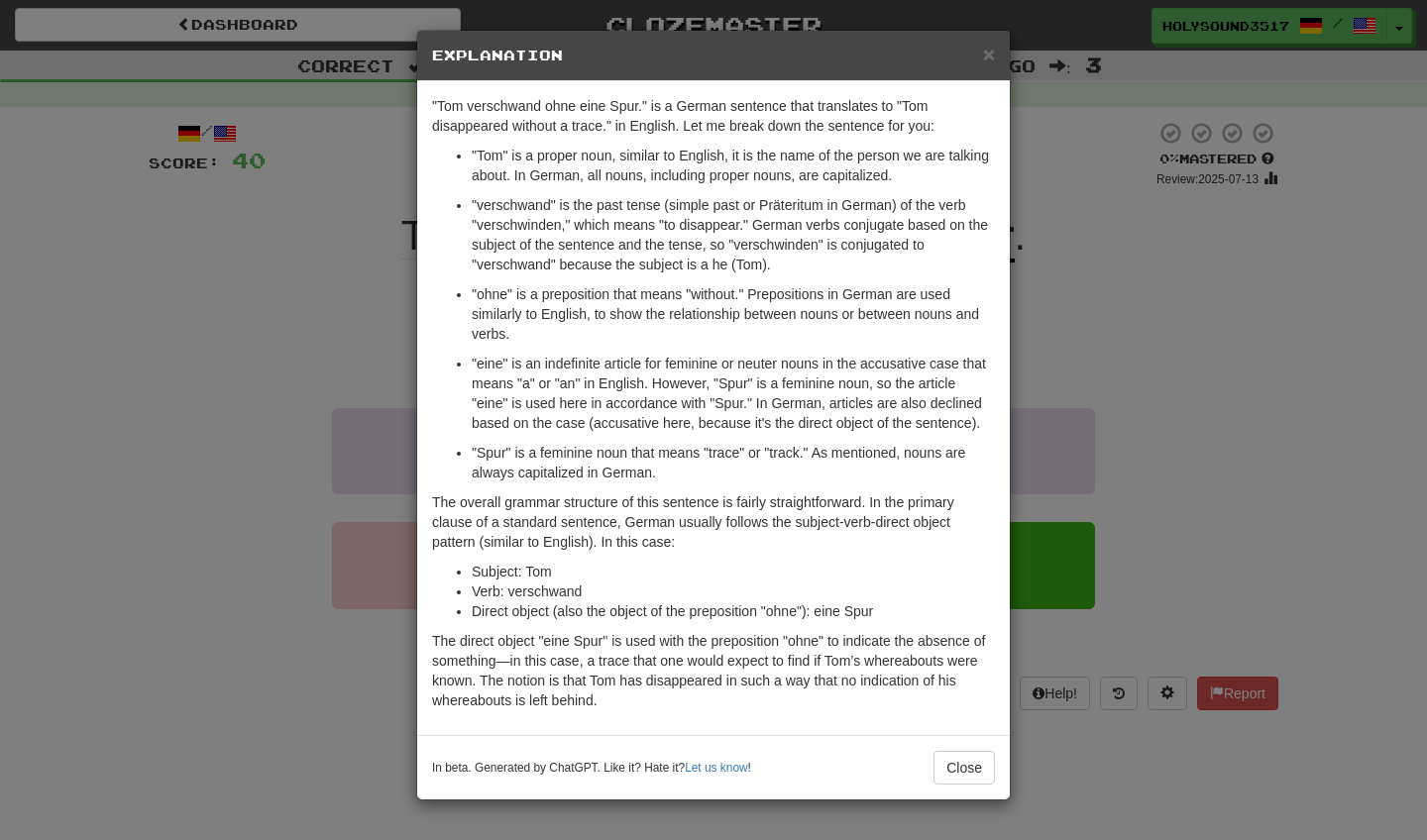 click on ""Spur" is a feminine noun that means "trace" or "track." As mentioned, nouns are always capitalized in German." at bounding box center (733, 463) 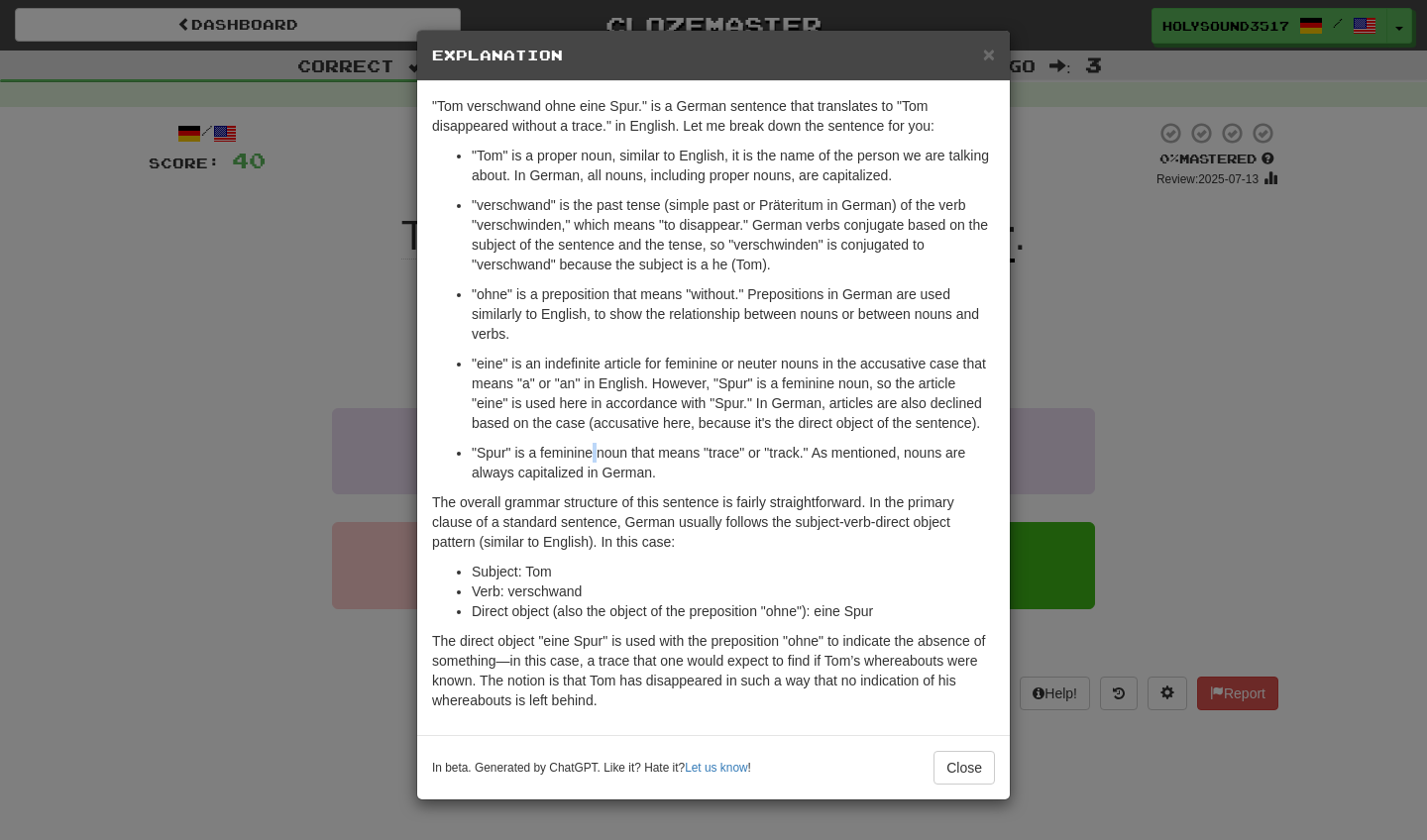 click on ""Spur" is a feminine noun that means "trace" or "track." As mentioned, nouns are always capitalized in German." at bounding box center (733, 463) 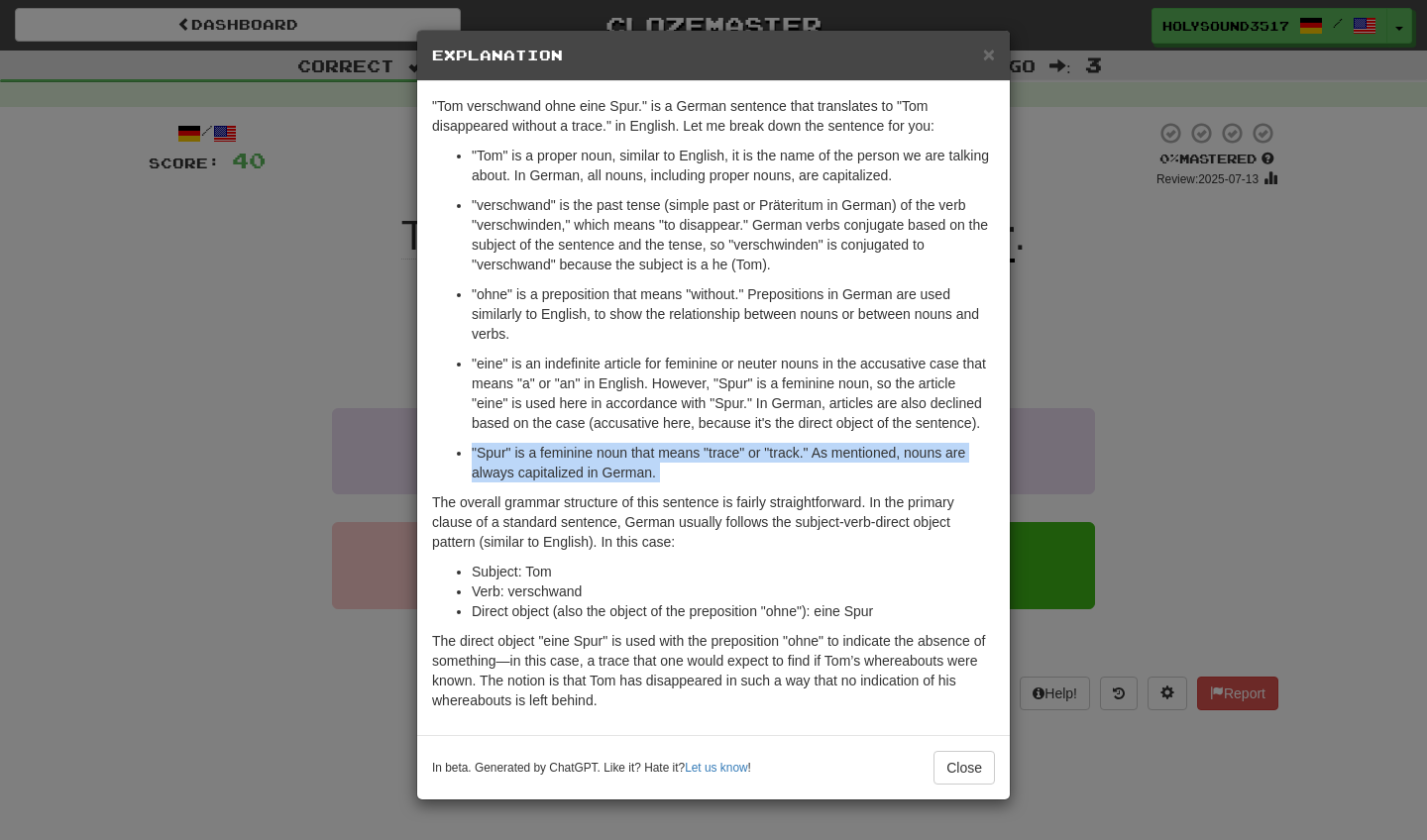 click on ""Spur" is a feminine noun that means "trace" or "track." As mentioned, nouns are always capitalized in German." at bounding box center (733, 463) 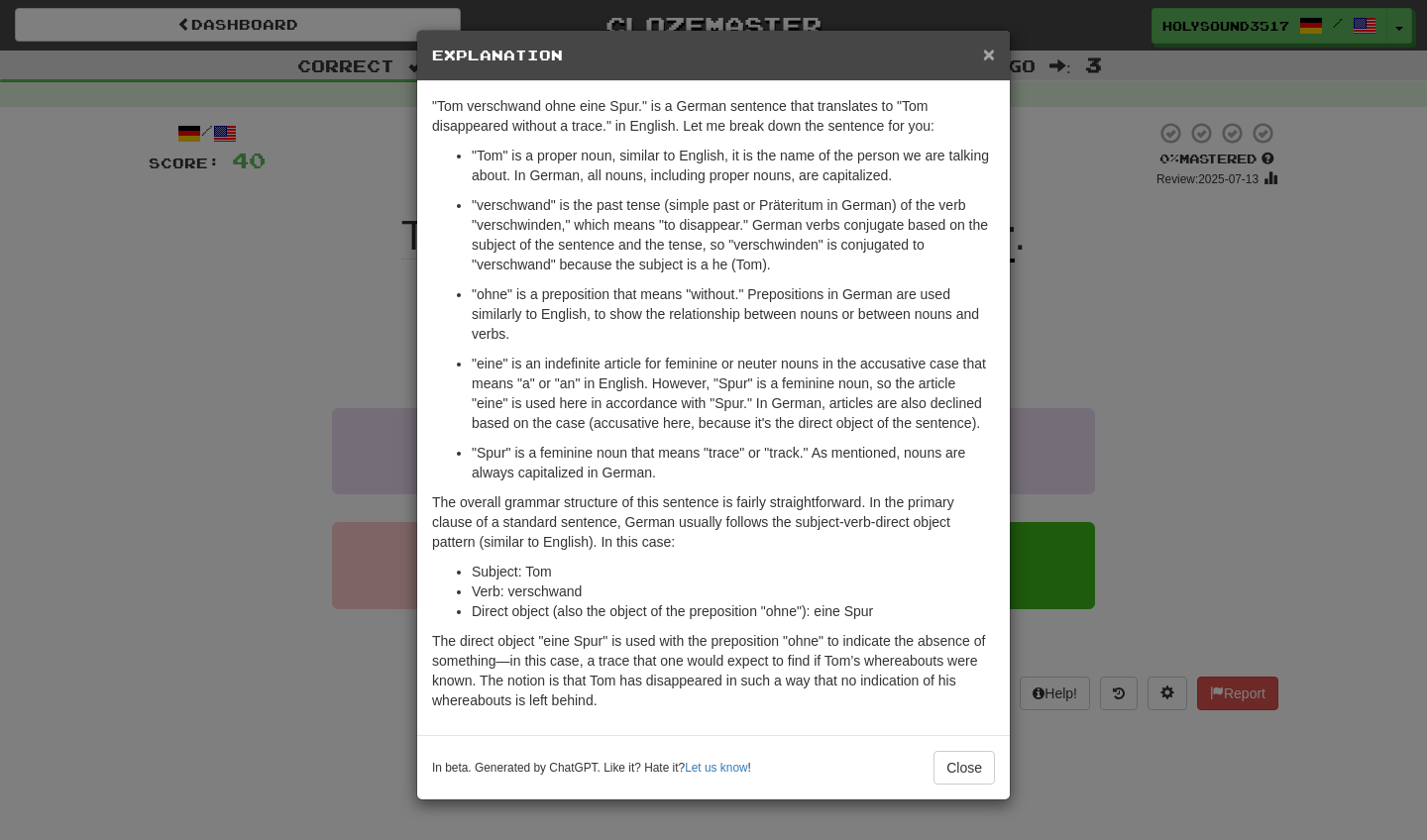 click on "×" at bounding box center [989, 53] 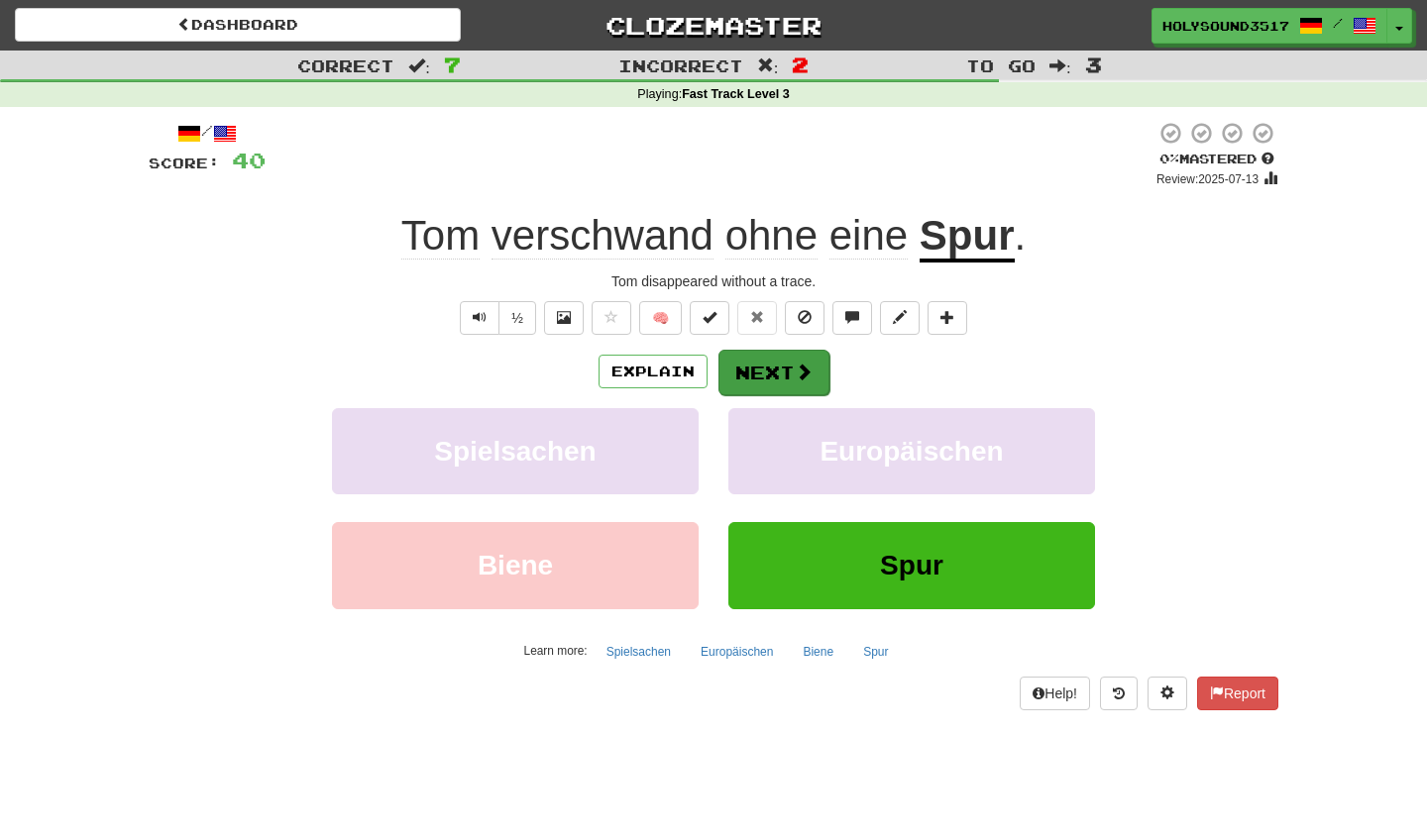 click on "Next" at bounding box center (774, 372) 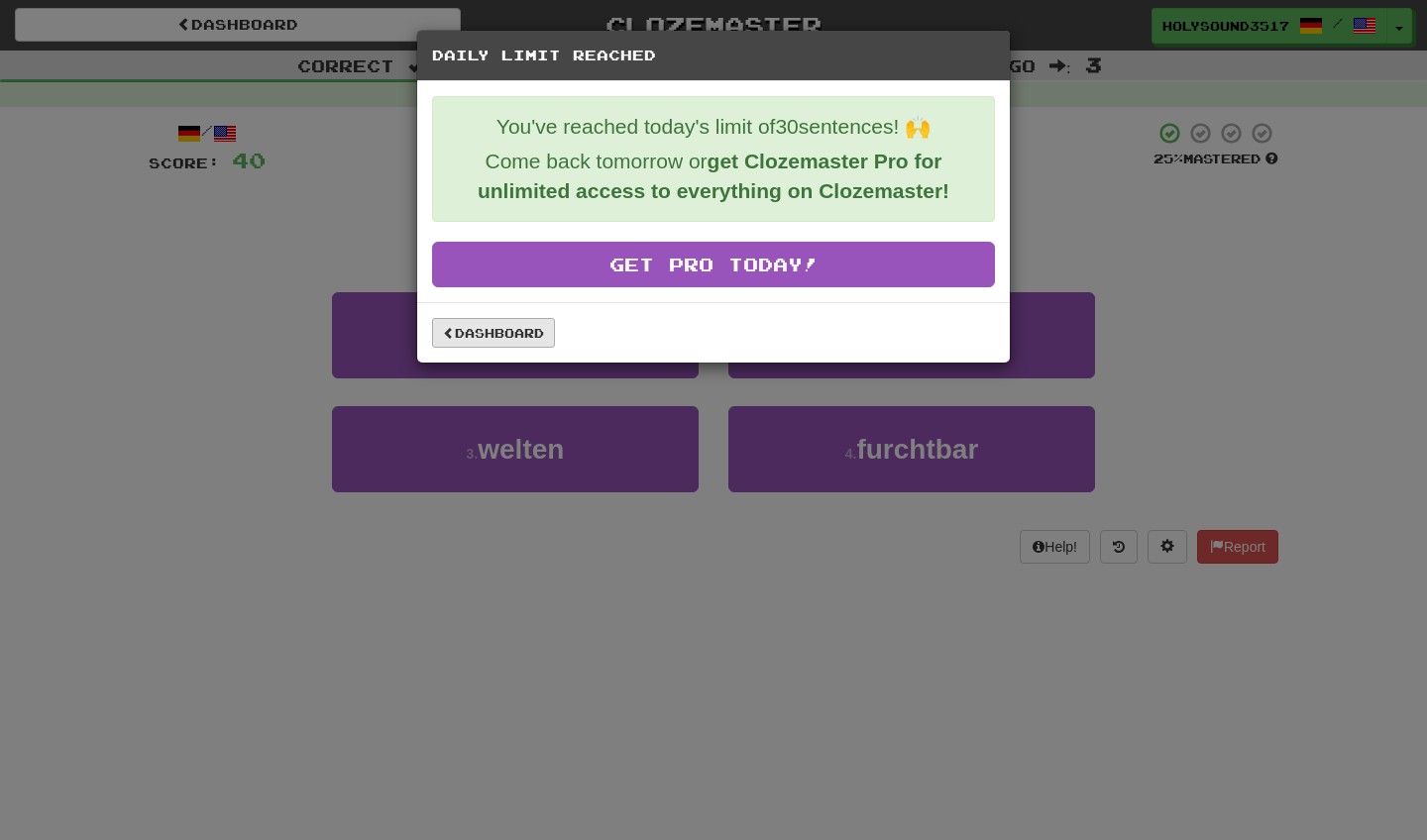 click on "Dashboard" at bounding box center [494, 333] 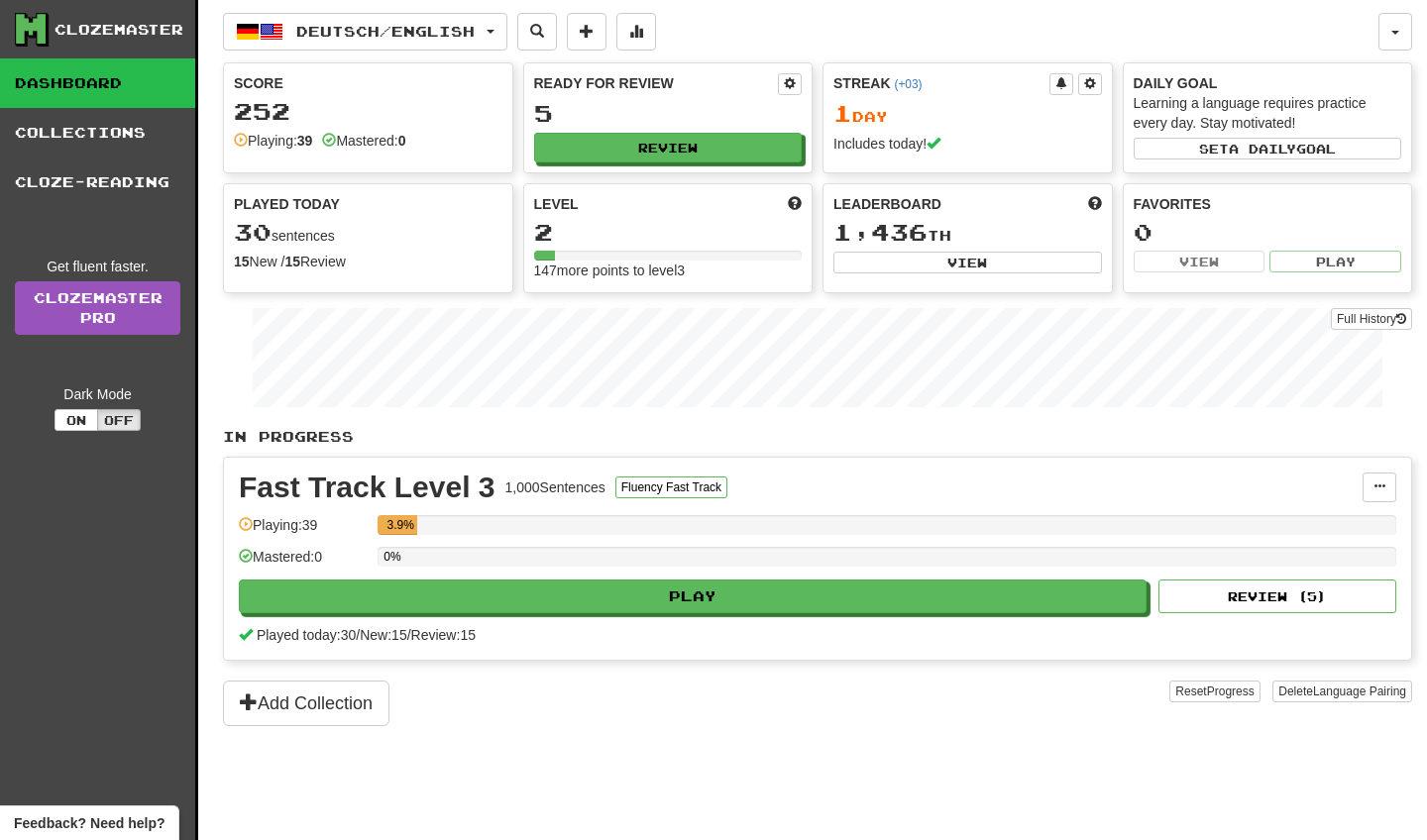 scroll, scrollTop: 0, scrollLeft: 0, axis: both 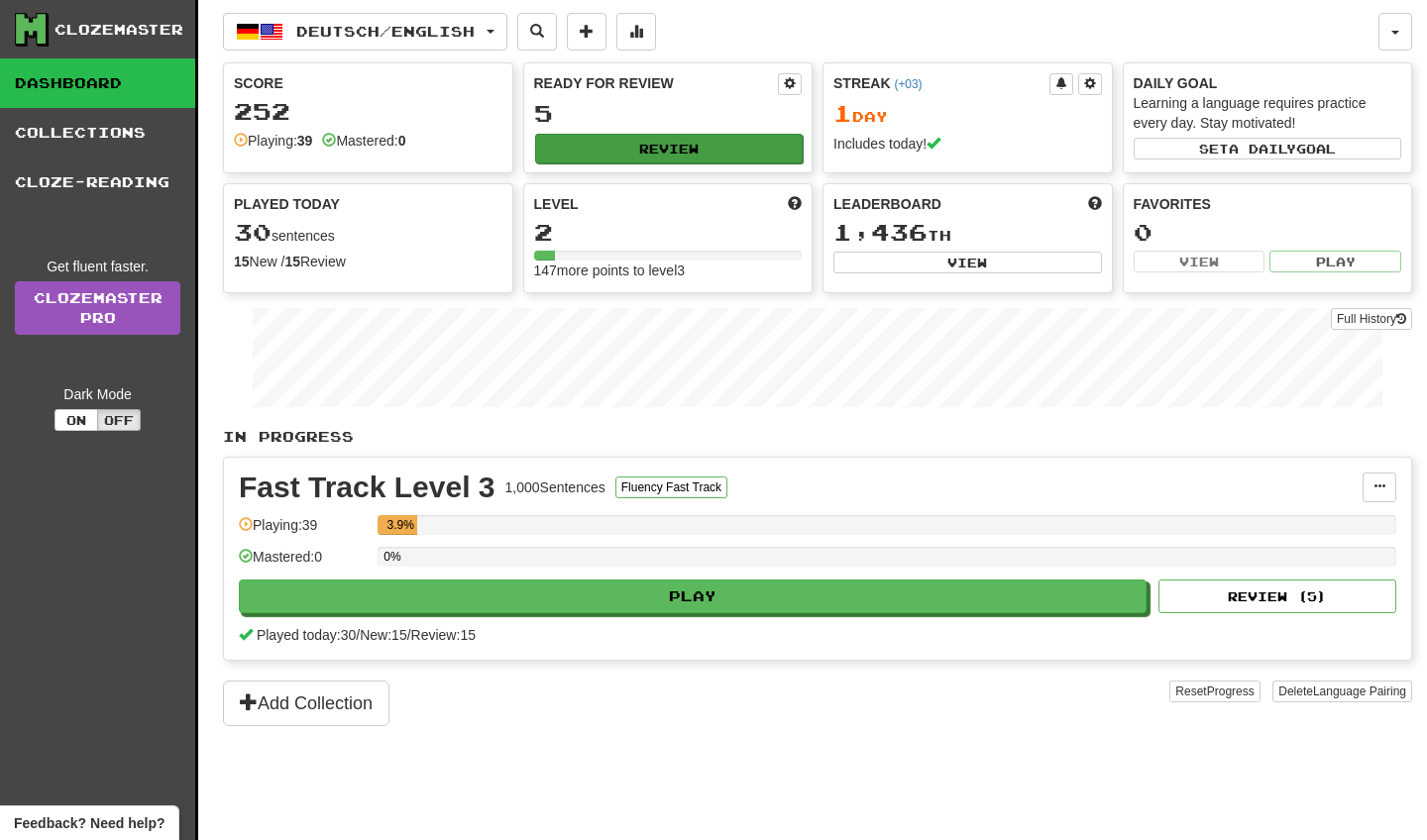 click on "Review" at bounding box center [669, 149] 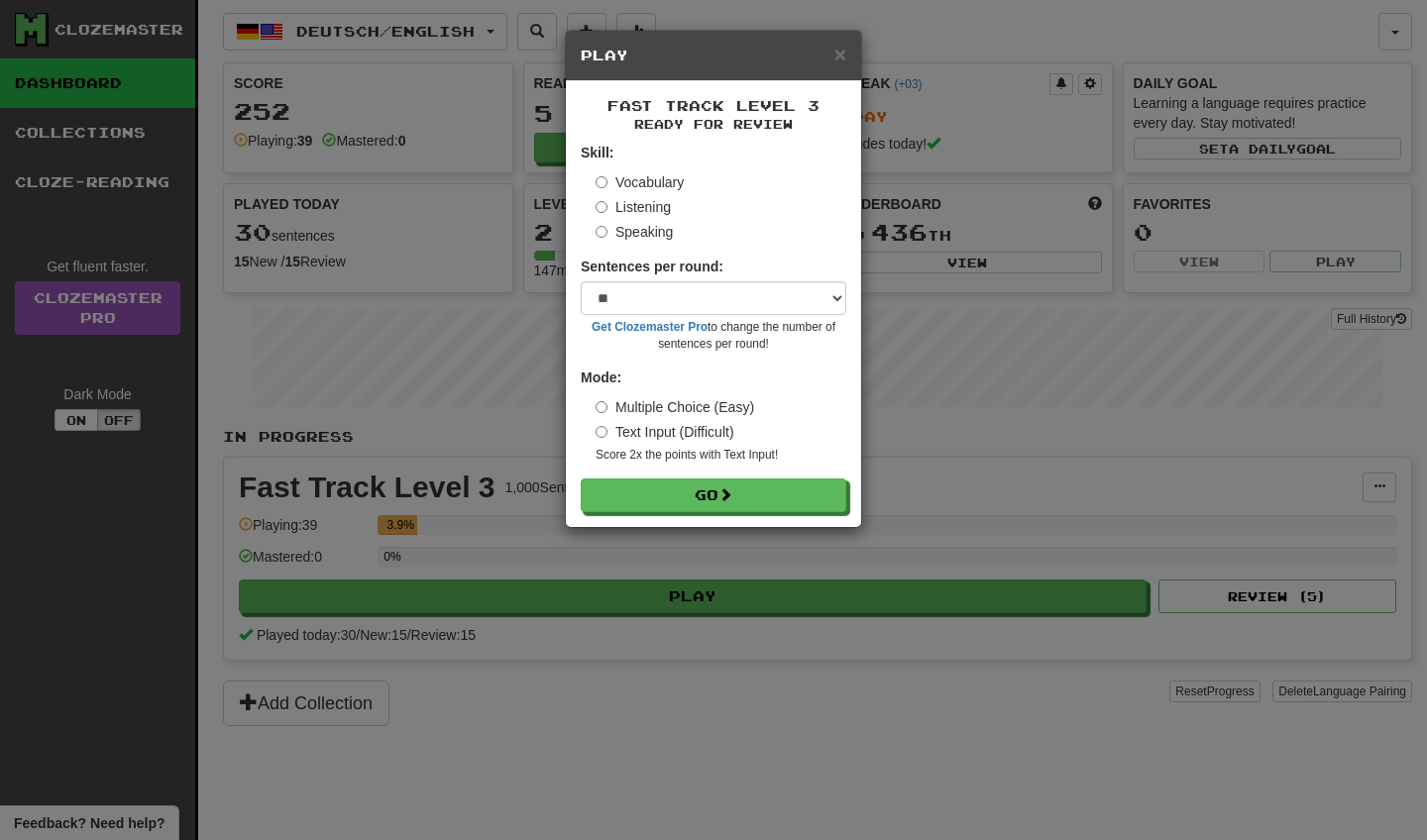 click on "Skill: Vocabulary Listening Speaking Sentences per round: * ** ** ** ** ** *** ******** Get Clozemaster Pro  to change the number of sentences per round! Mode: Multiple Choice (Easy) Text Input (Difficult) Score 2x the points with Text Input ! Go" at bounding box center (714, 327) 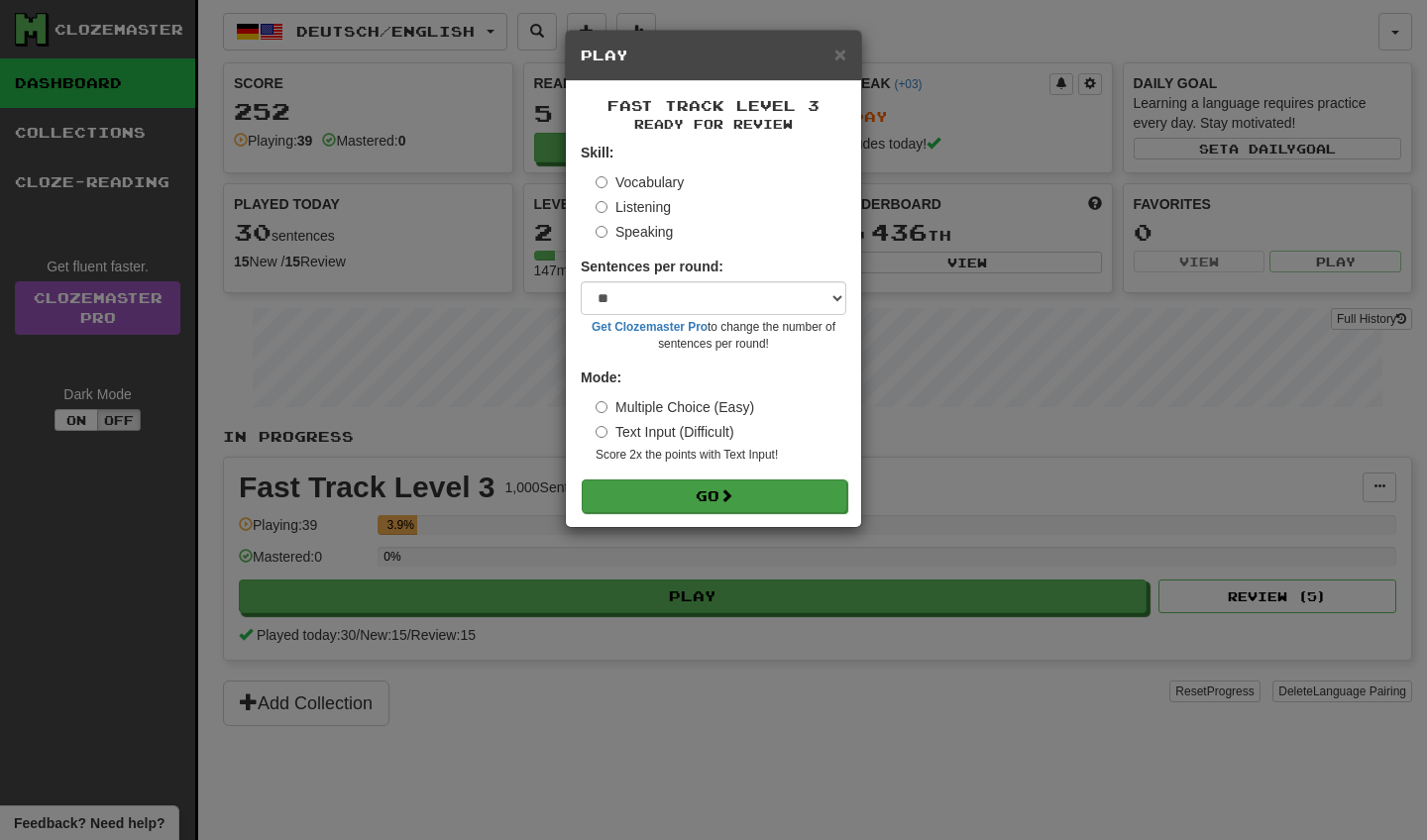 click on "Go" at bounding box center [714, 496] 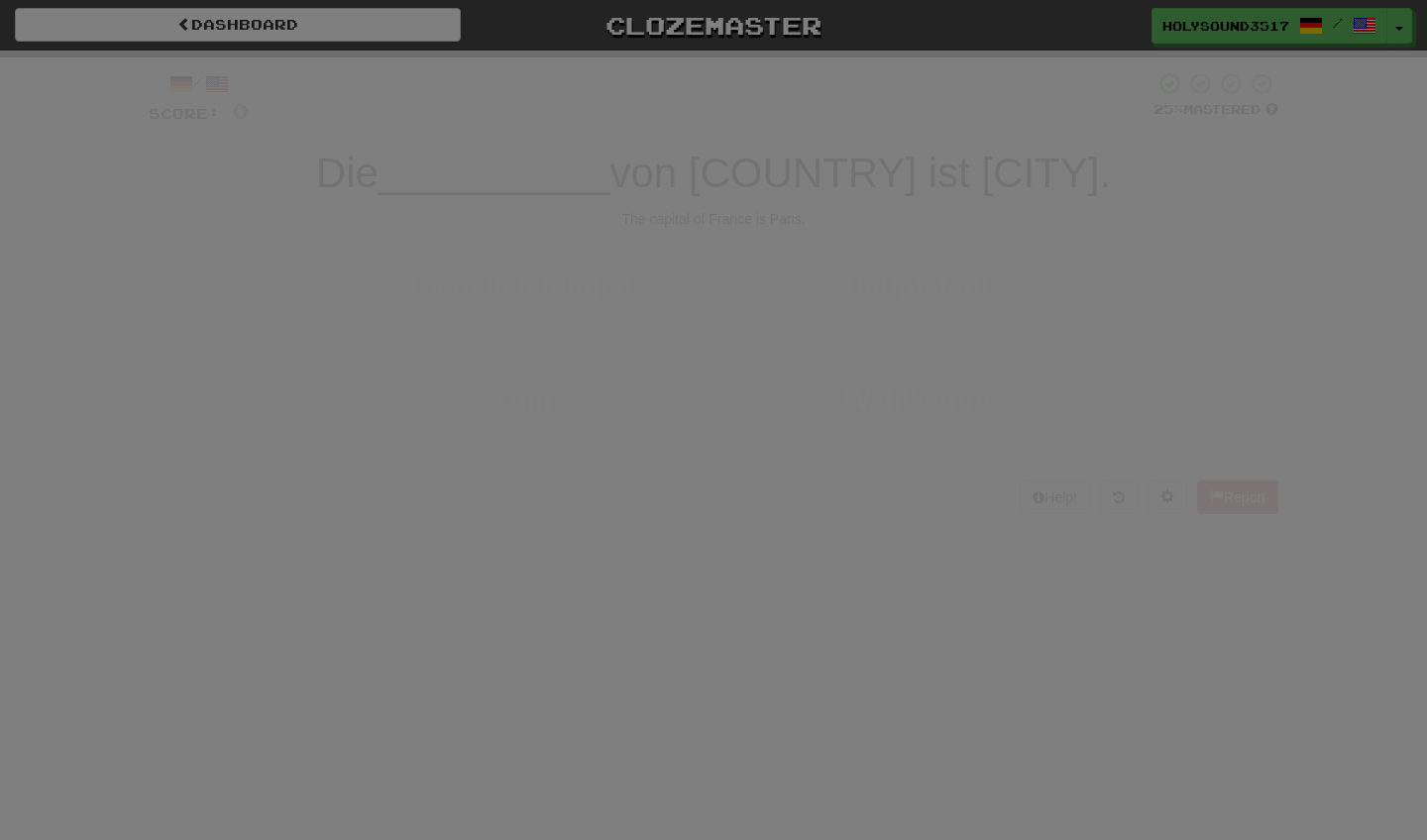 scroll, scrollTop: 0, scrollLeft: 0, axis: both 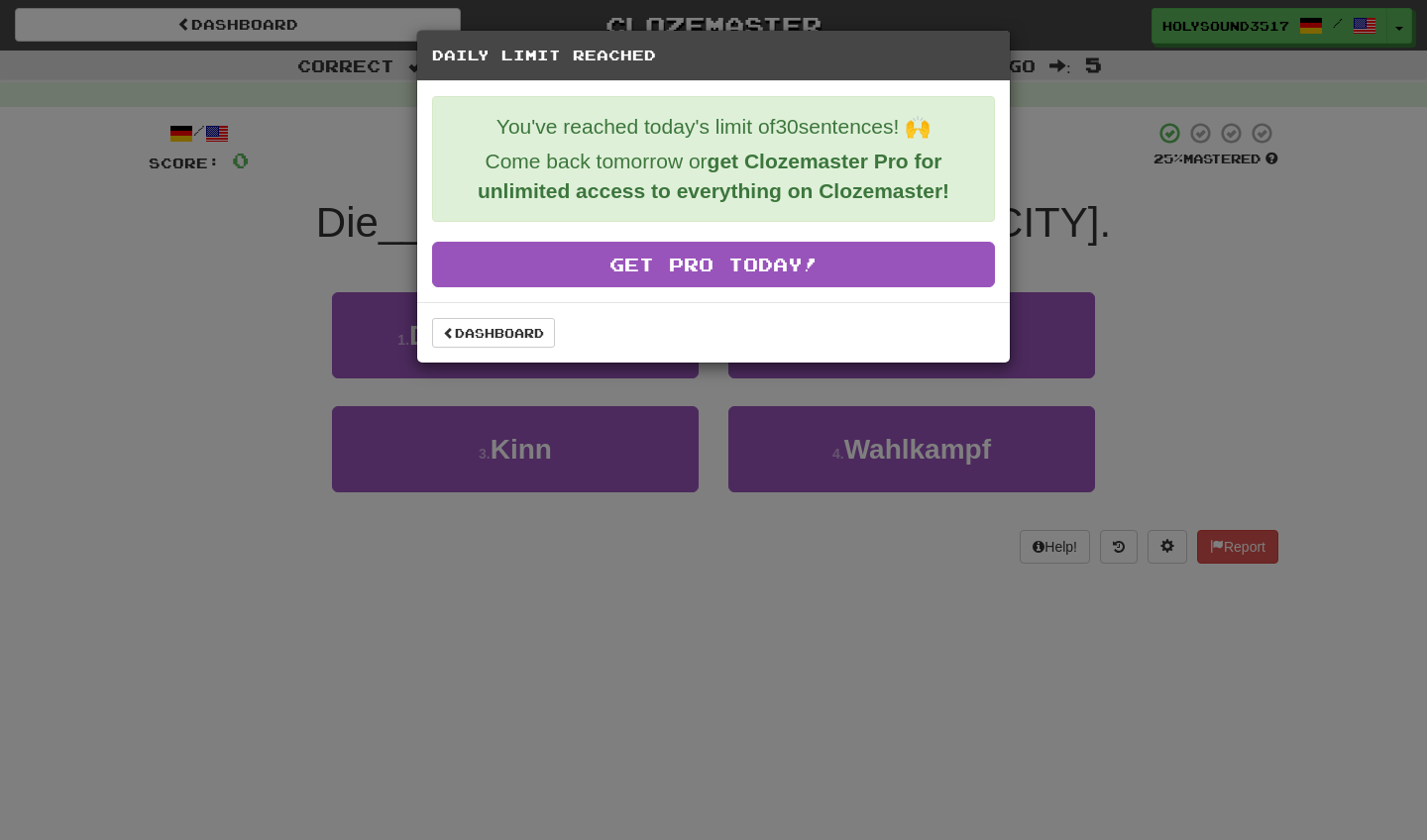 click on "Dashboard" at bounding box center (714, 332) 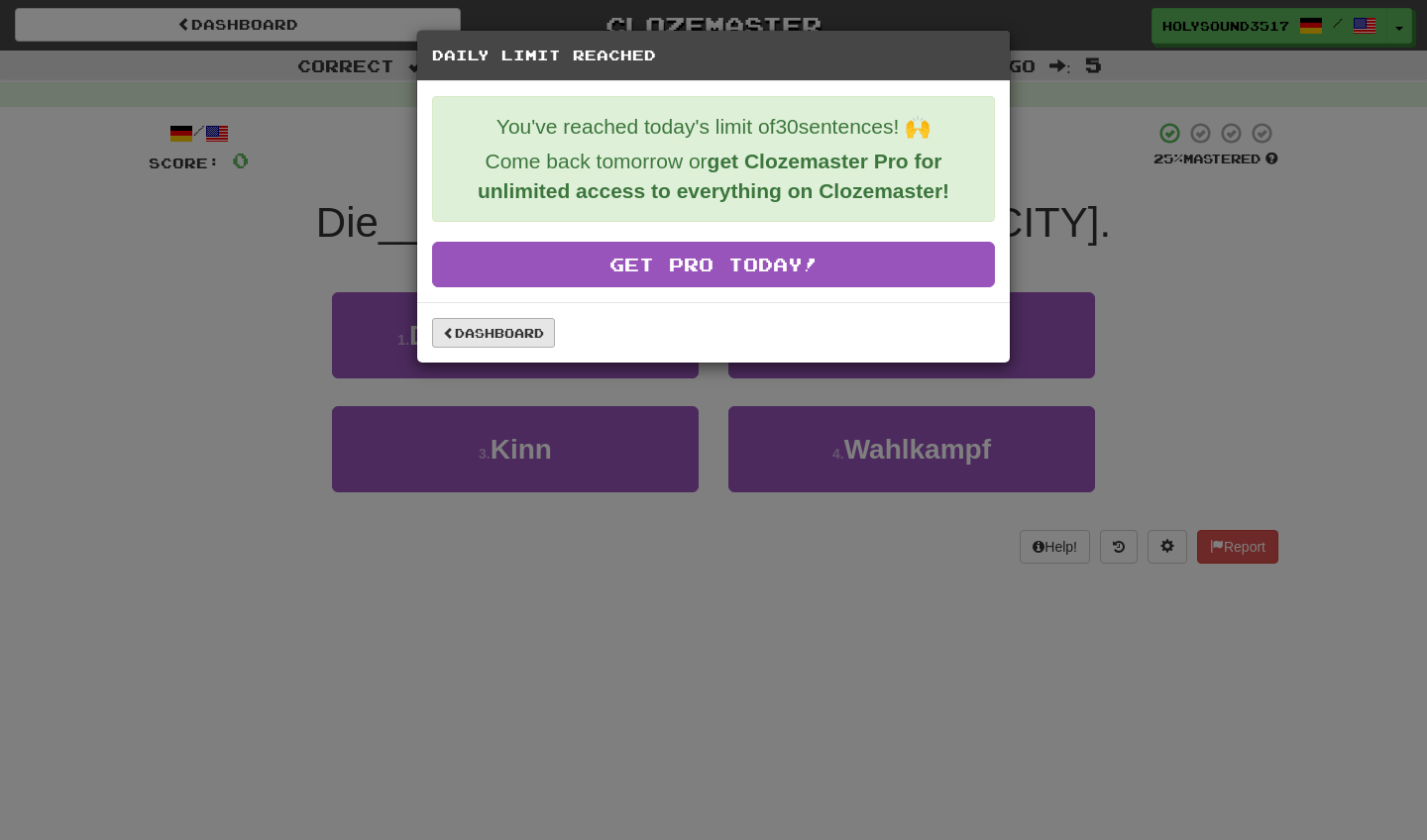 click on "Dashboard" at bounding box center (494, 333) 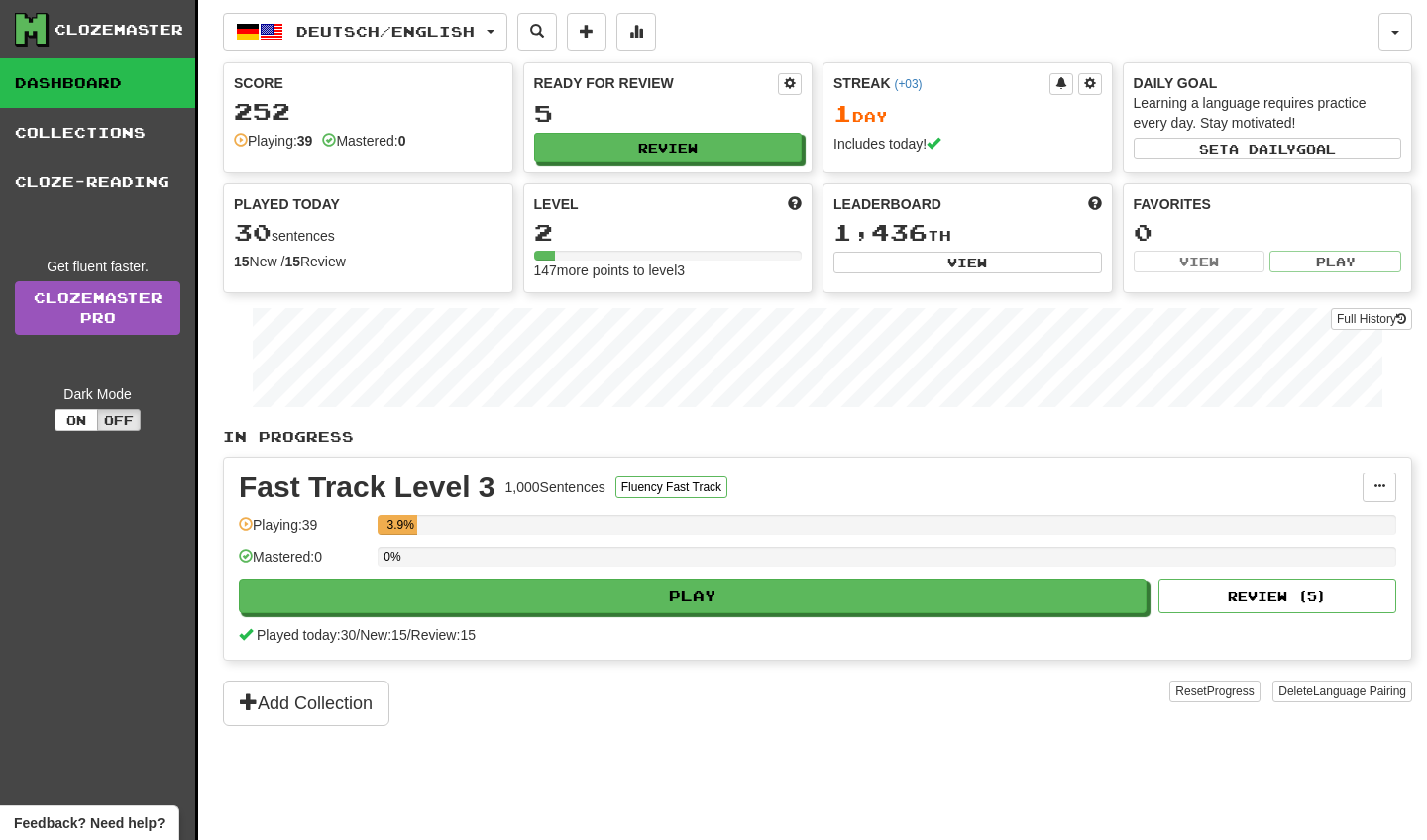 scroll, scrollTop: 0, scrollLeft: 0, axis: both 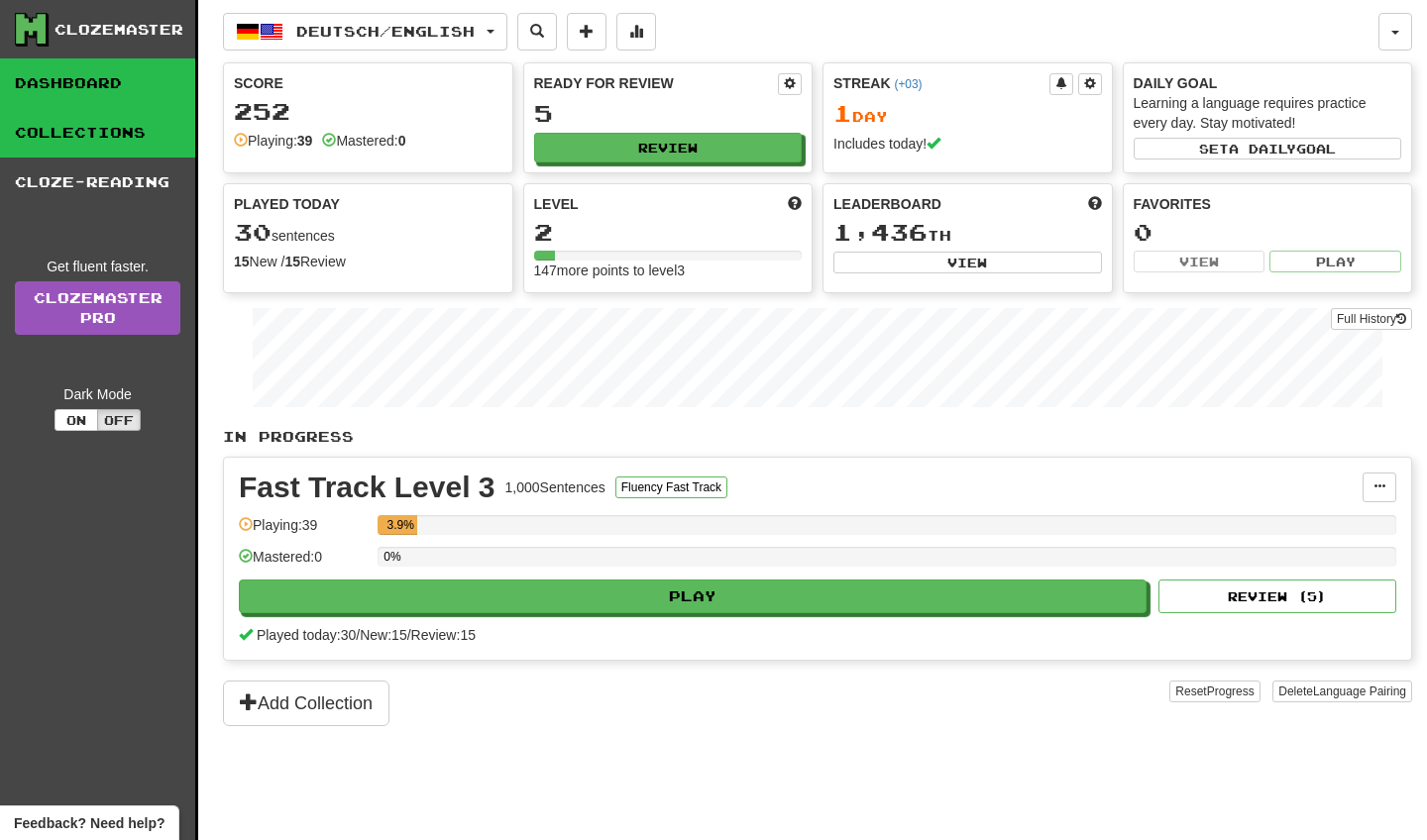 click on "Collections" at bounding box center (97, 133) 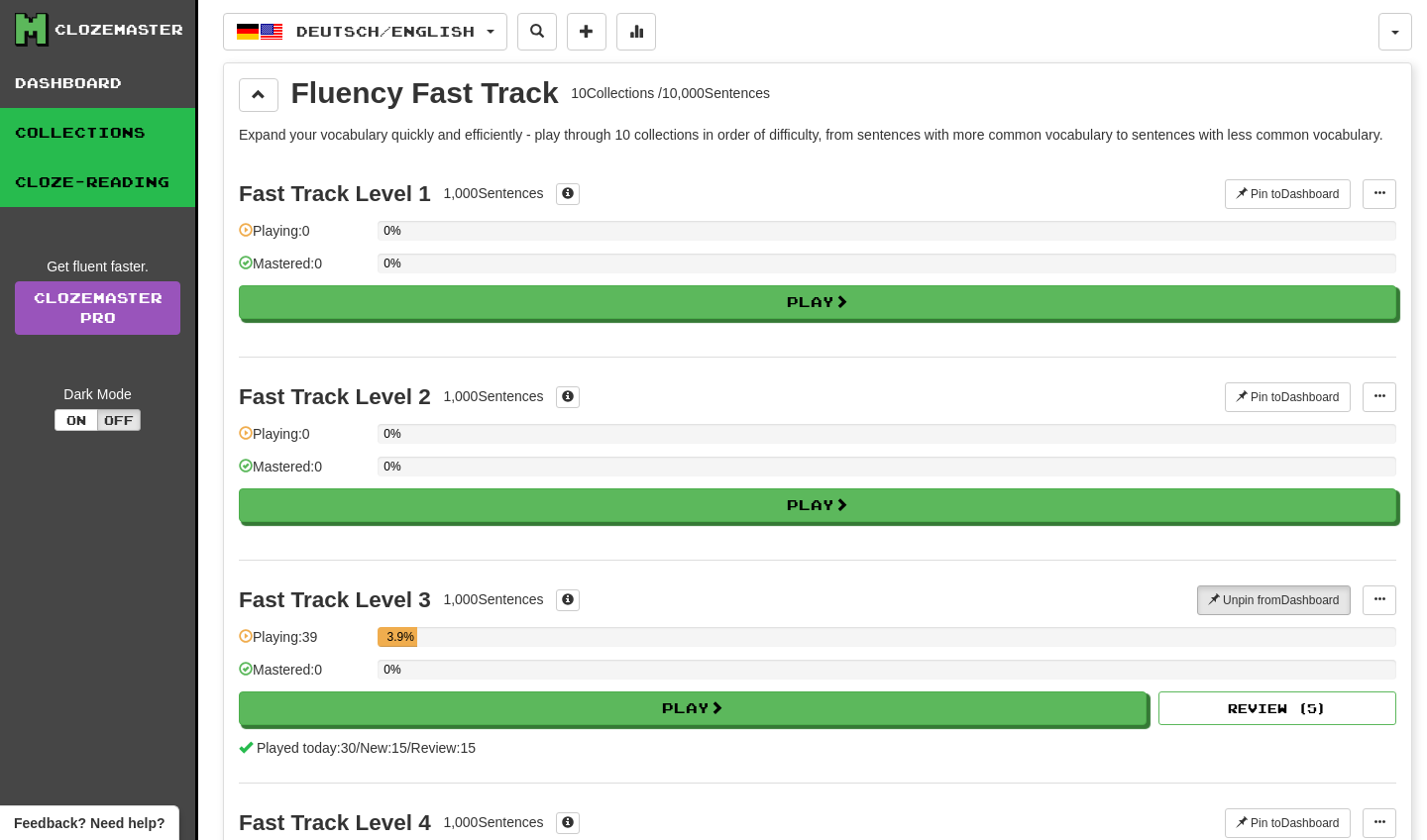 click on "Cloze-Reading" at bounding box center (97, 182) 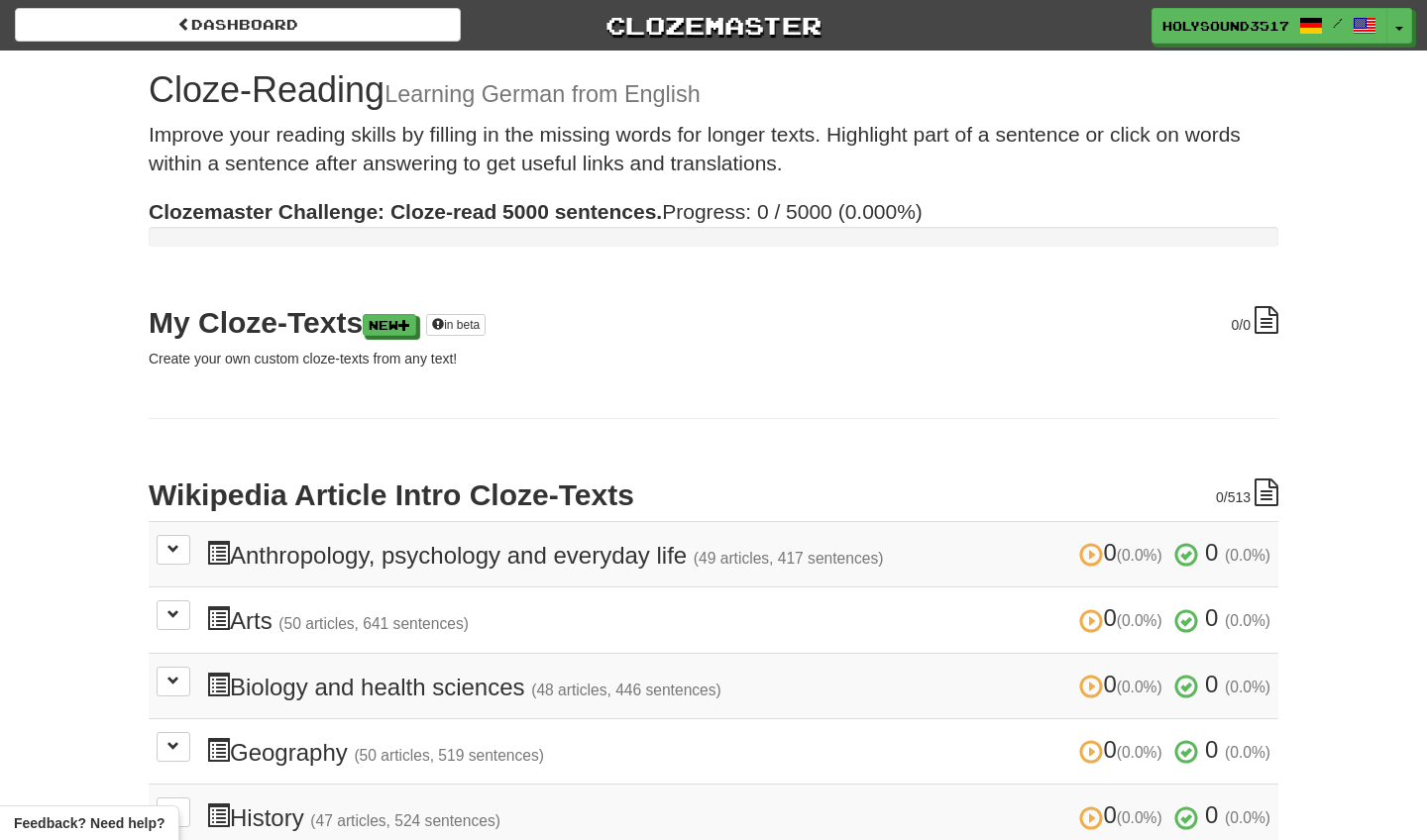 scroll, scrollTop: 0, scrollLeft: 0, axis: both 